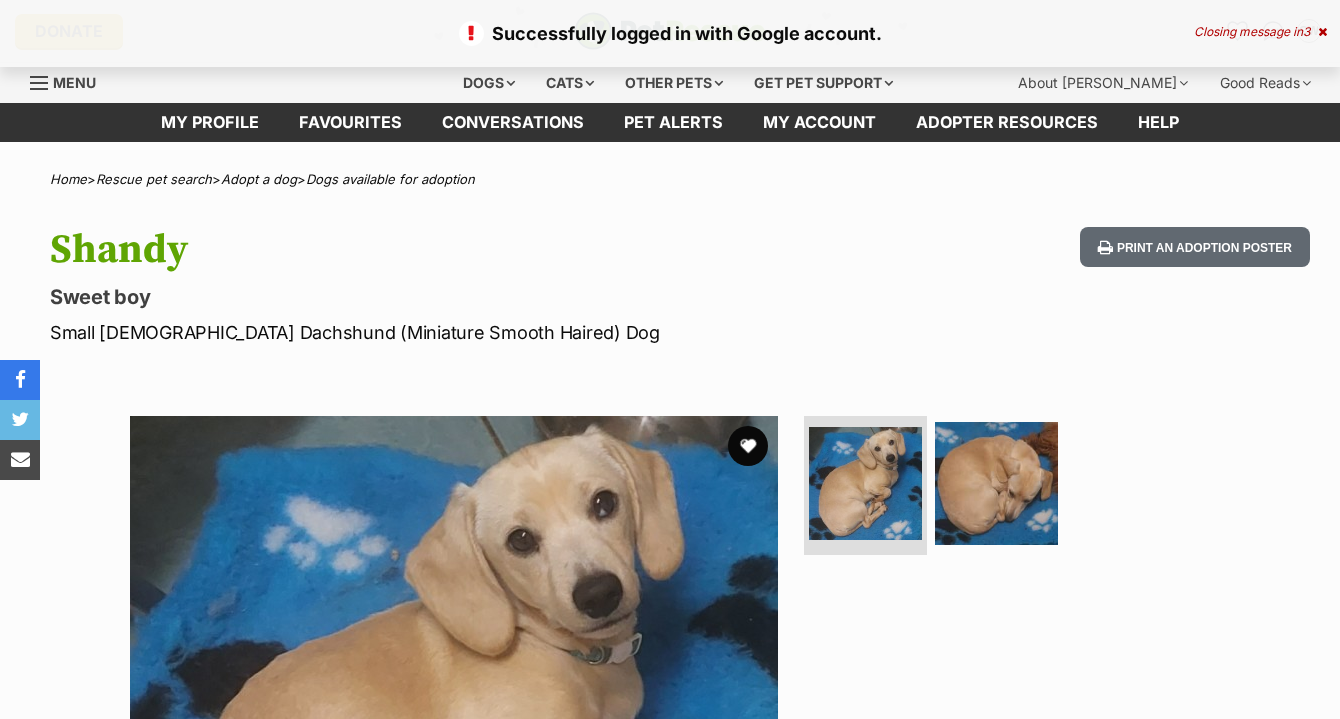 scroll, scrollTop: 0, scrollLeft: 0, axis: both 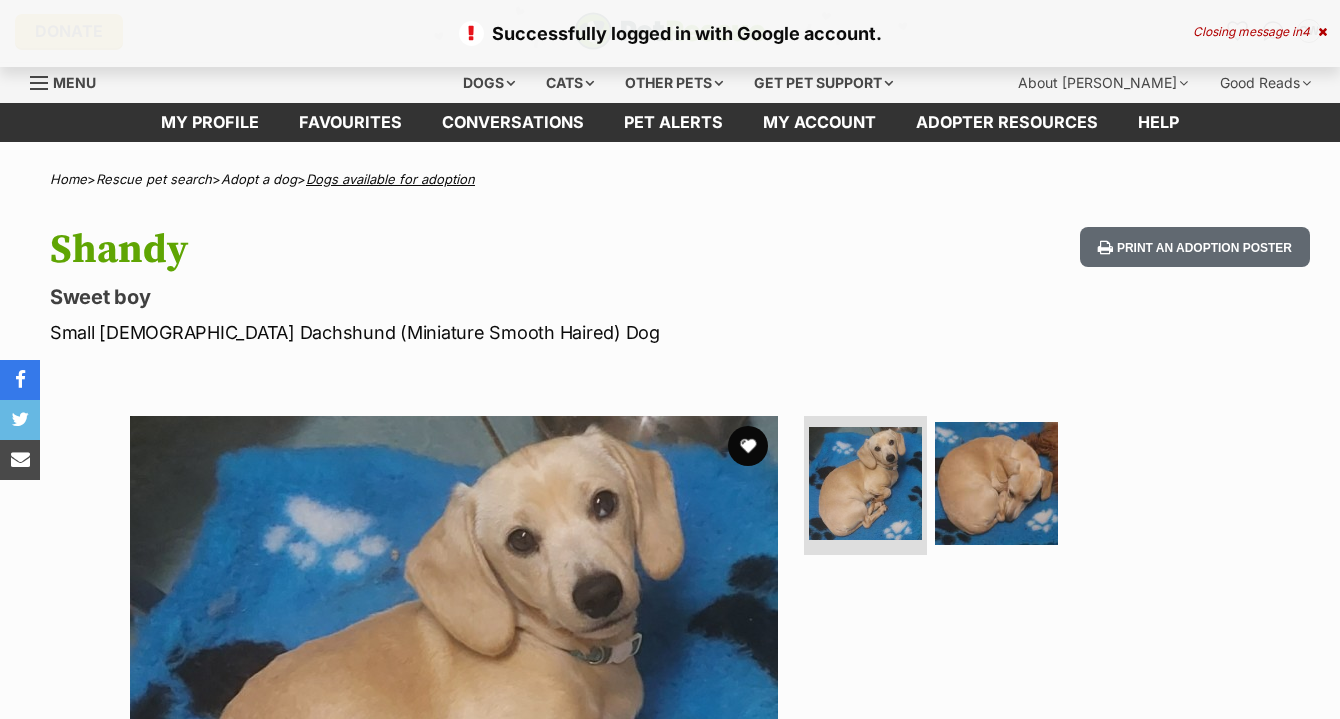 click on "Dogs available for adoption" at bounding box center [390, 179] 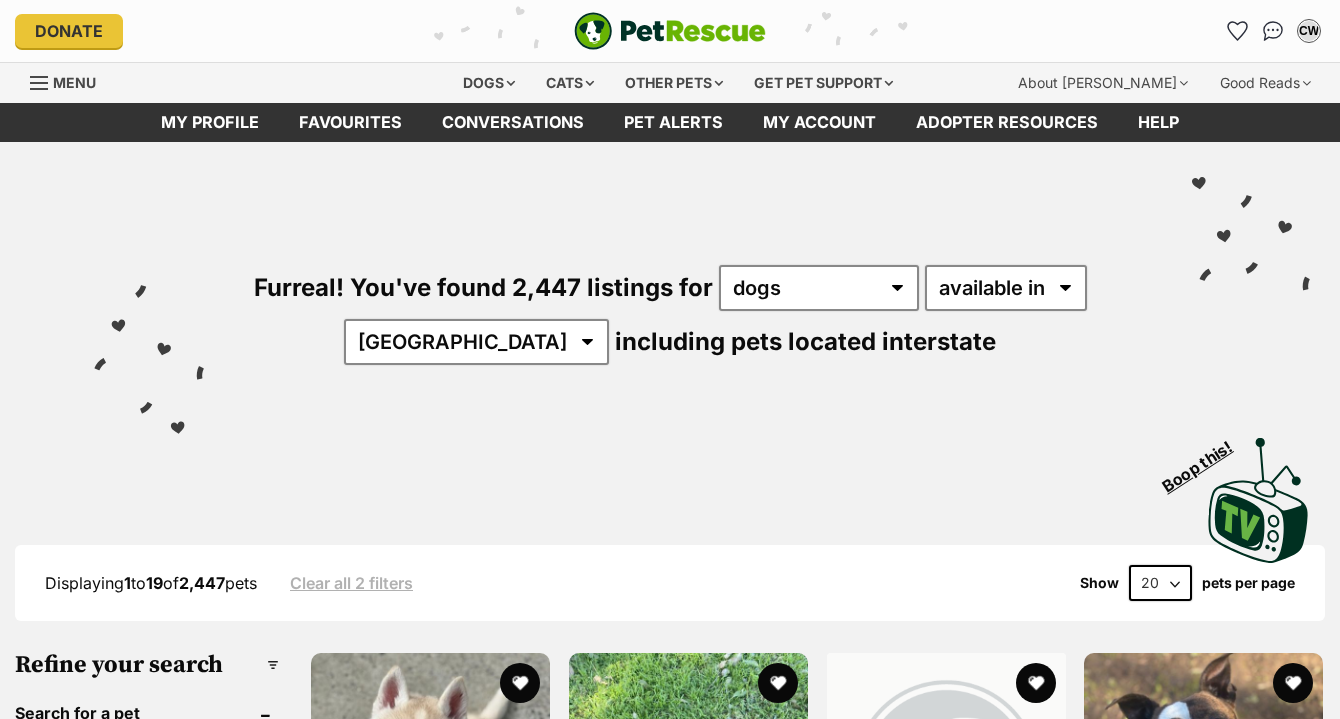 scroll, scrollTop: 400, scrollLeft: 0, axis: vertical 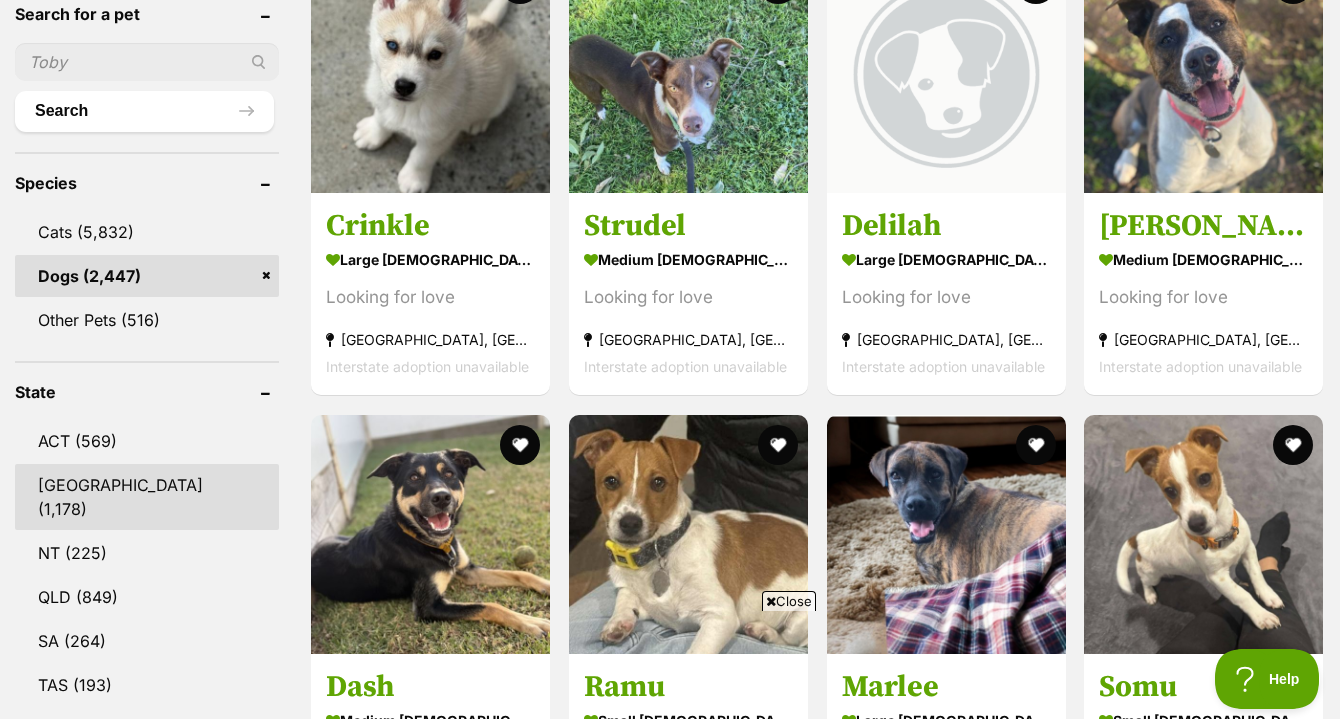 click on "NSW (1,178)" at bounding box center [147, 497] 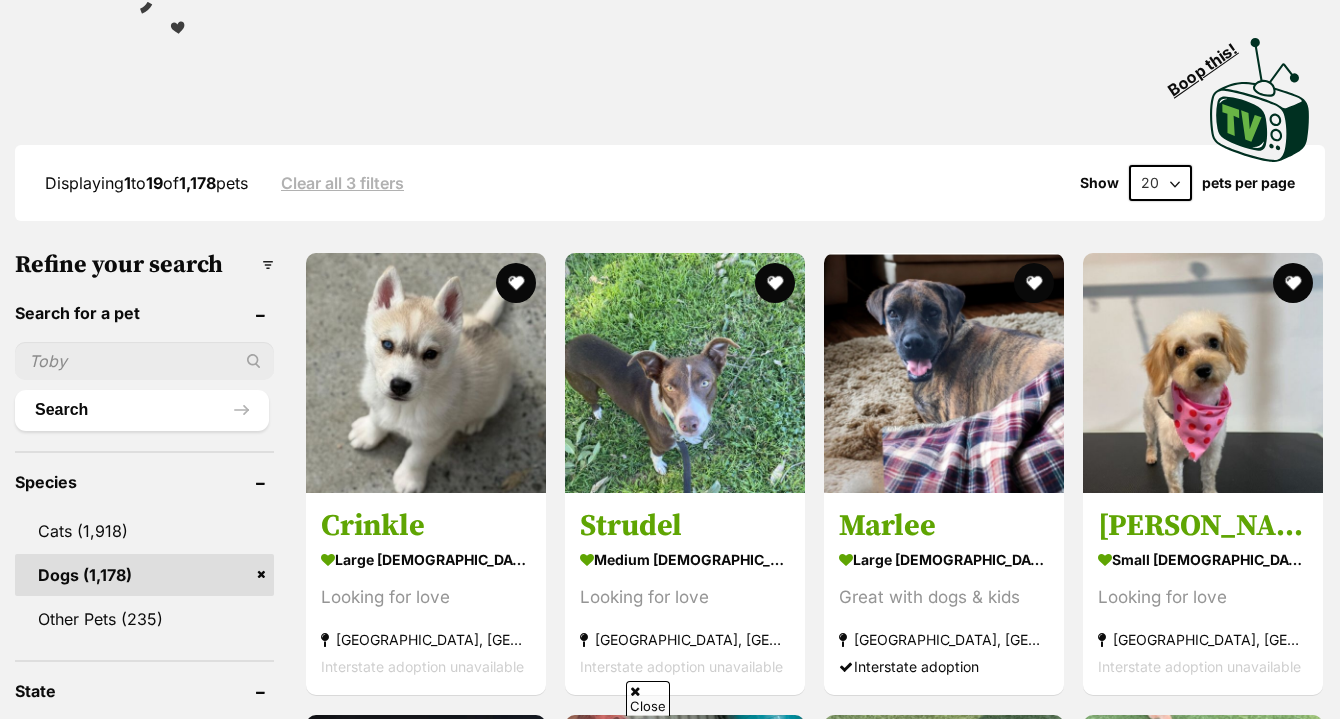 scroll, scrollTop: 399, scrollLeft: 0, axis: vertical 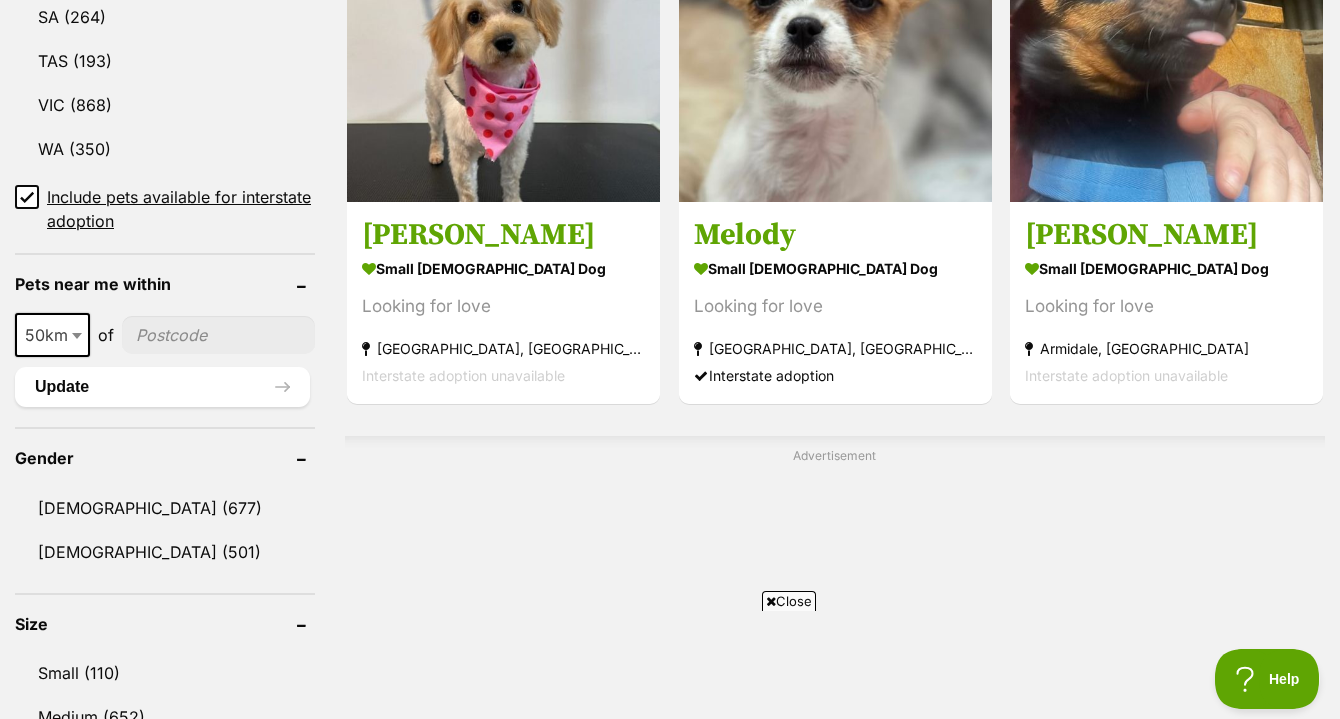 click at bounding box center [218, 335] 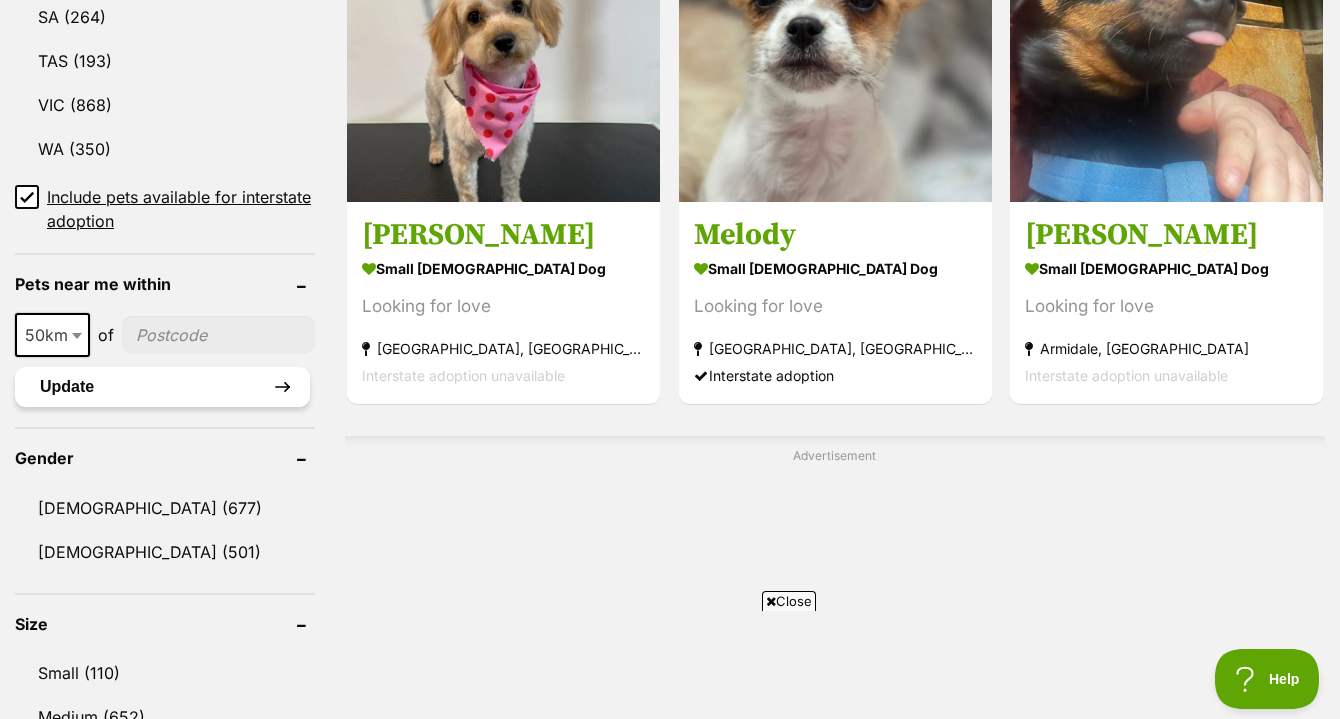 type on "2074" 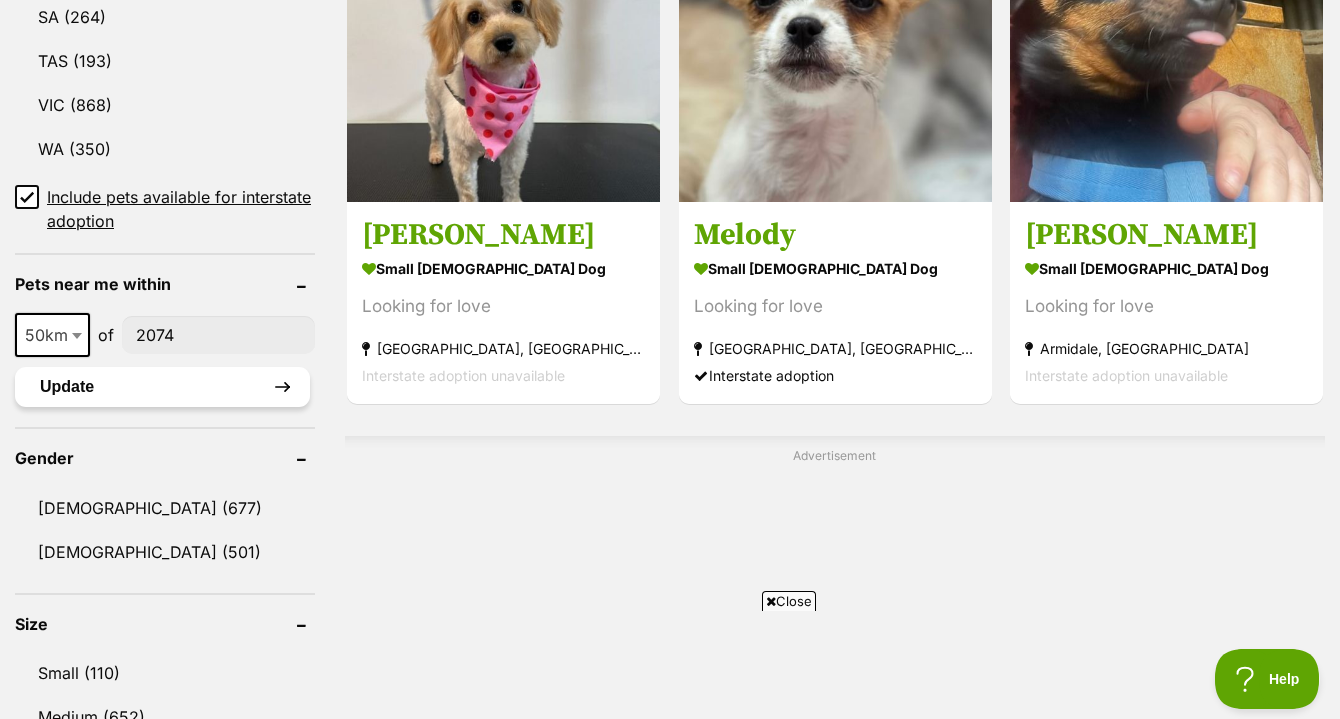 click on "Update" at bounding box center (162, 387) 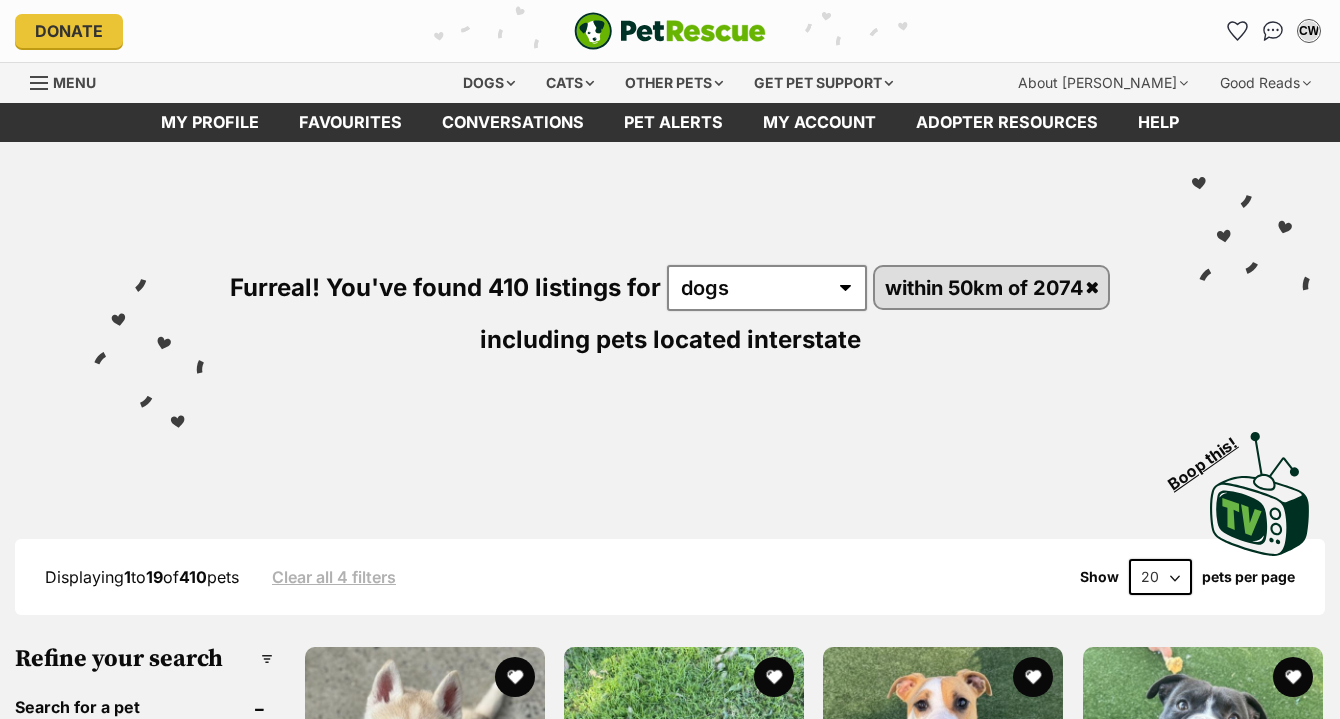 scroll, scrollTop: 0, scrollLeft: 0, axis: both 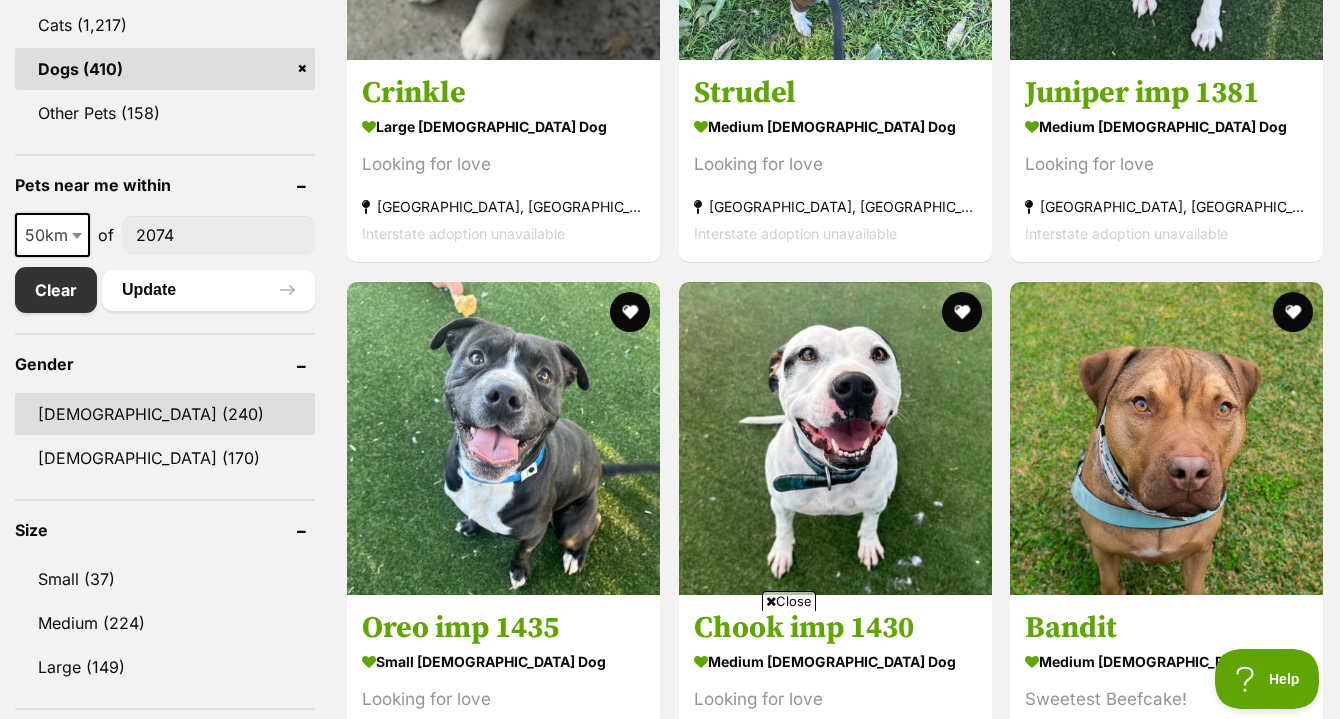 click on "[DEMOGRAPHIC_DATA] (240)" at bounding box center (165, 414) 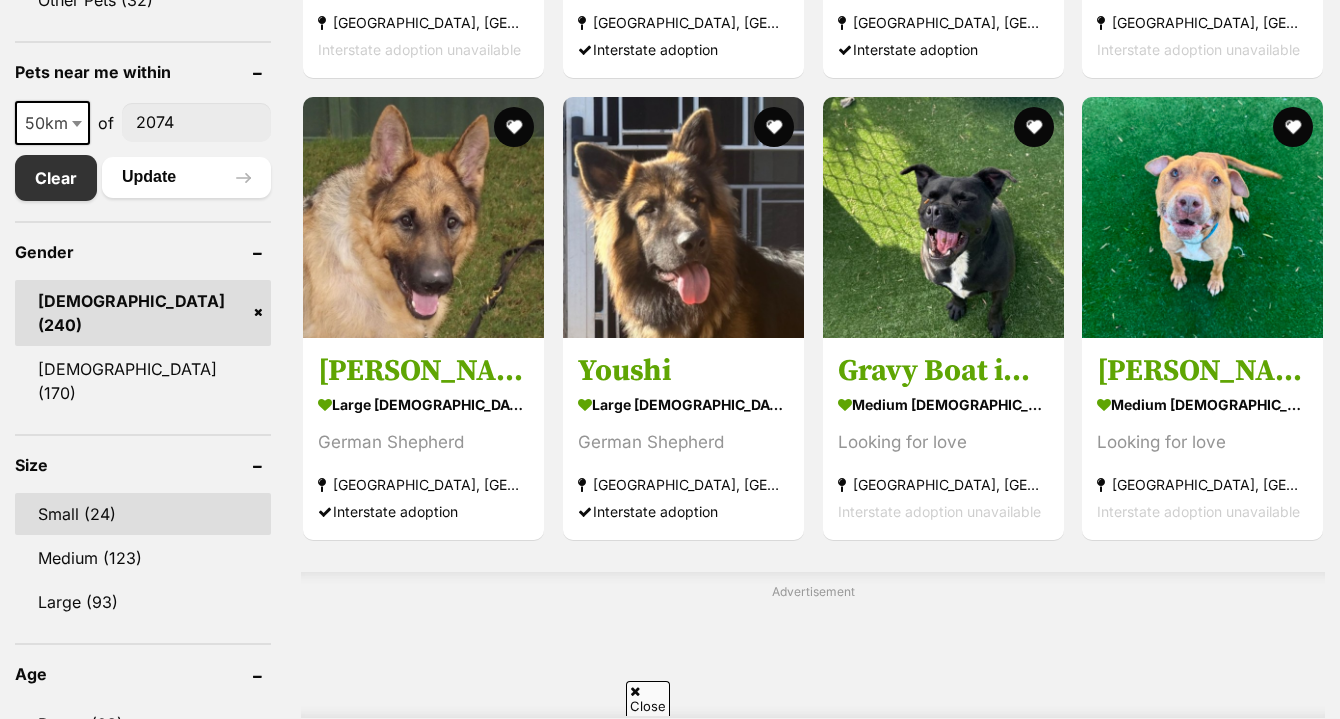 scroll, scrollTop: 0, scrollLeft: 0, axis: both 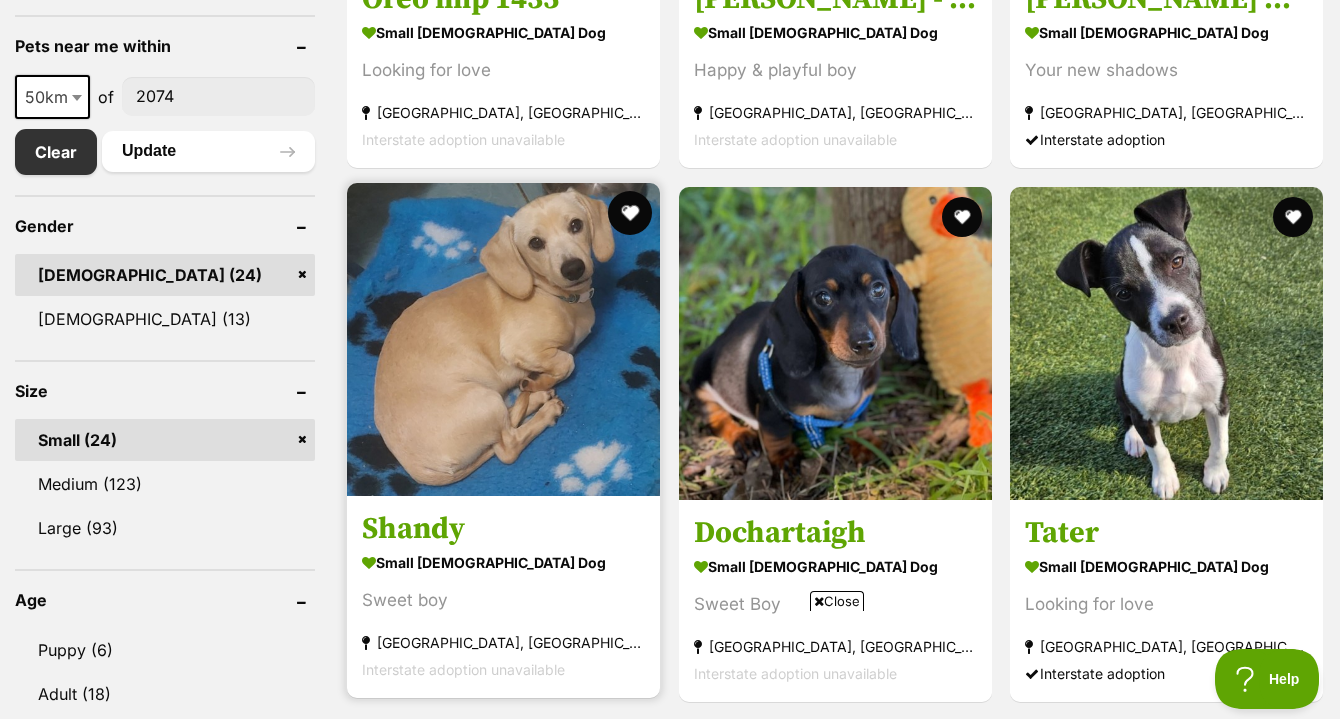 click at bounding box center (630, 213) 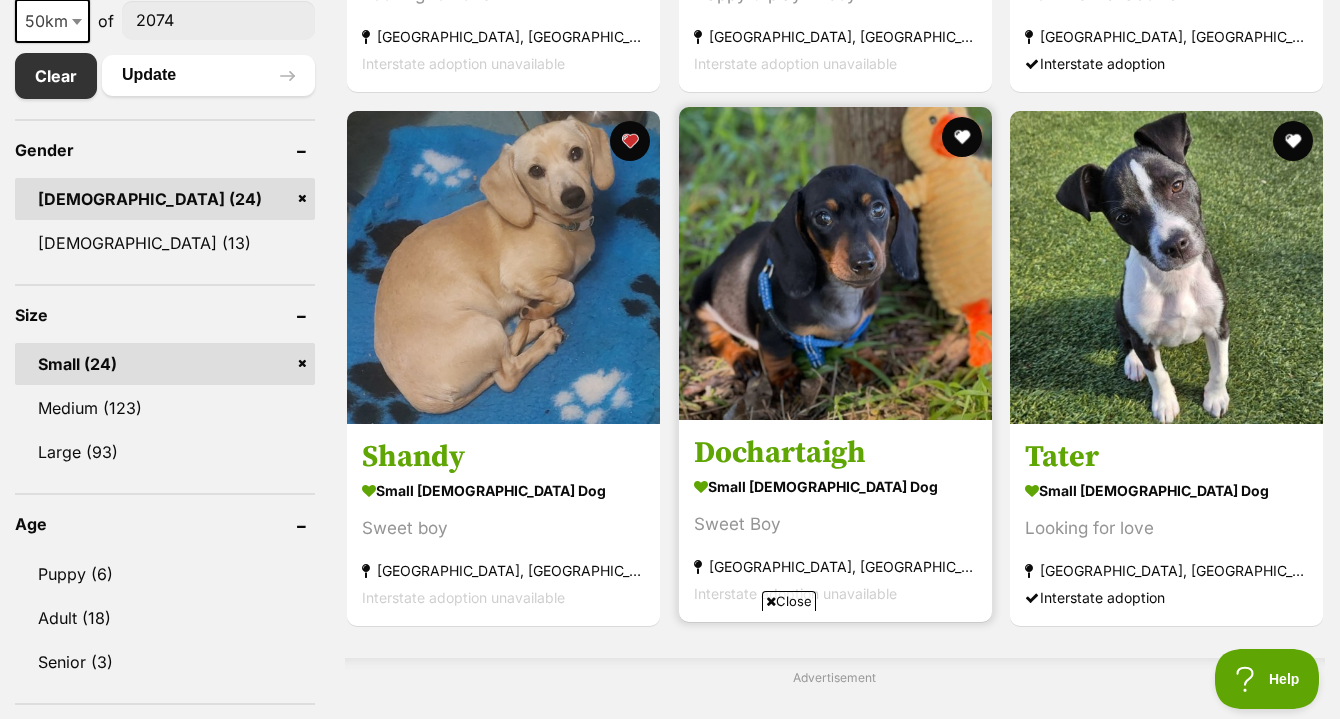 scroll, scrollTop: 1100, scrollLeft: 0, axis: vertical 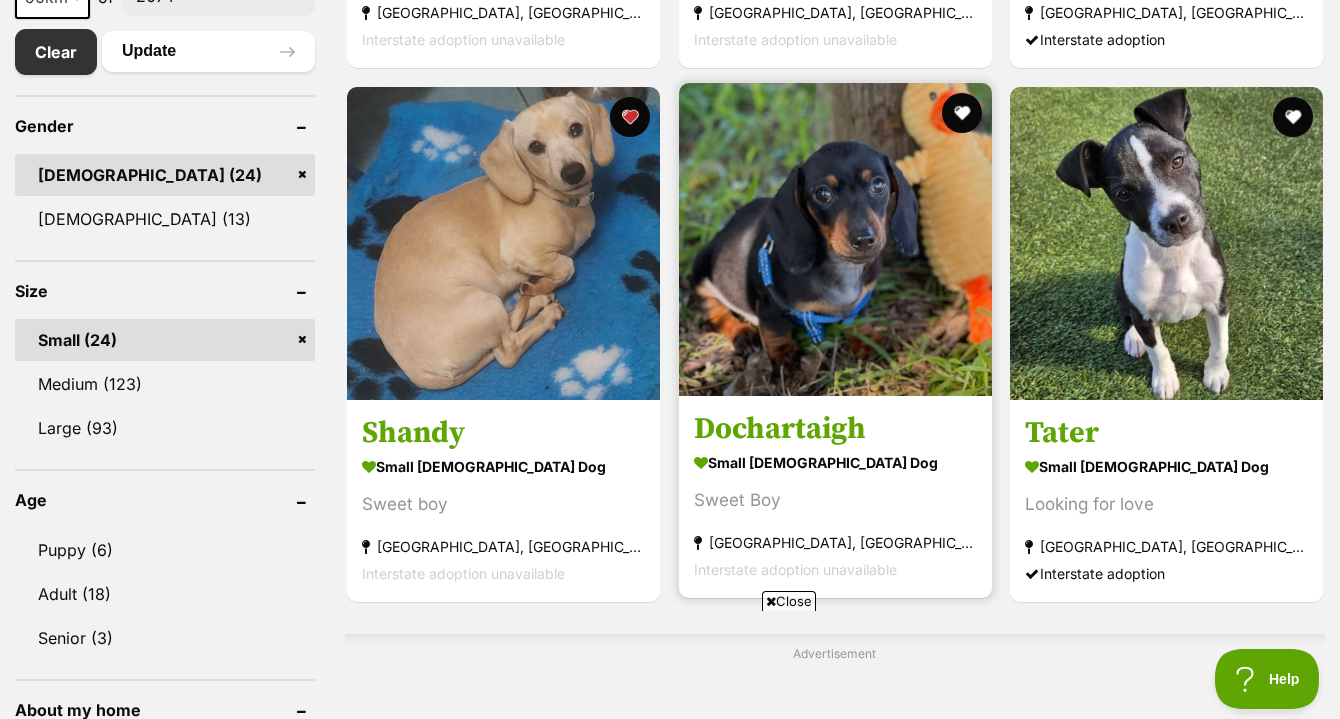 click at bounding box center [835, 239] 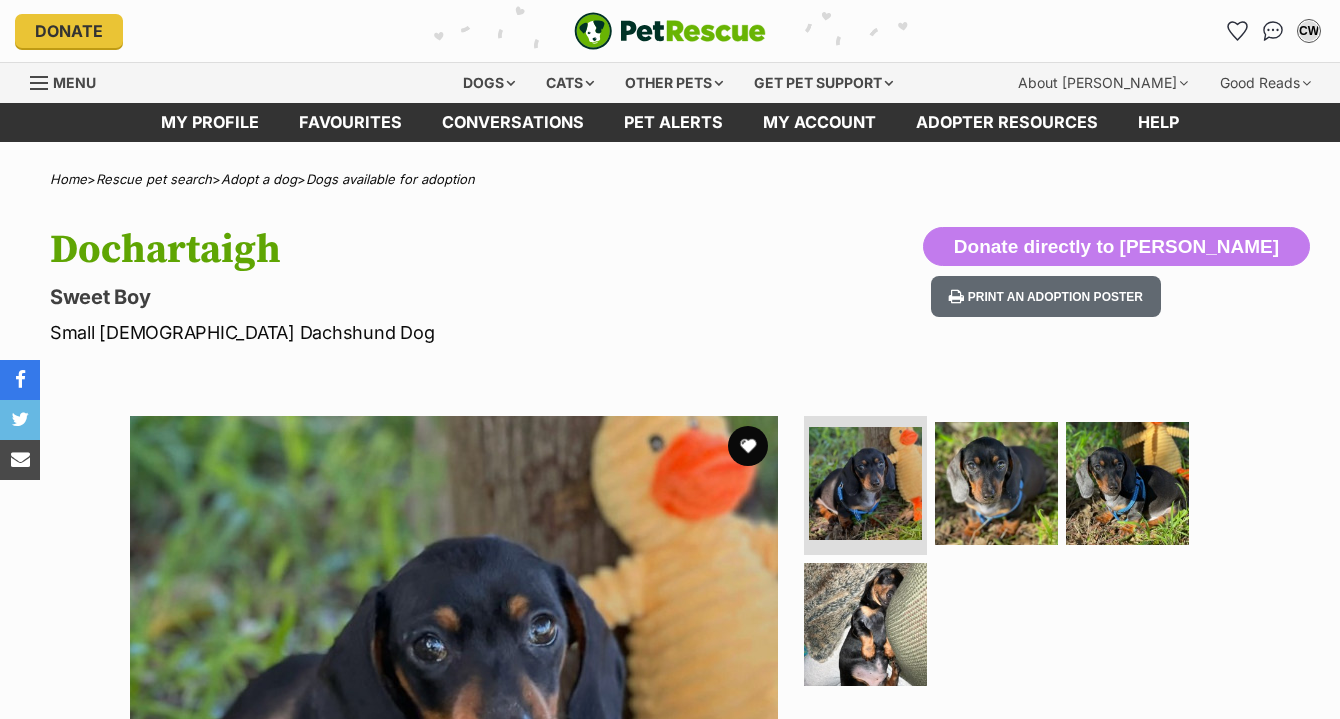 scroll, scrollTop: 0, scrollLeft: 0, axis: both 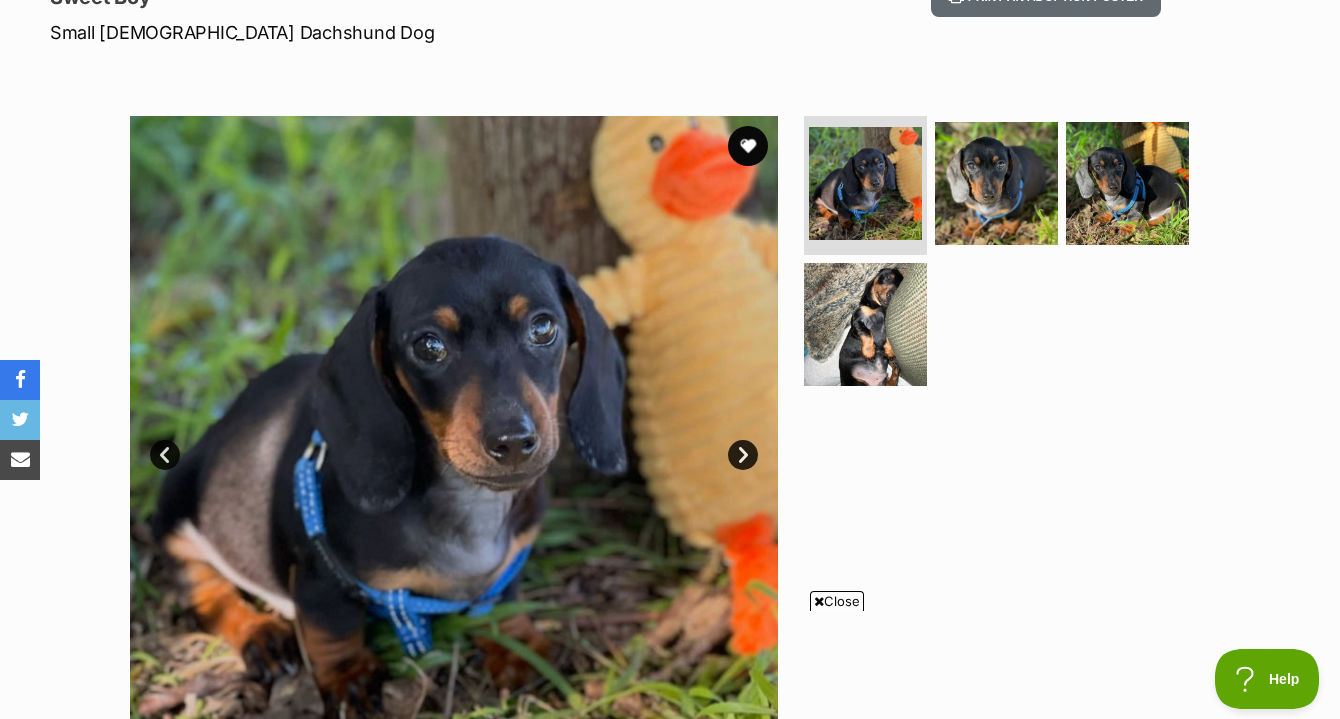 click on "Next" at bounding box center [743, 455] 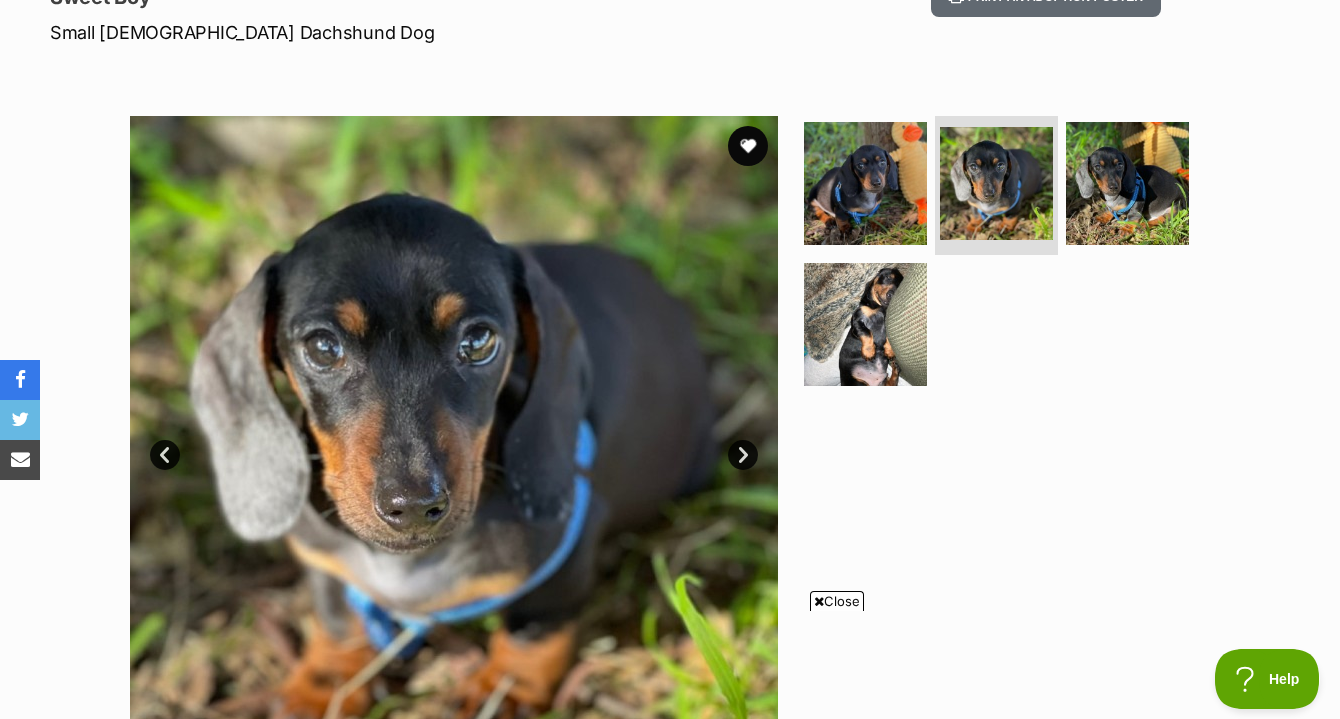 click on "Next" at bounding box center (743, 455) 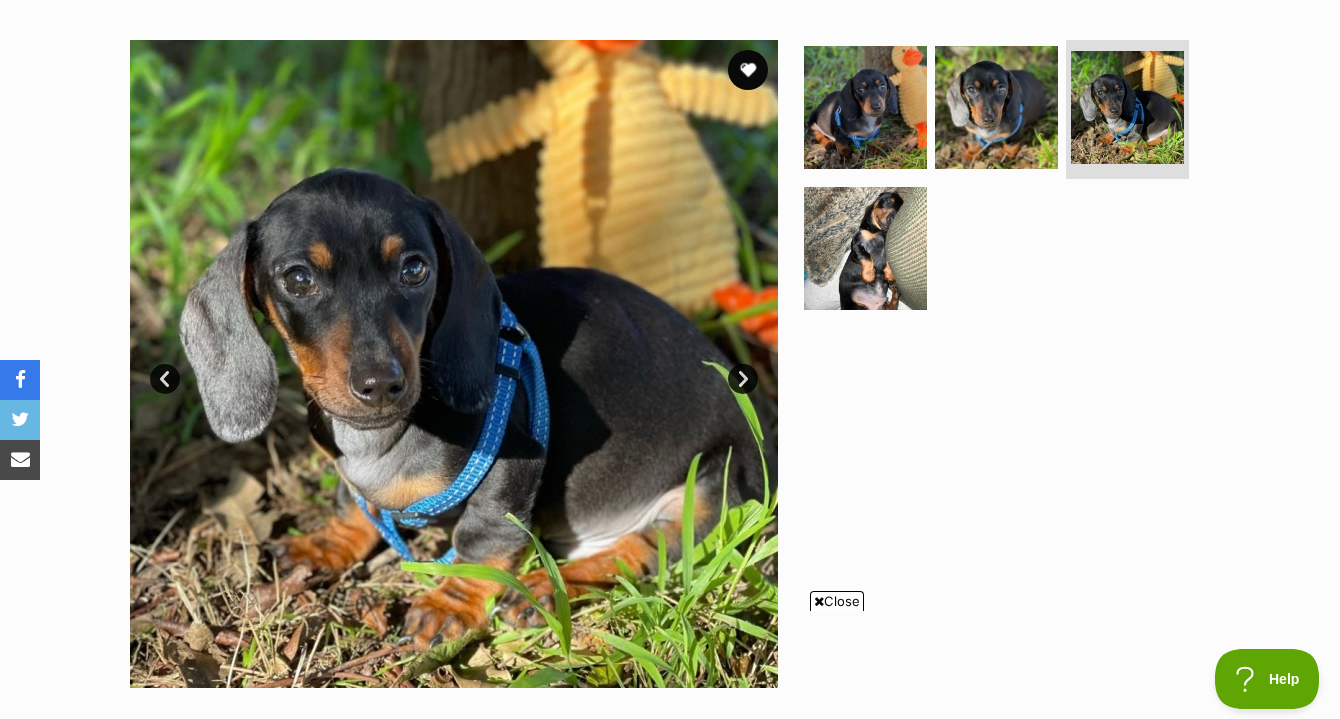 scroll, scrollTop: 400, scrollLeft: 0, axis: vertical 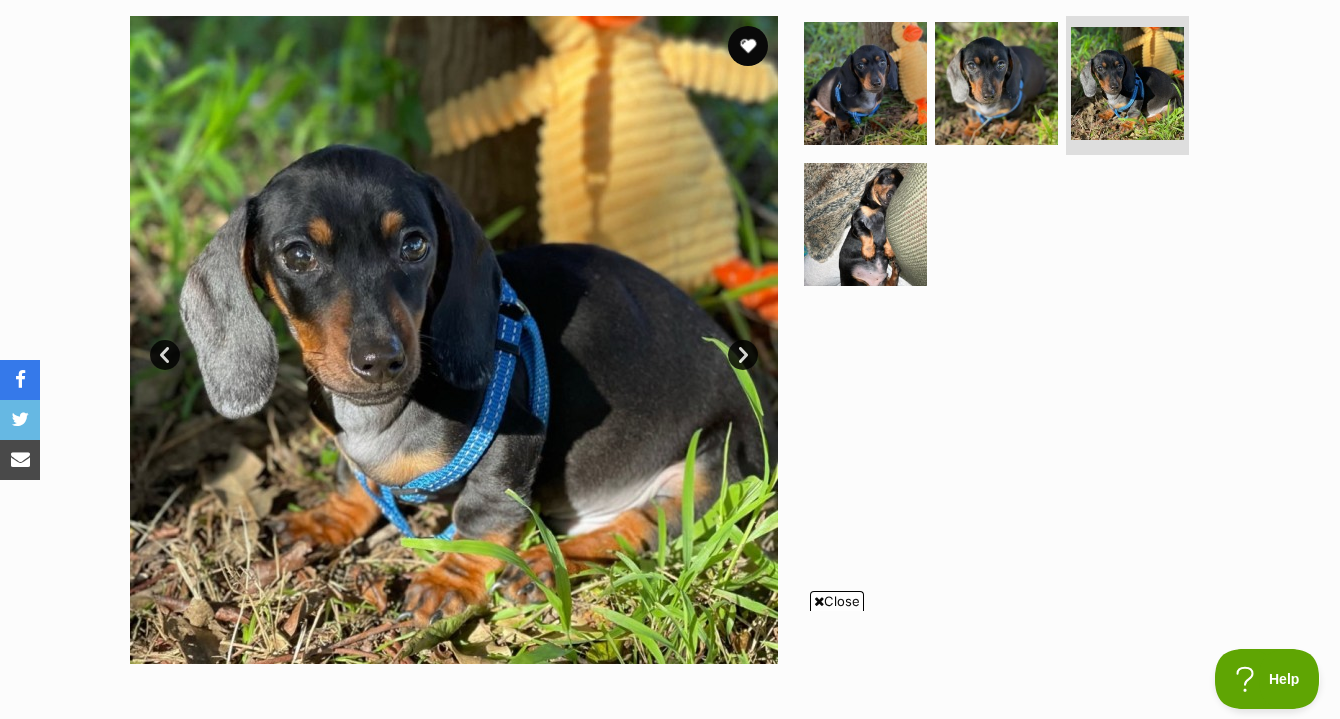 click on "Next" at bounding box center (743, 355) 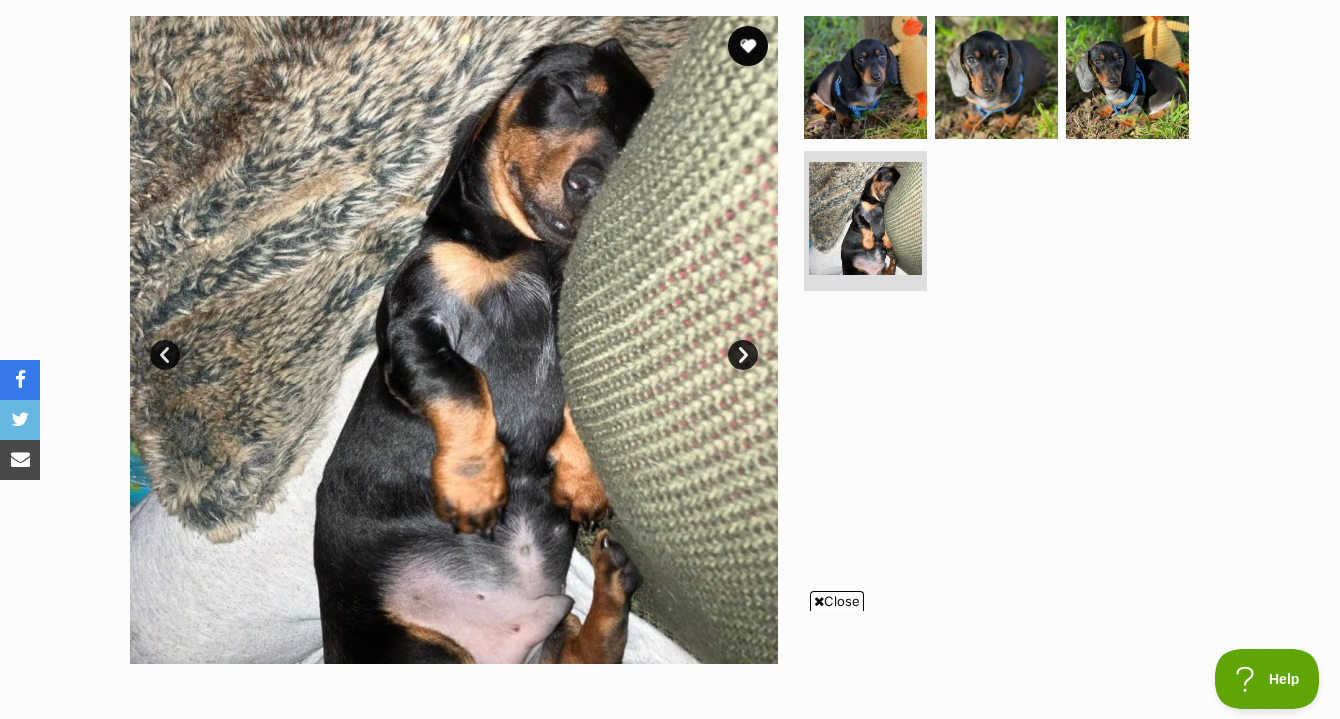 click on "Next" at bounding box center (743, 355) 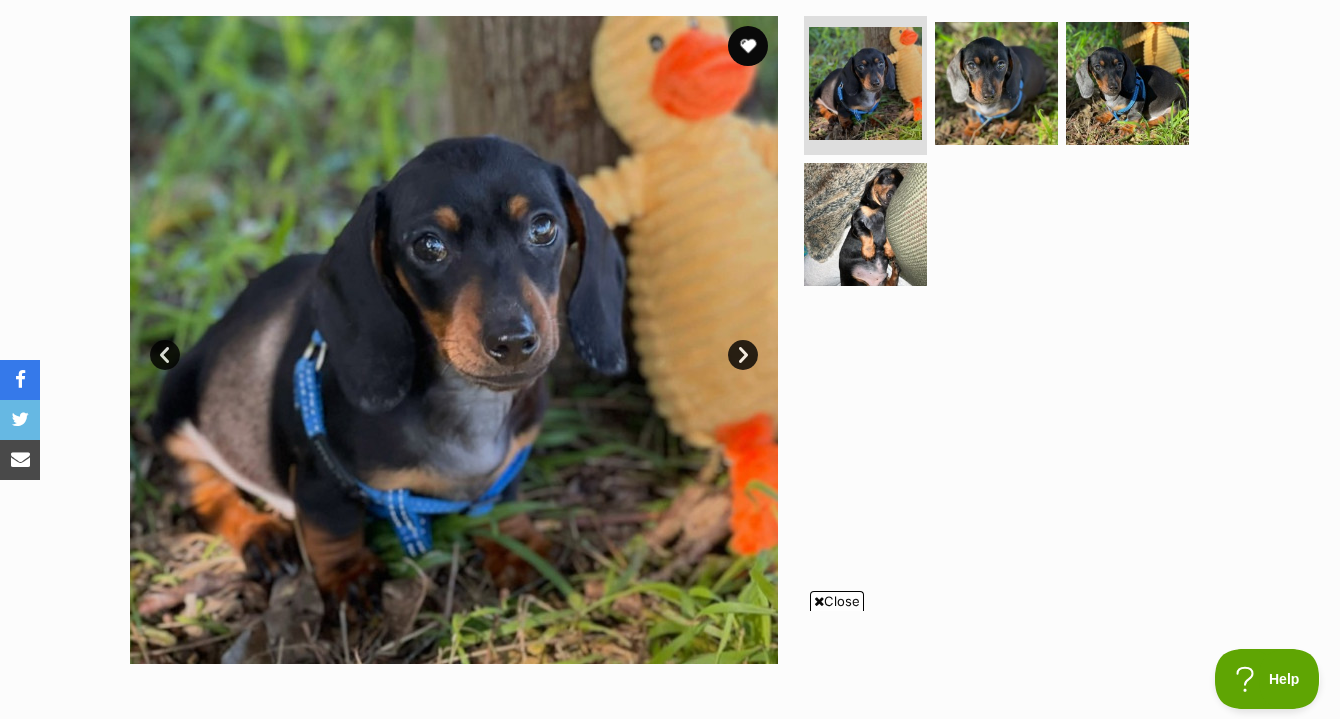 click on "Next" at bounding box center (743, 355) 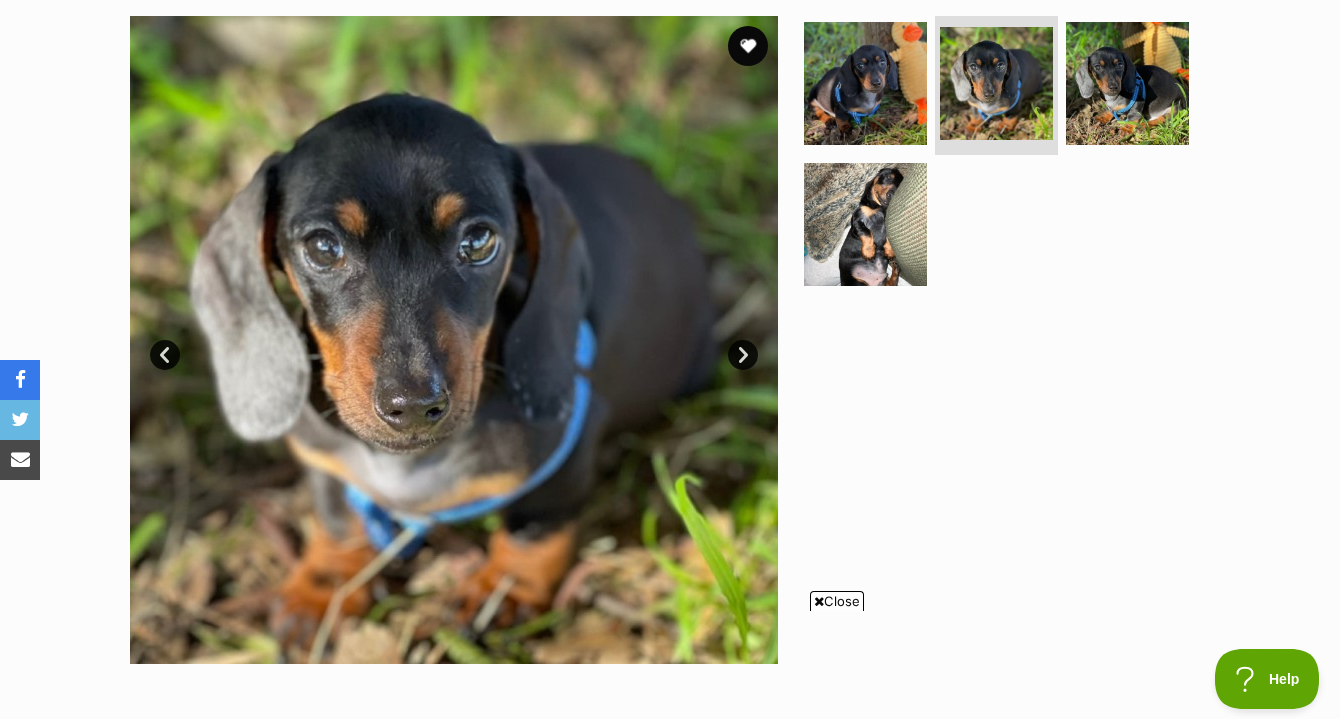 click on "Next" at bounding box center (743, 355) 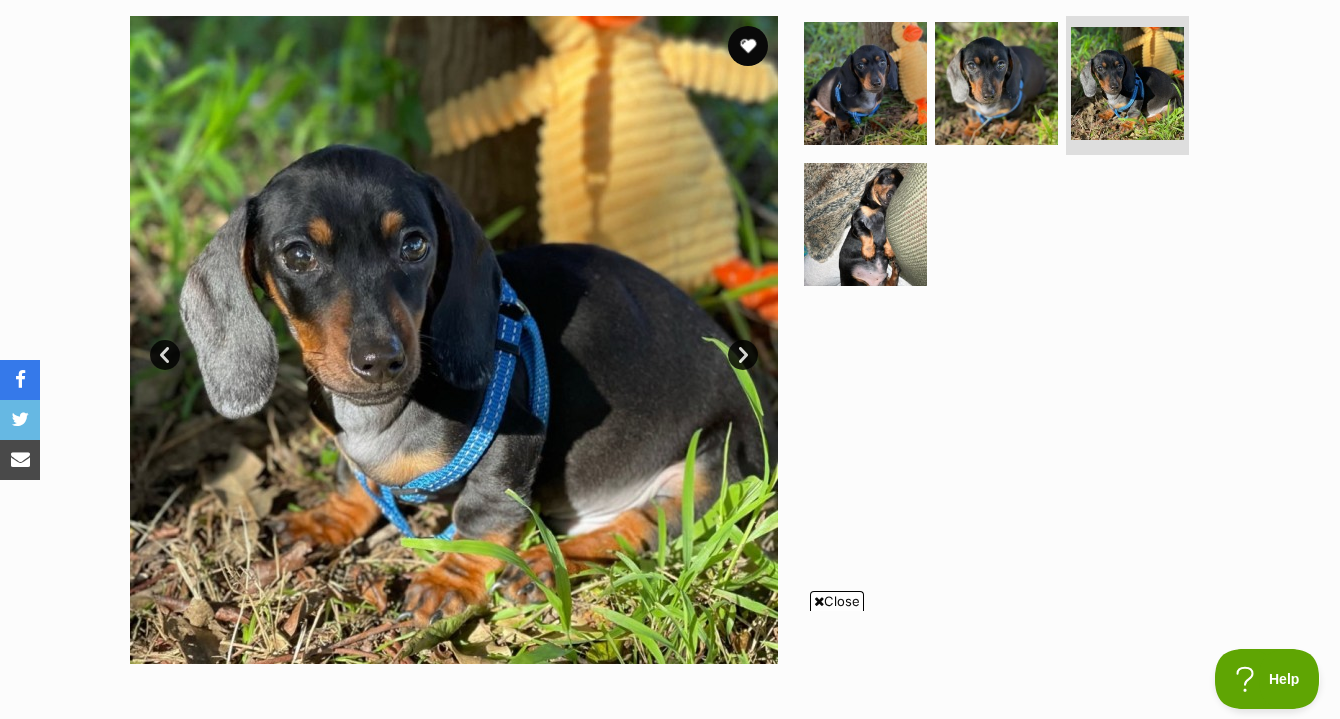 click on "Next" at bounding box center (743, 355) 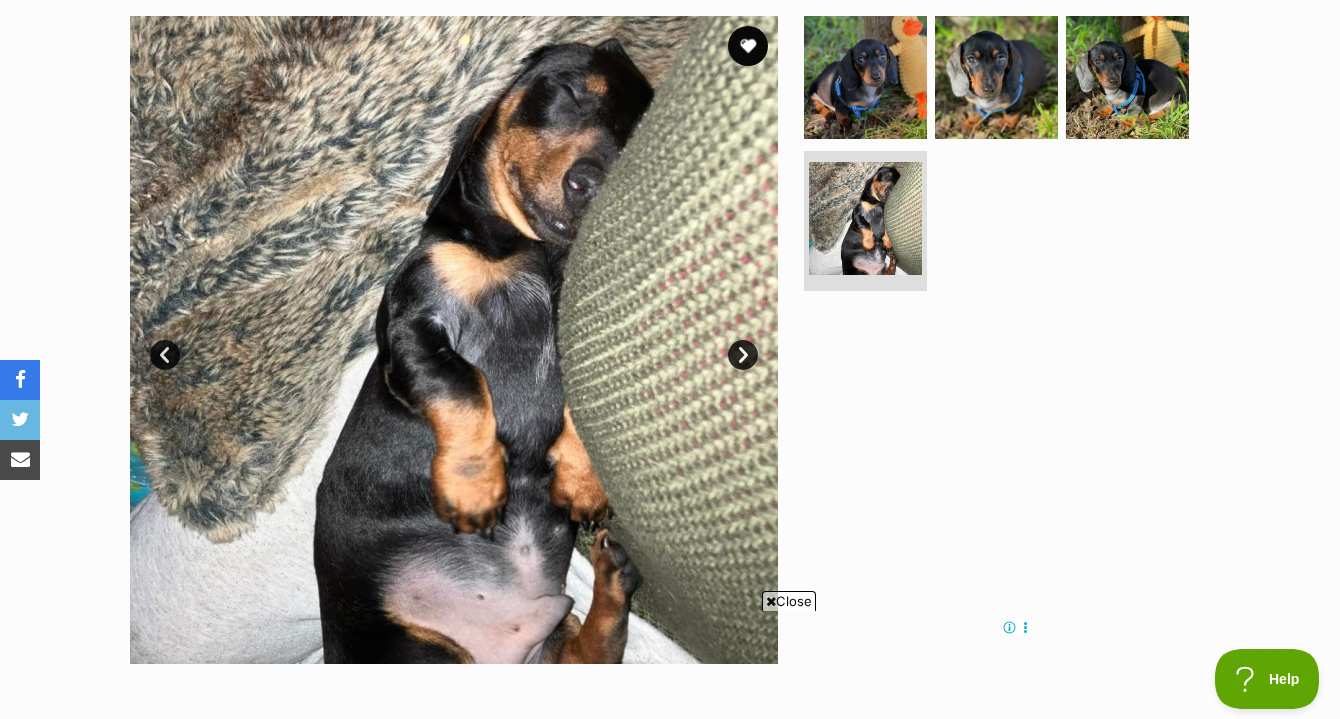 scroll, scrollTop: 0, scrollLeft: 0, axis: both 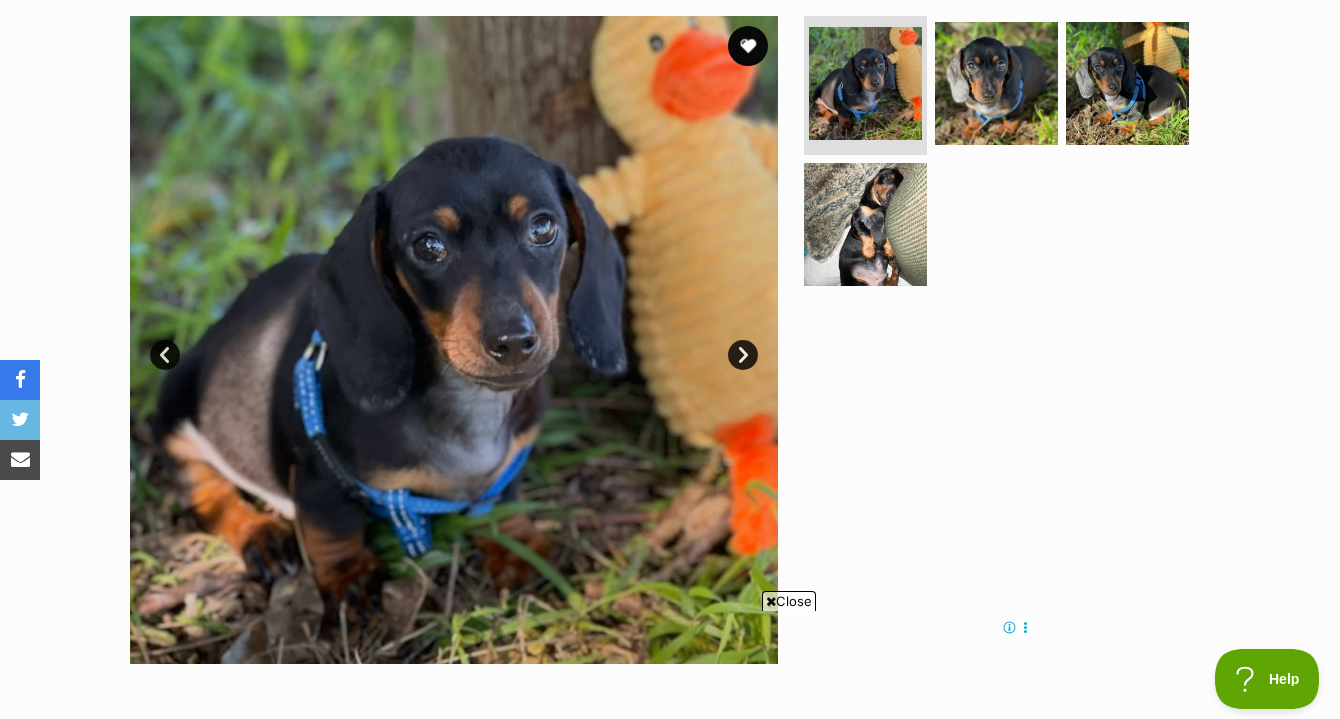 click on "Next" at bounding box center [743, 355] 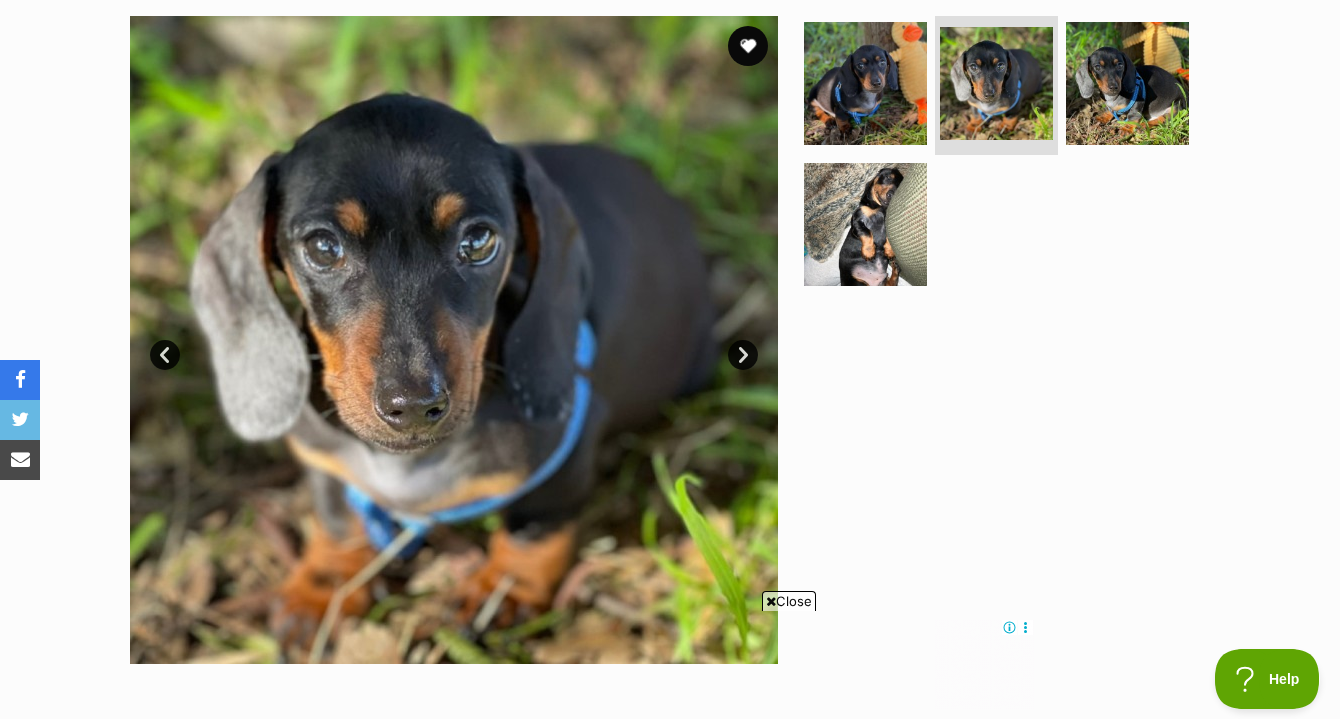 click on "Next" at bounding box center (743, 355) 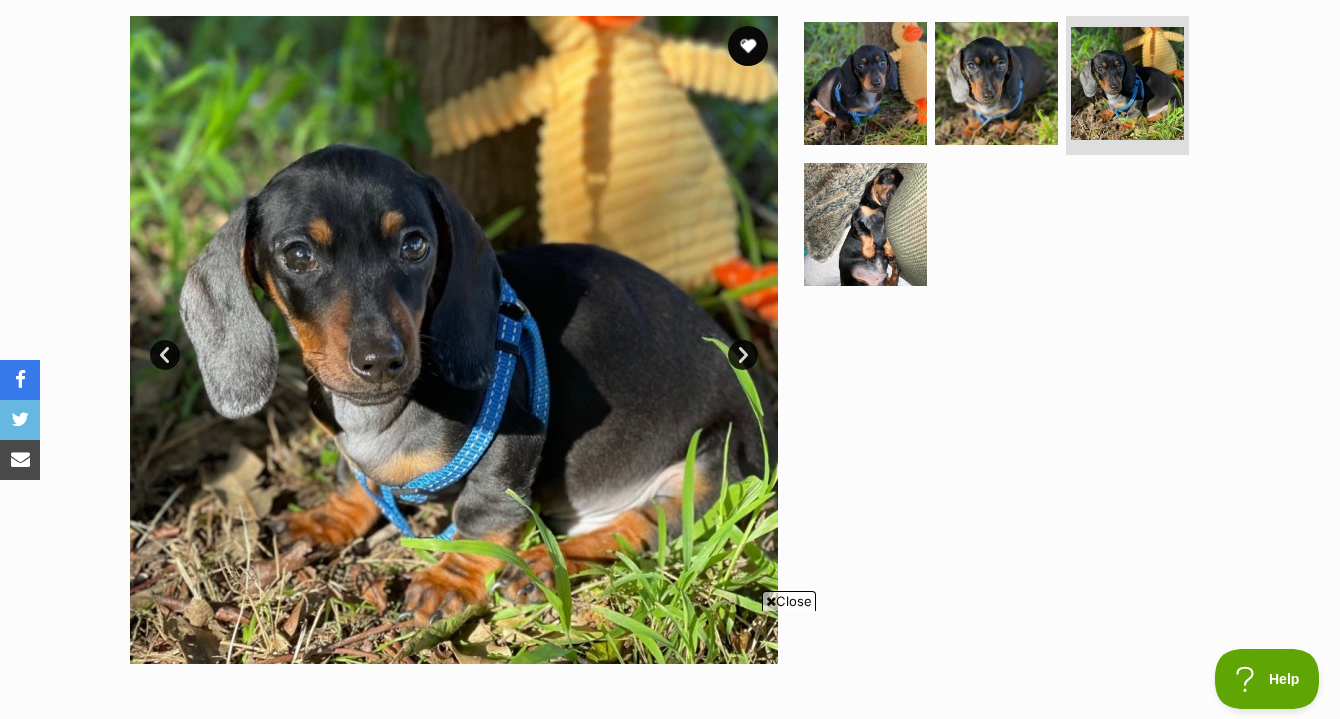click on "Next" at bounding box center (743, 355) 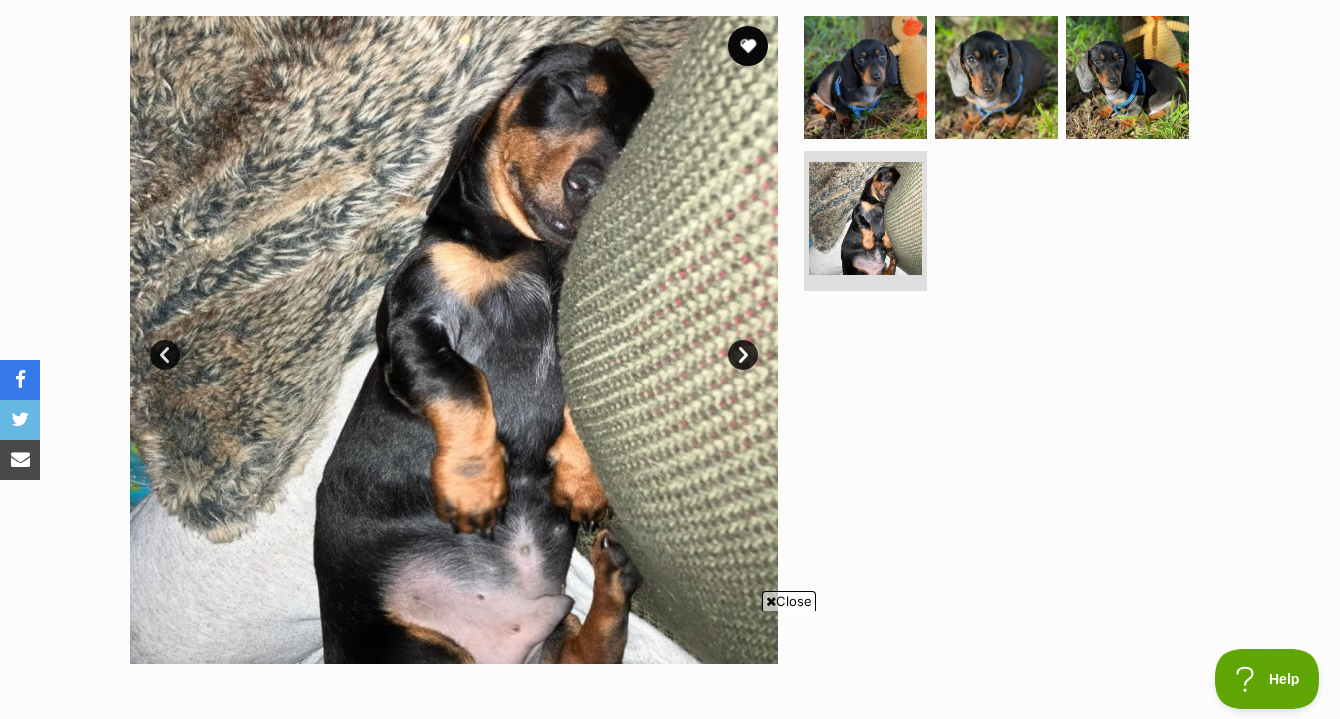 scroll, scrollTop: 500, scrollLeft: 0, axis: vertical 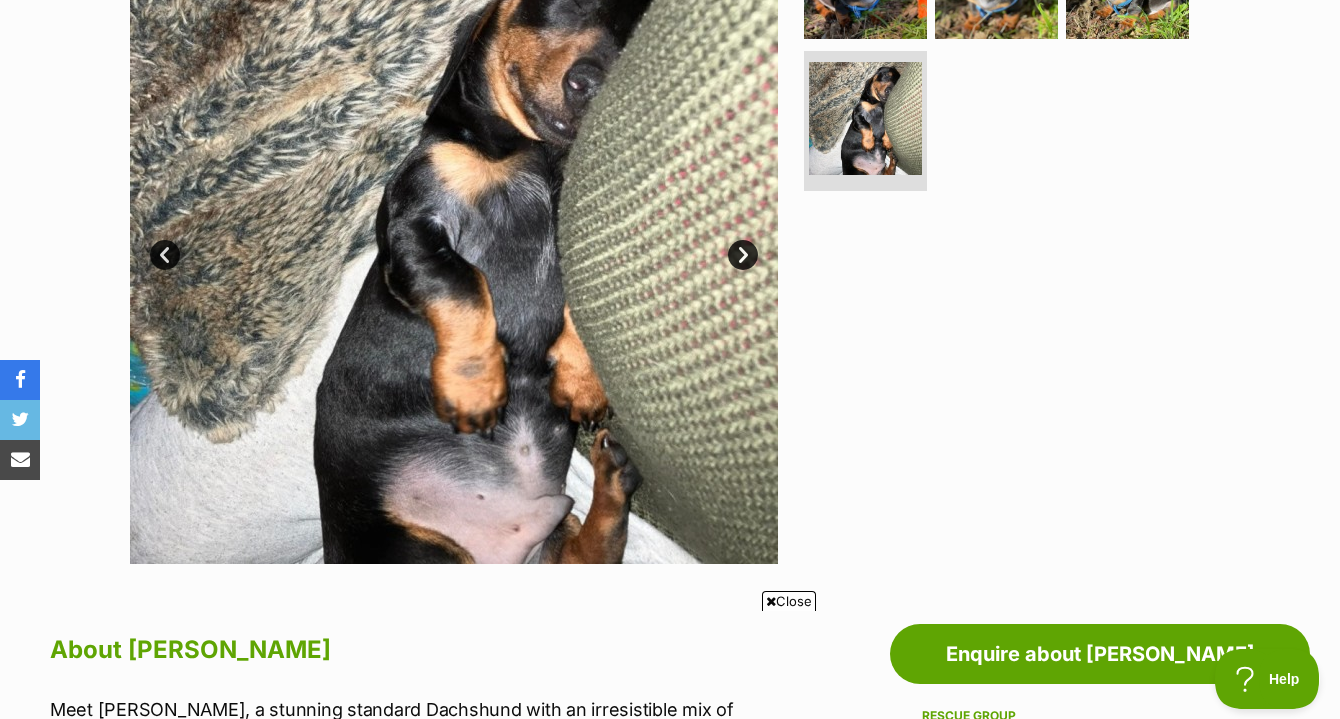 click on "Next" at bounding box center (743, 255) 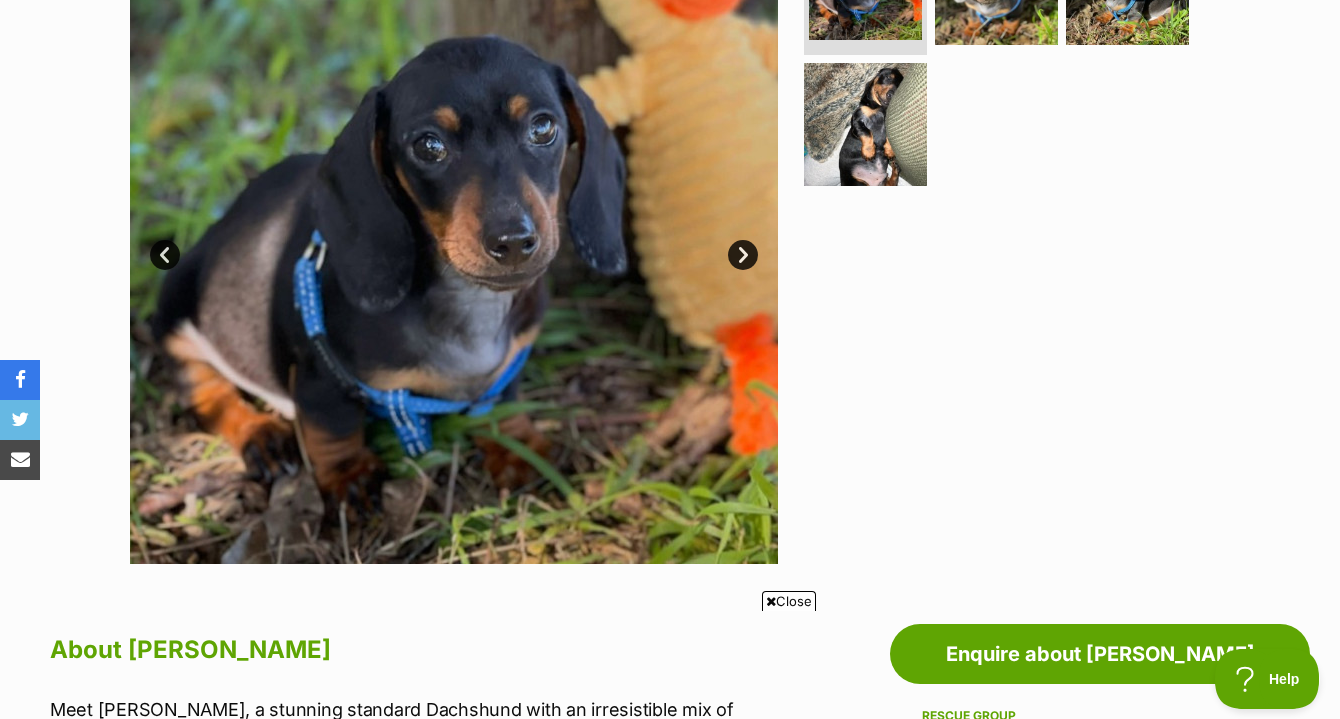click on "Next" at bounding box center (743, 255) 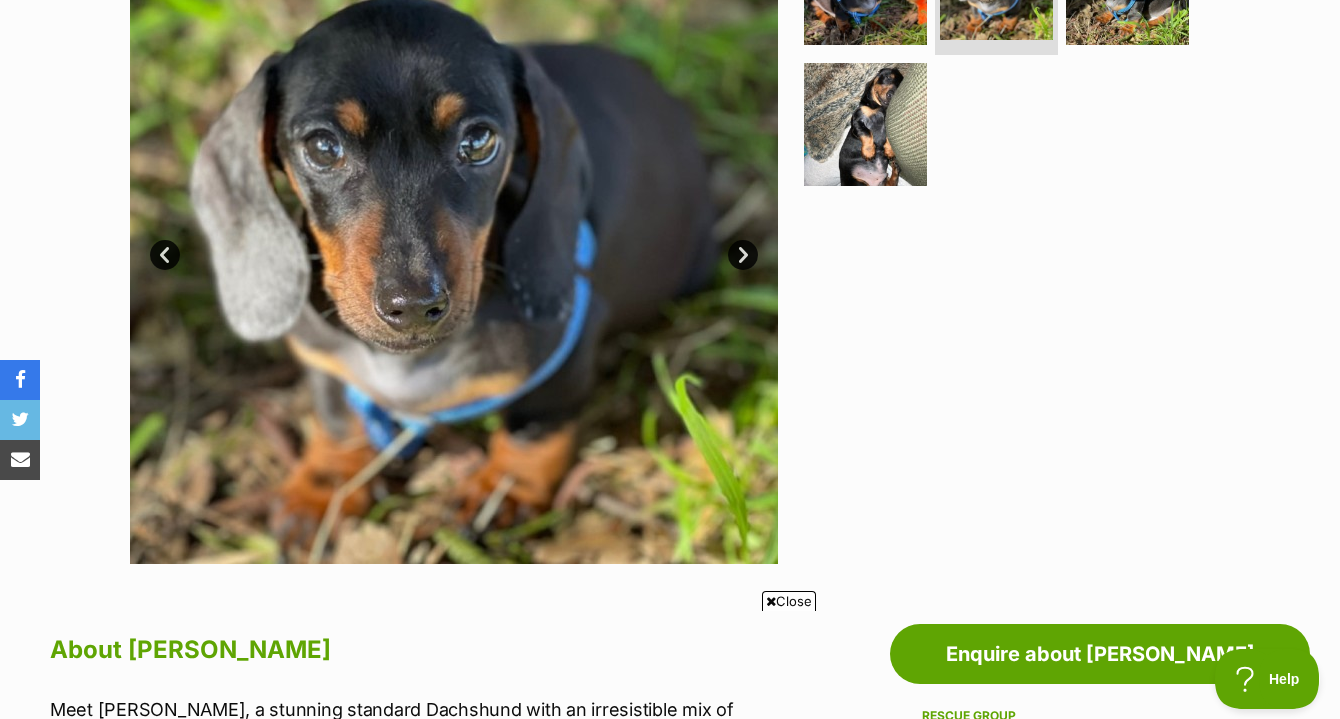 click on "Next" at bounding box center [743, 255] 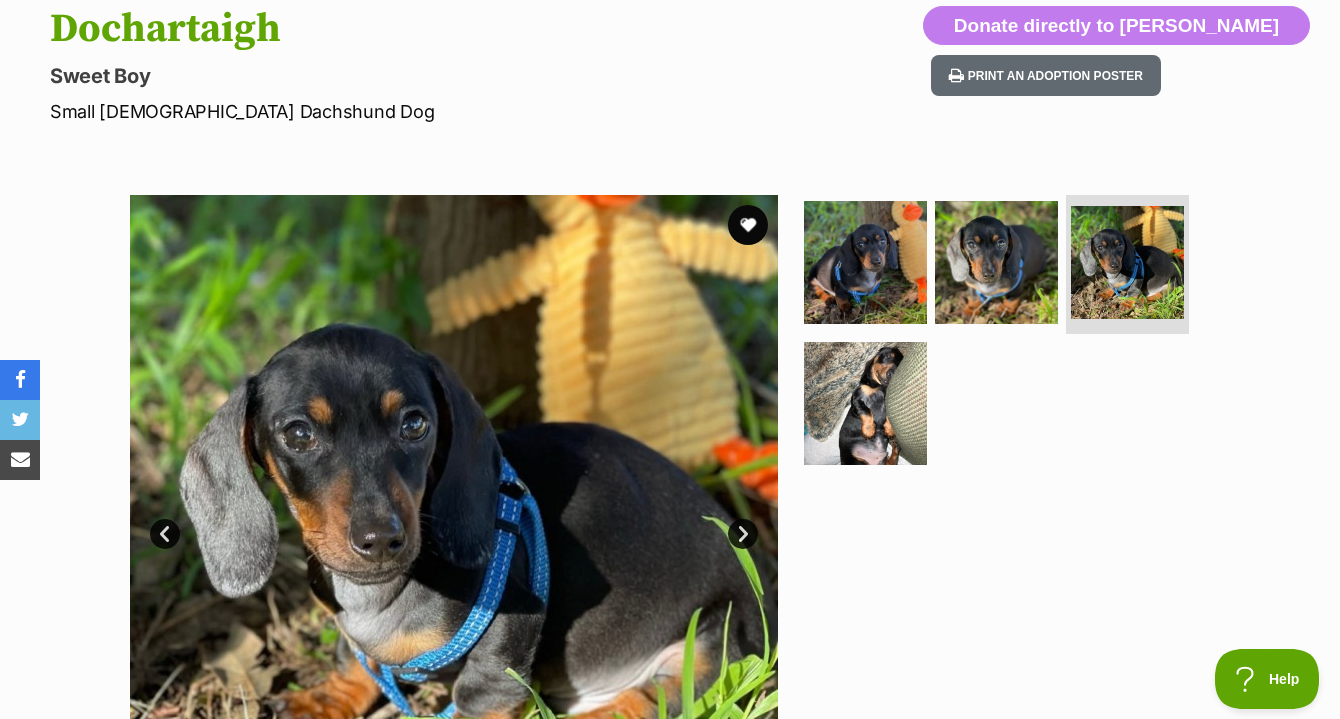 scroll, scrollTop: 0, scrollLeft: 0, axis: both 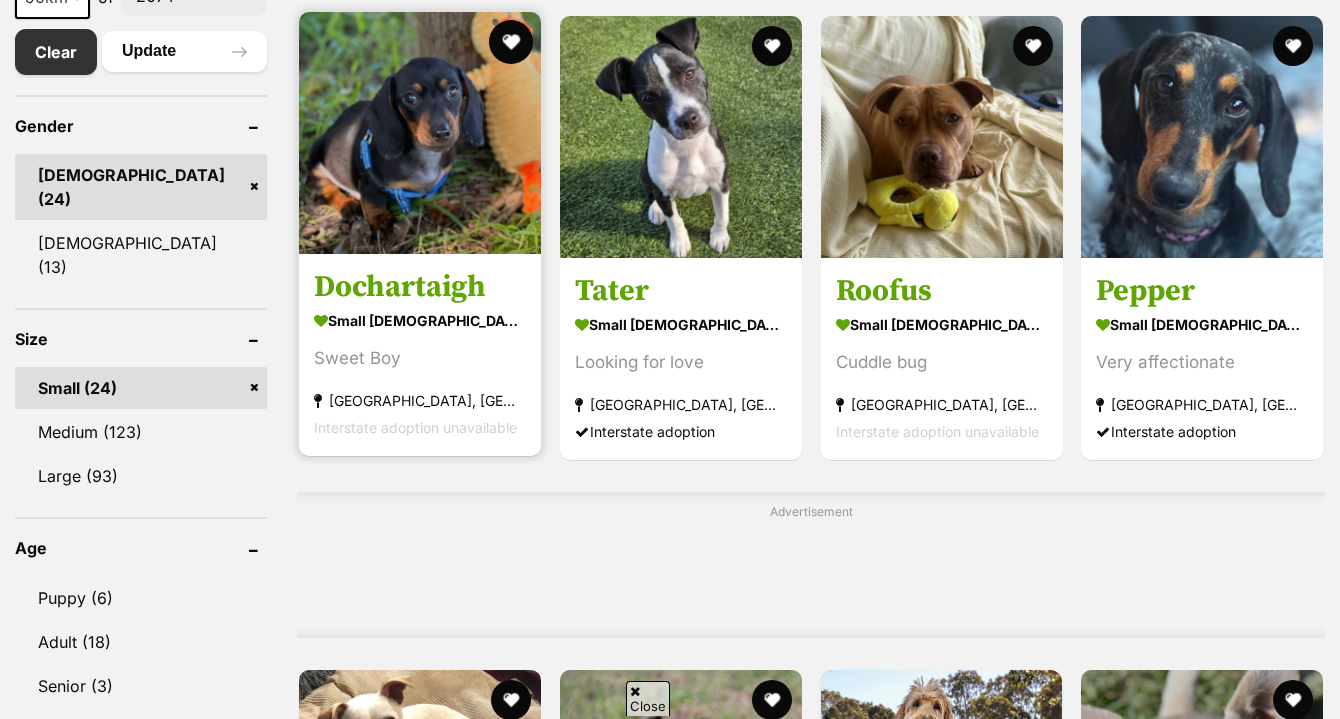 click at bounding box center [511, 42] 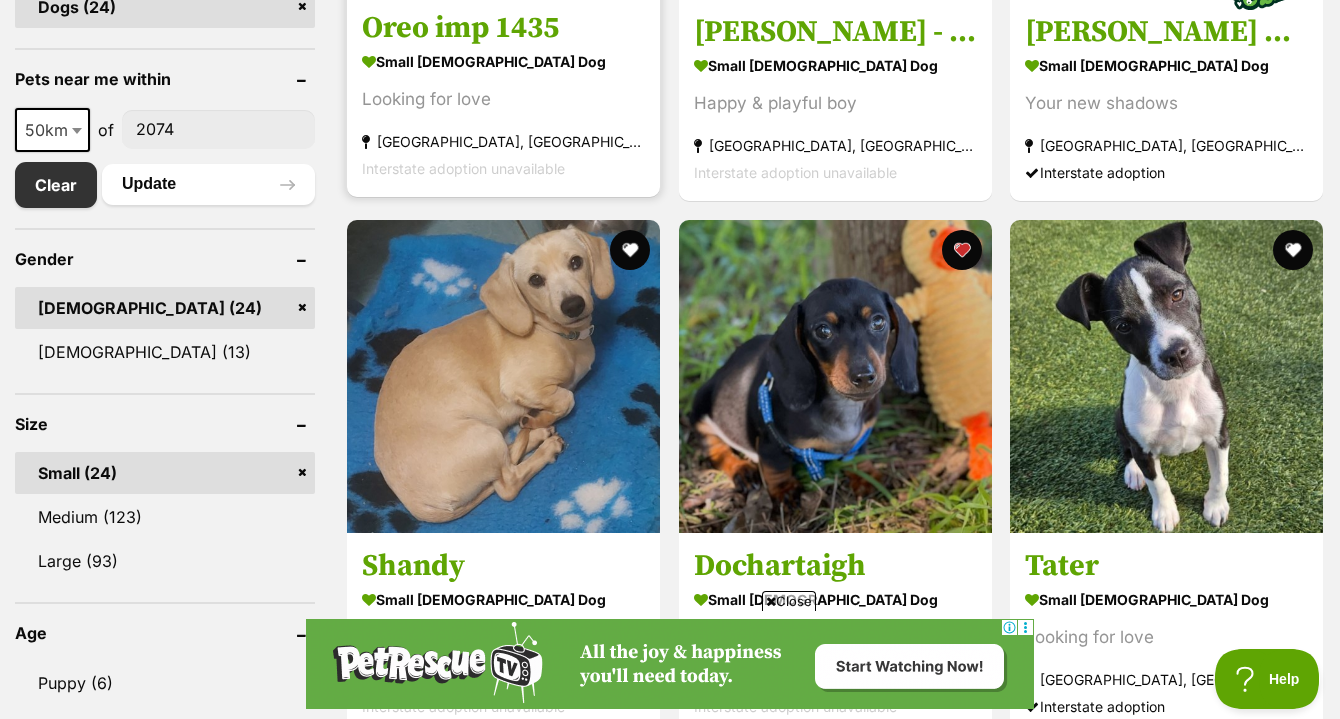 scroll, scrollTop: 1100, scrollLeft: 0, axis: vertical 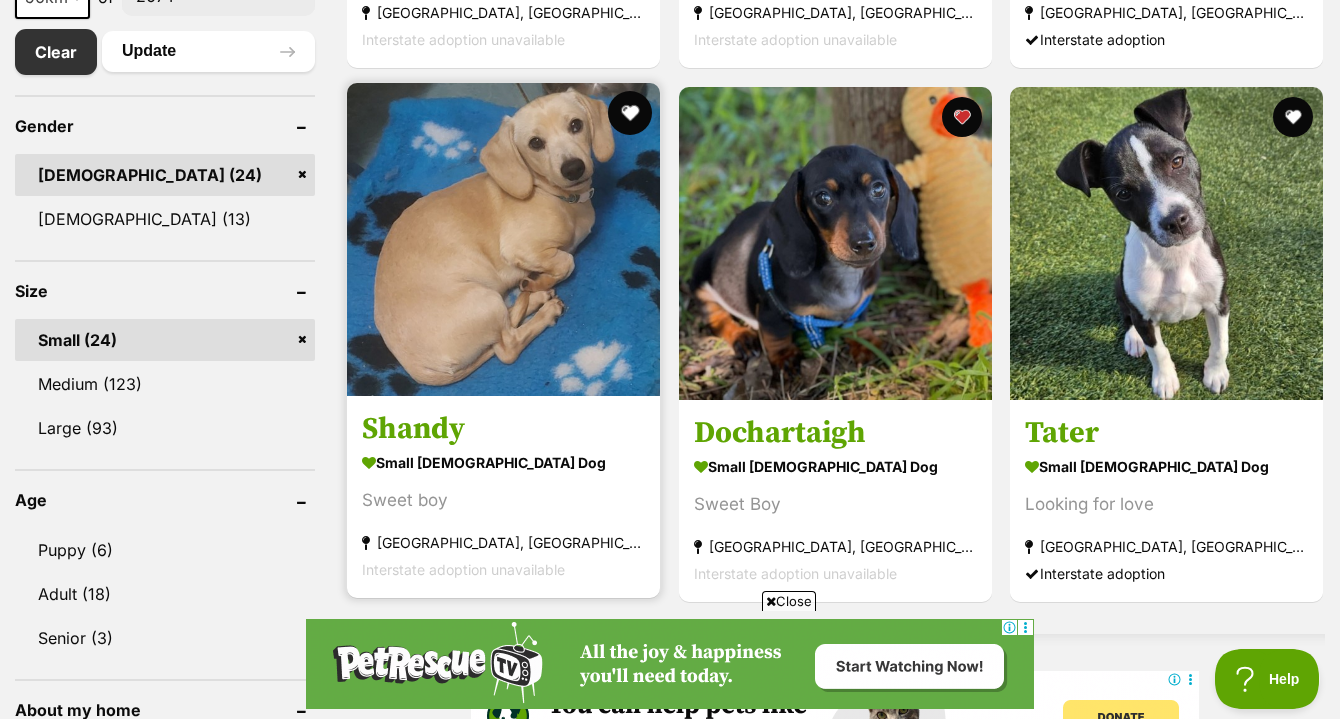 click at bounding box center [630, 113] 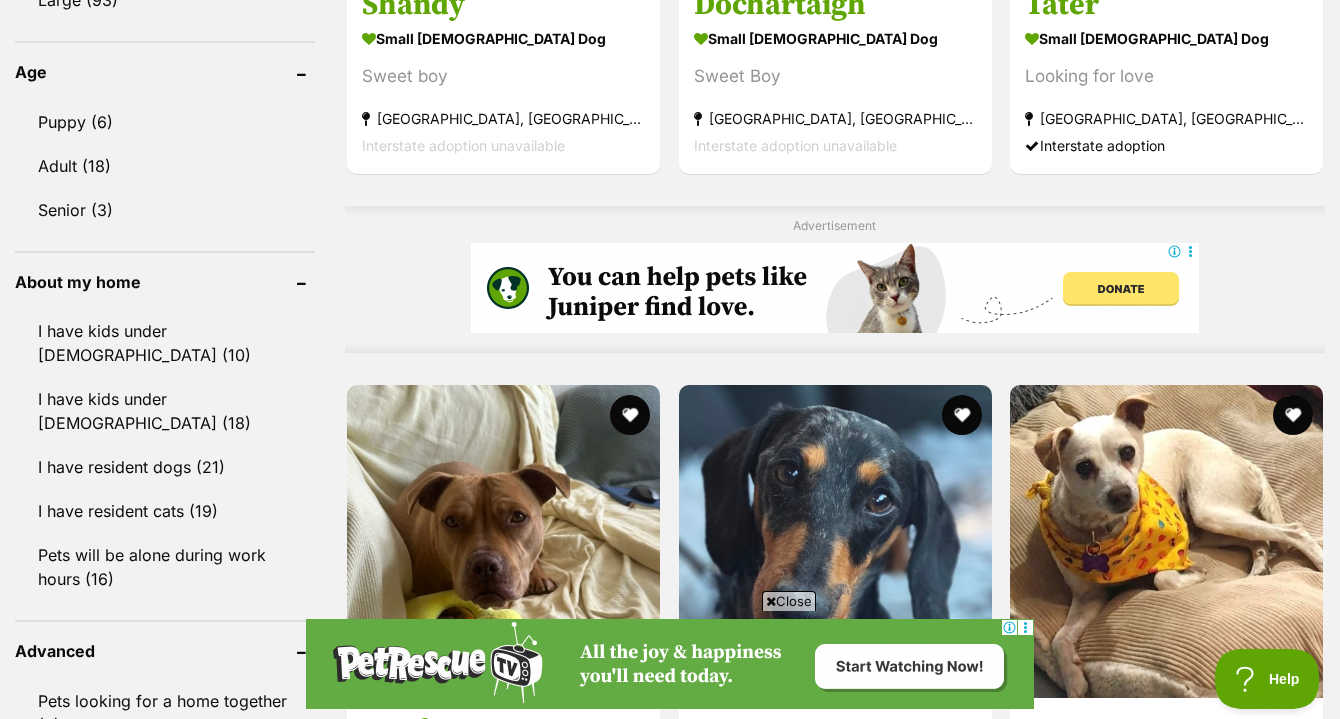scroll, scrollTop: 1700, scrollLeft: 0, axis: vertical 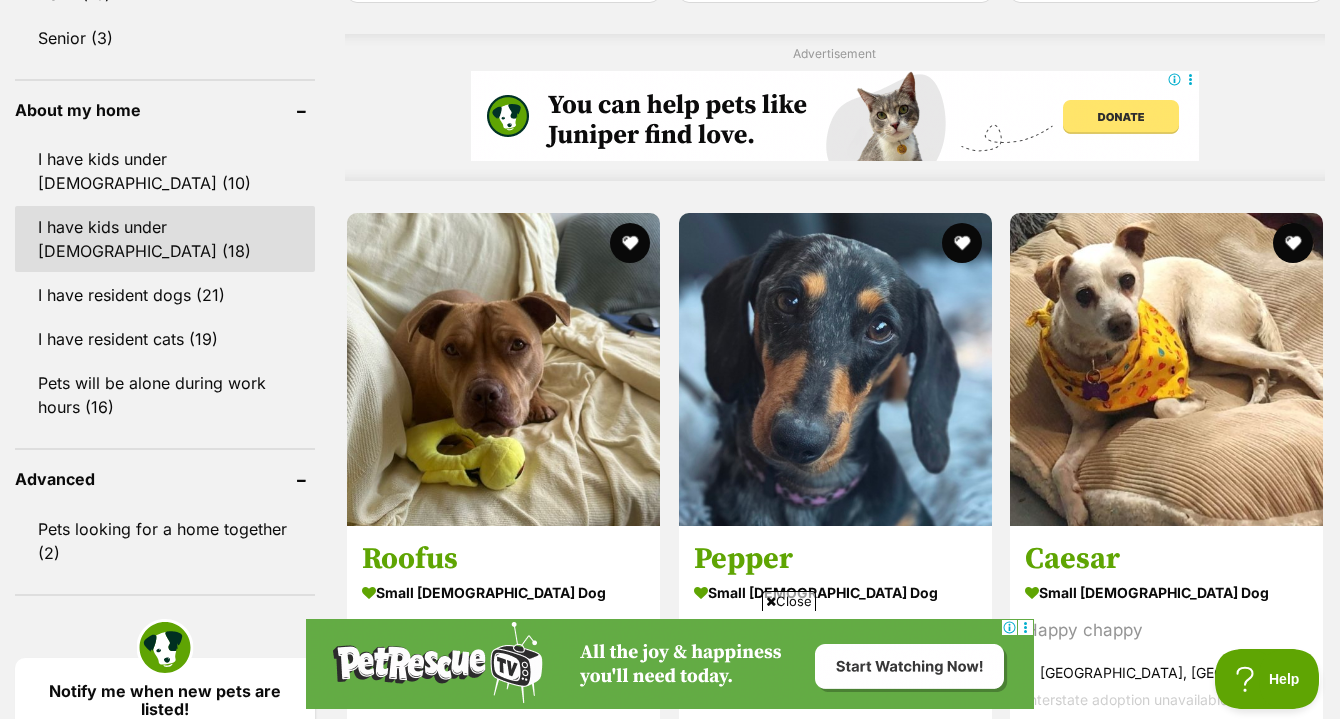click on "I have kids under 12 years old (18)" at bounding box center (165, 239) 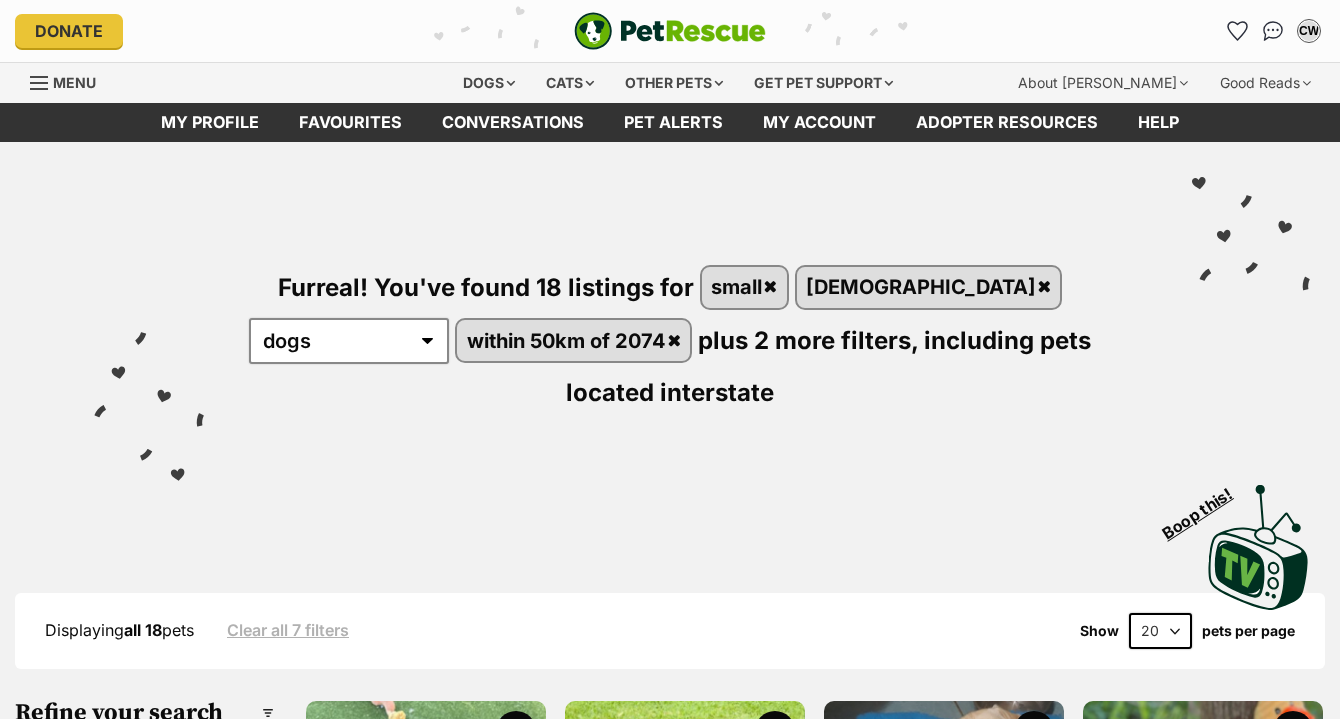scroll, scrollTop: 0, scrollLeft: 0, axis: both 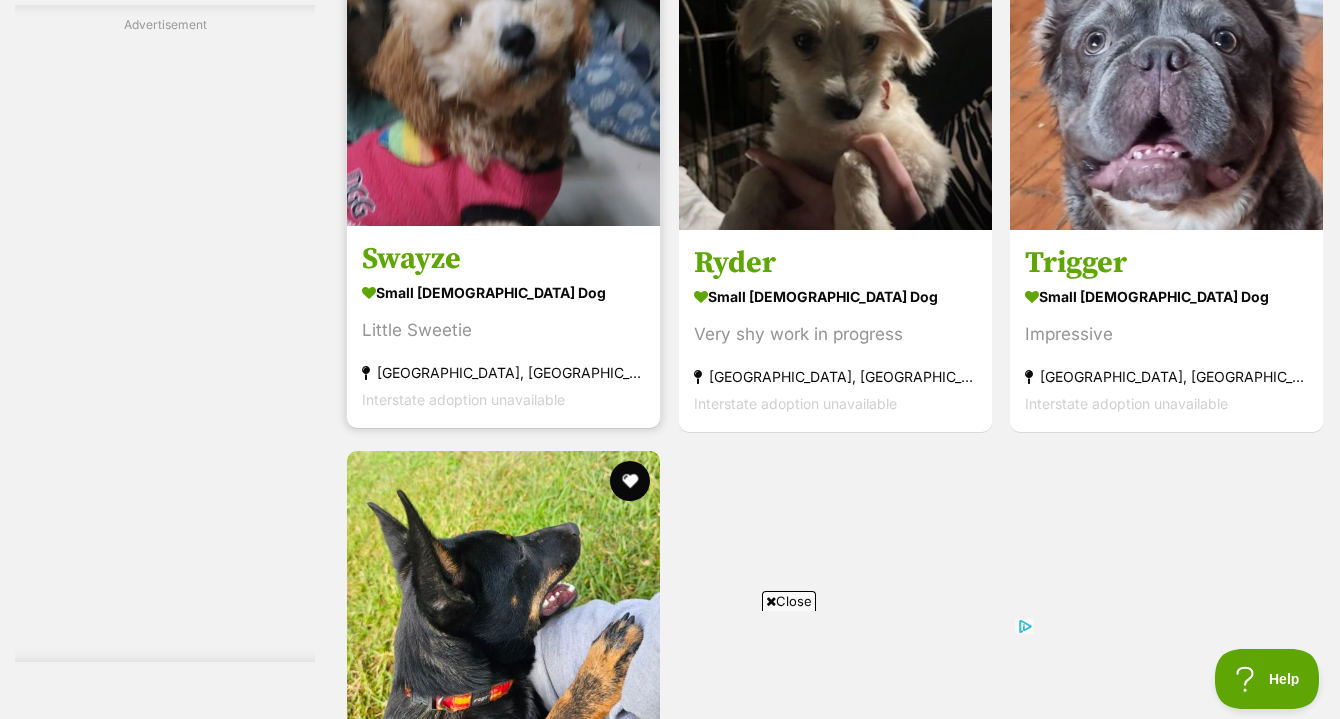 click at bounding box center (503, 69) 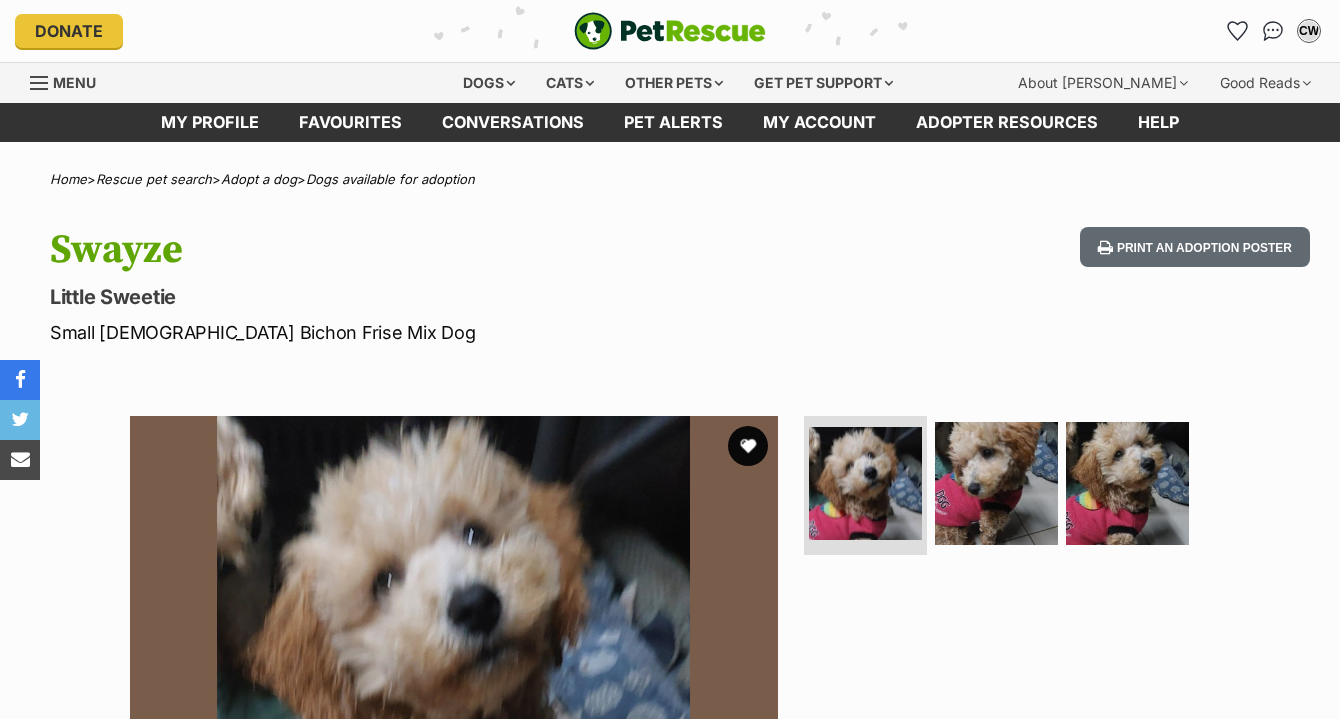 scroll, scrollTop: 0, scrollLeft: 0, axis: both 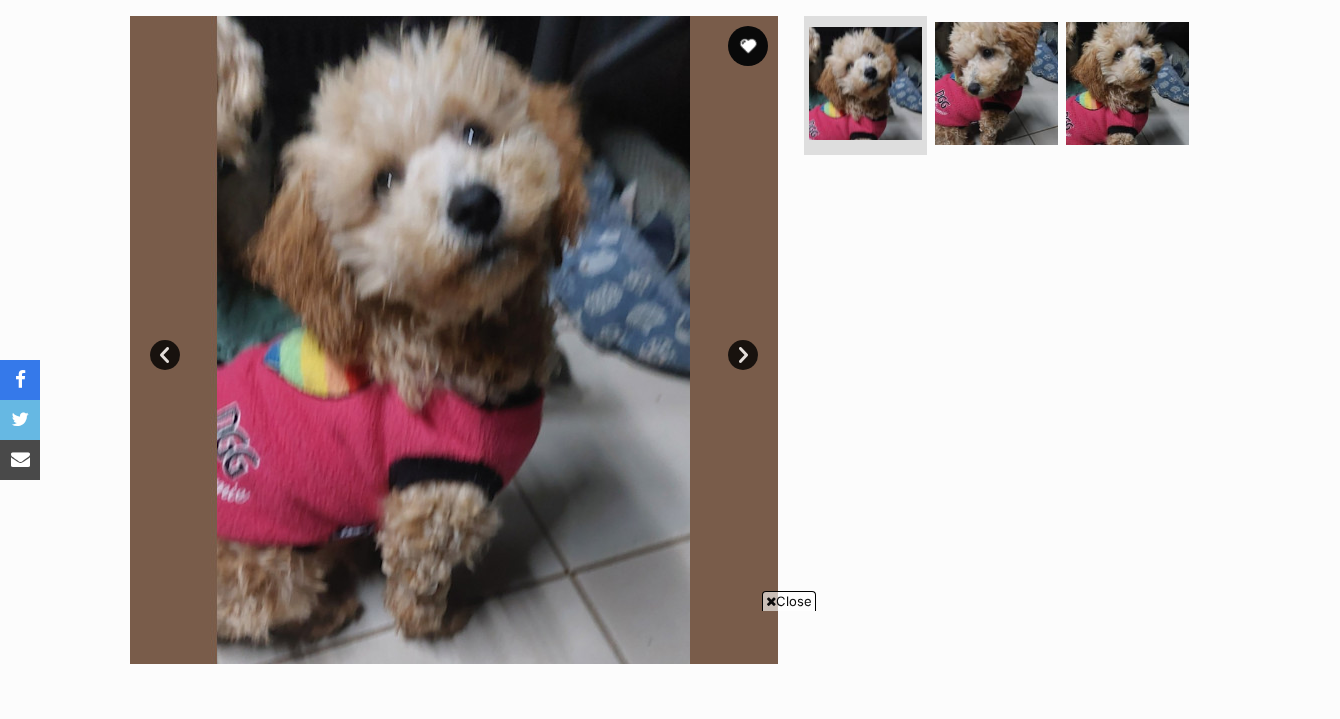 click on "Next" at bounding box center [743, 355] 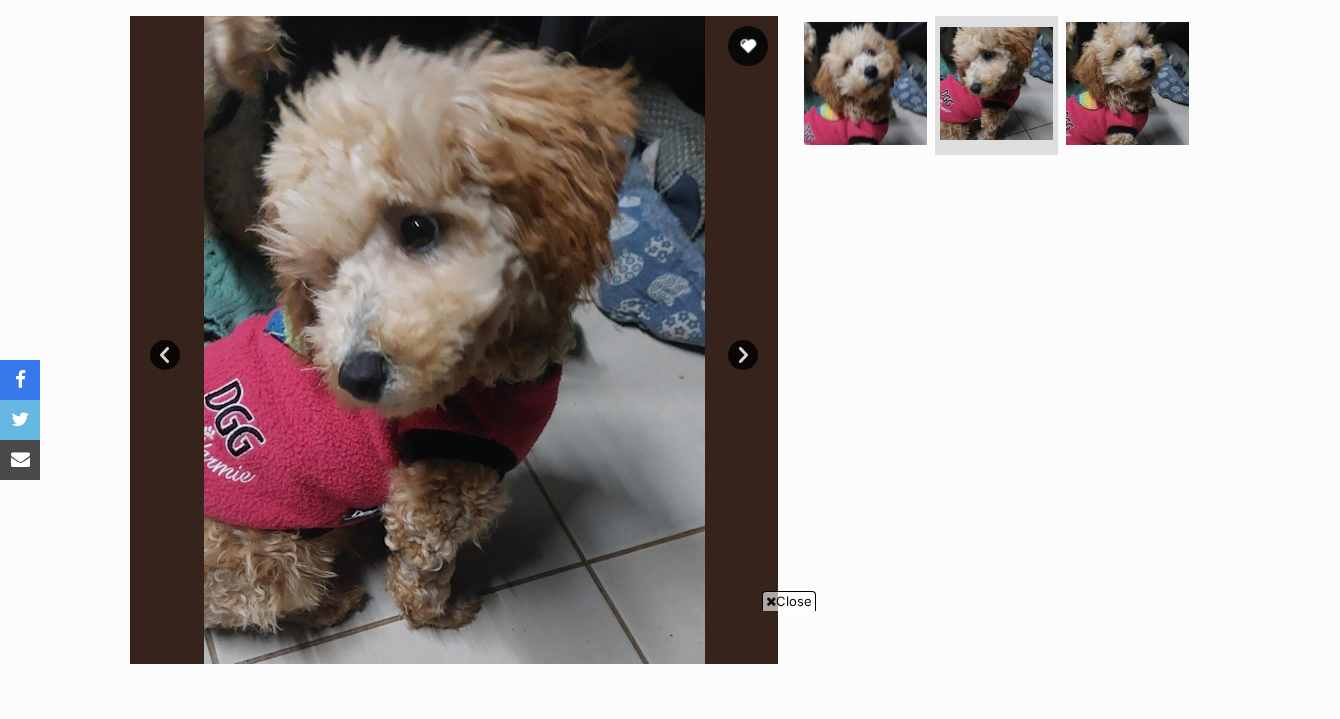 scroll, scrollTop: 0, scrollLeft: 0, axis: both 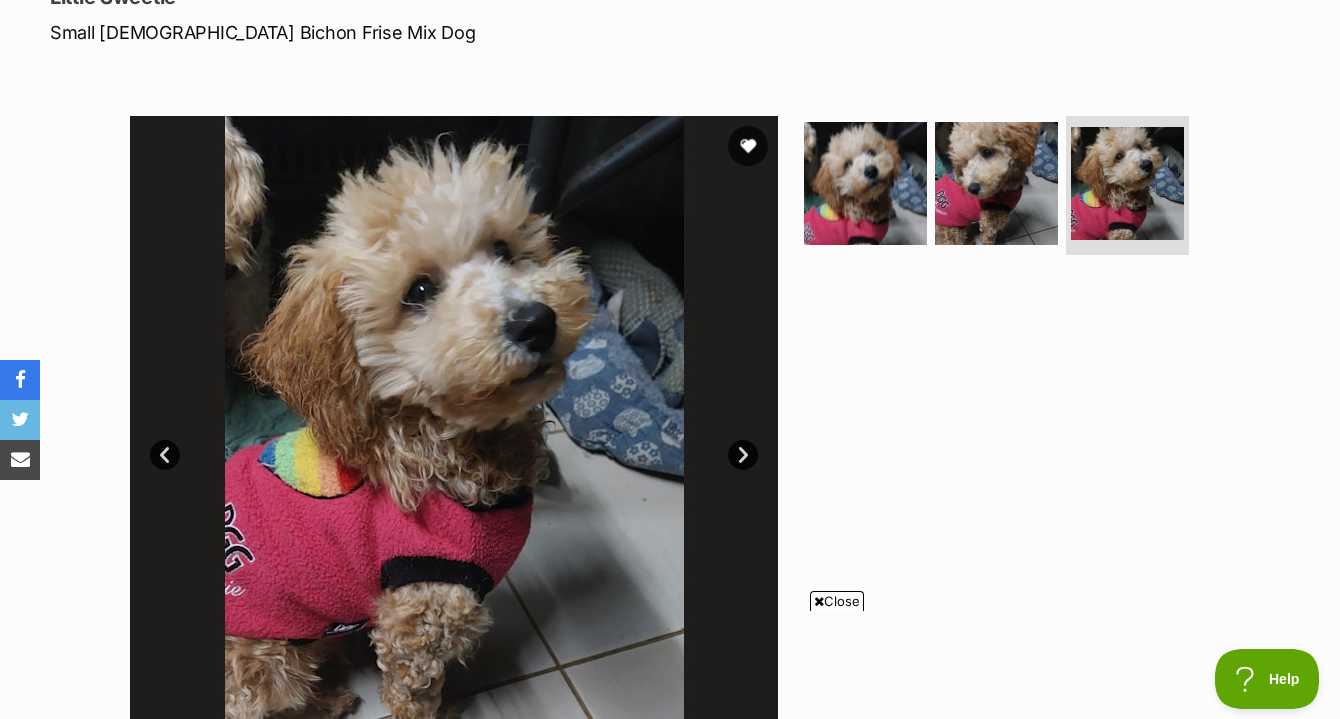 click on "Next" at bounding box center (743, 455) 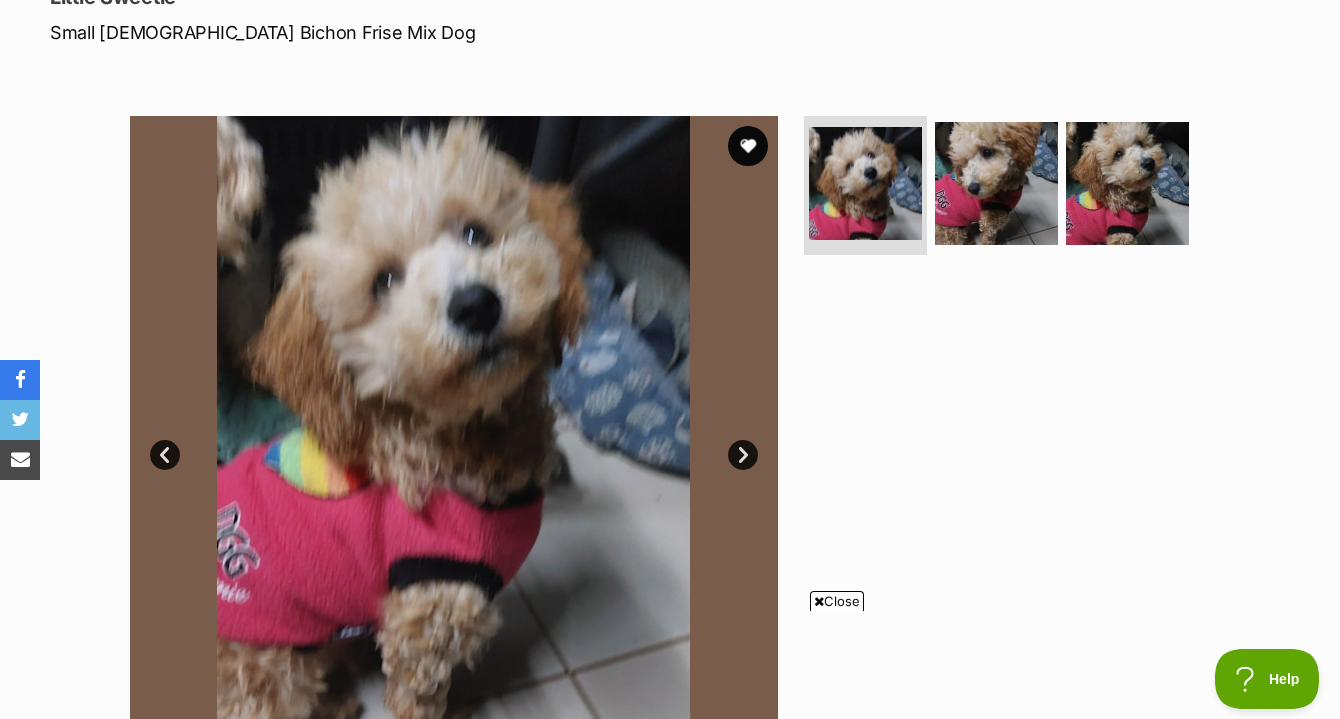 click on "Next" at bounding box center [743, 455] 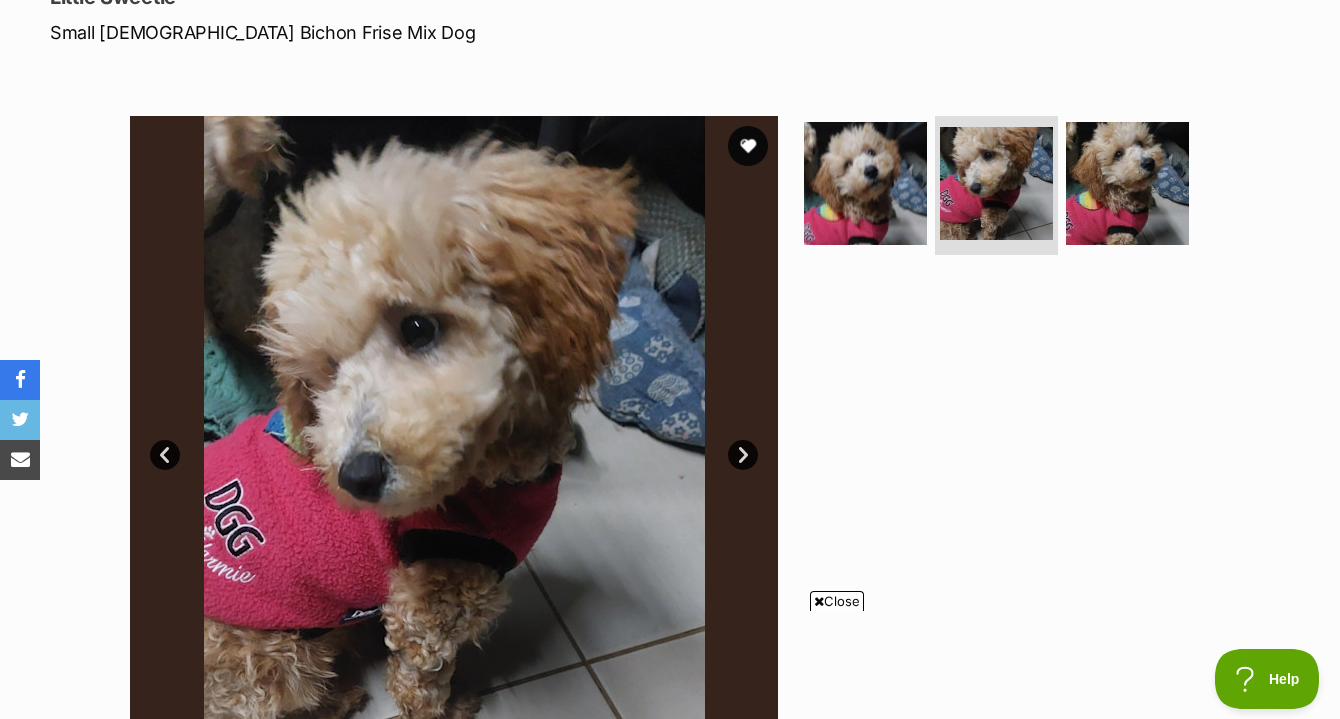 click on "Next" at bounding box center (743, 455) 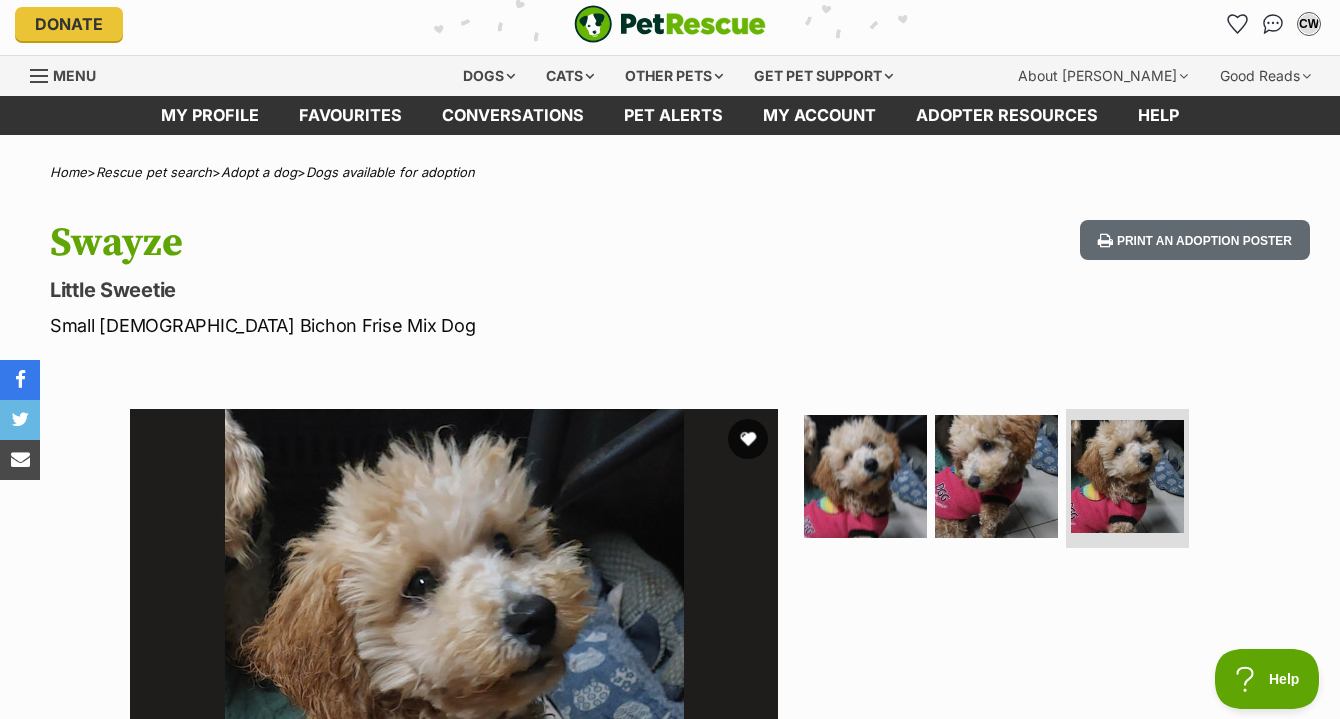 scroll, scrollTop: 0, scrollLeft: 0, axis: both 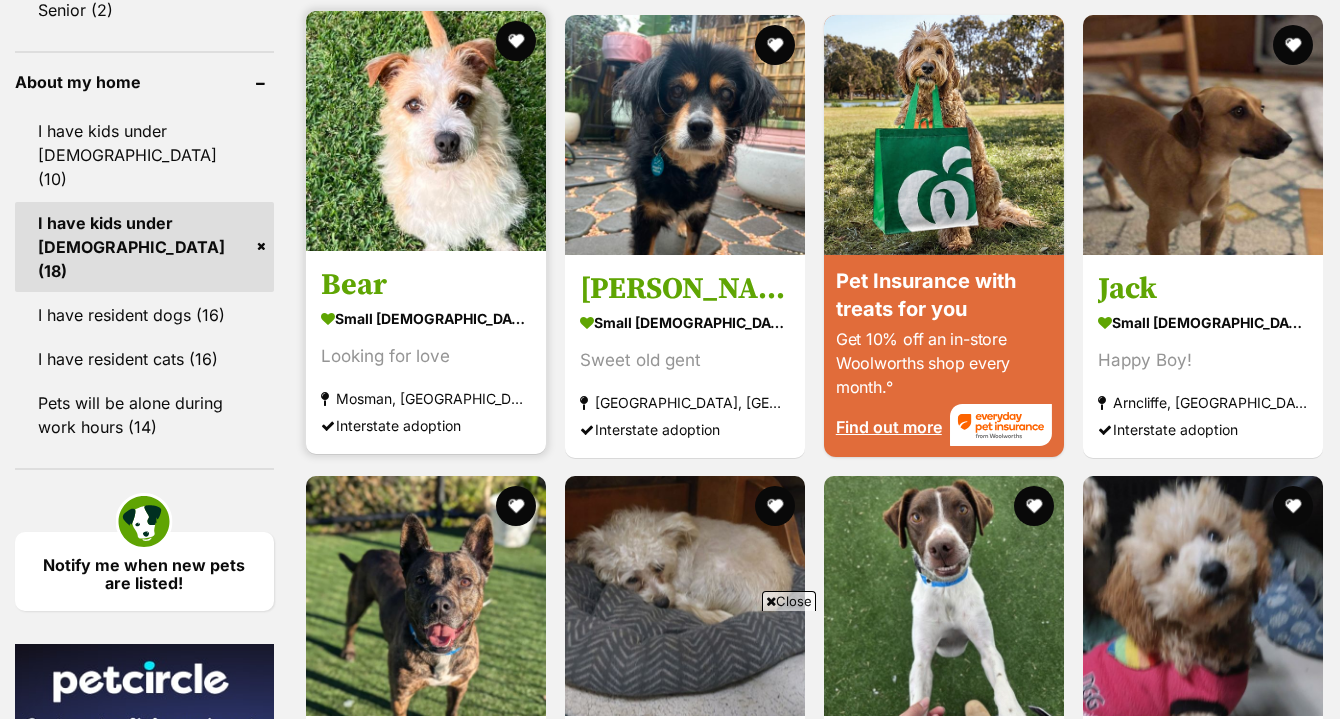 click at bounding box center [426, 131] 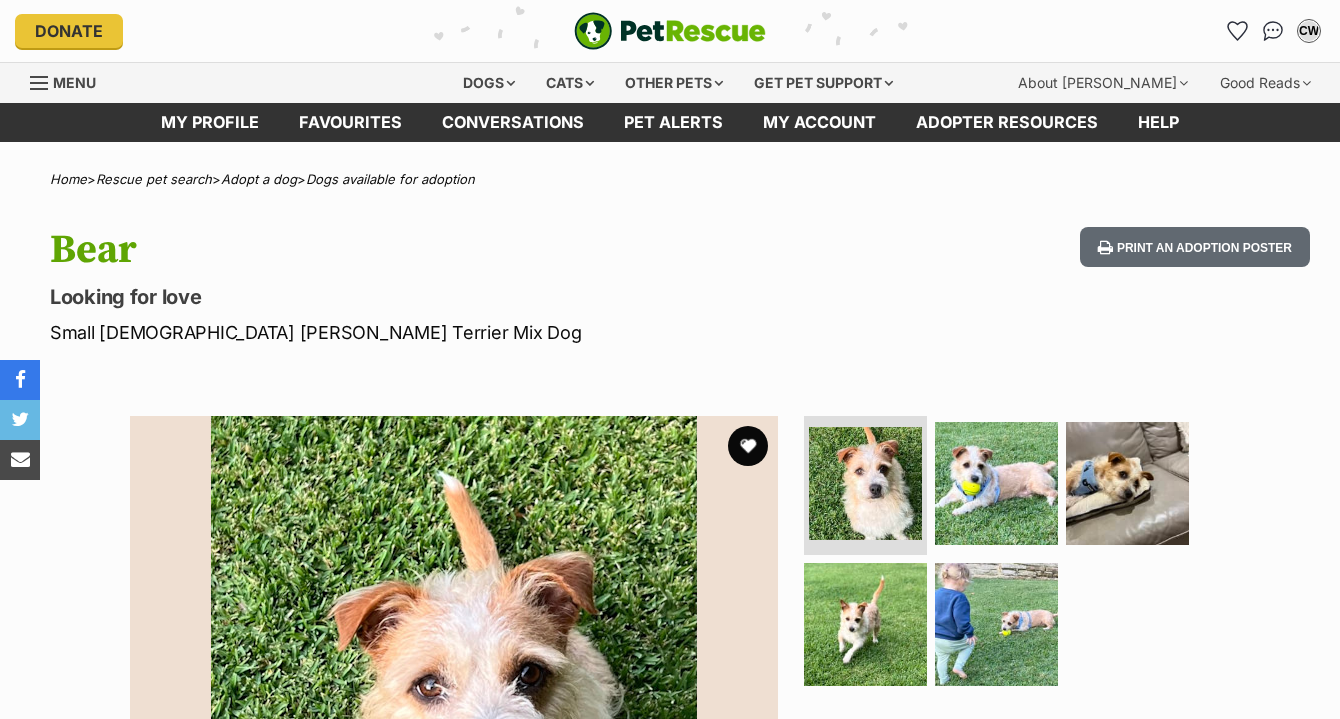scroll, scrollTop: 0, scrollLeft: 0, axis: both 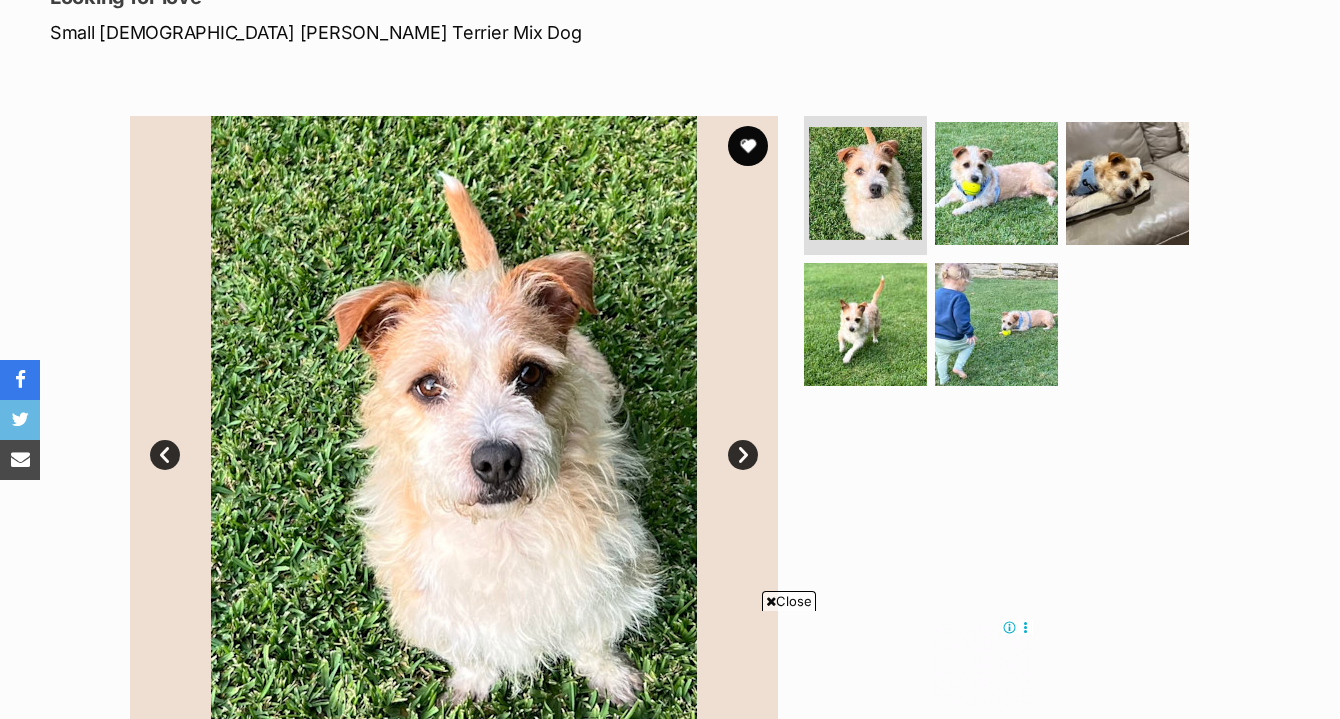 click on "Next" at bounding box center [743, 455] 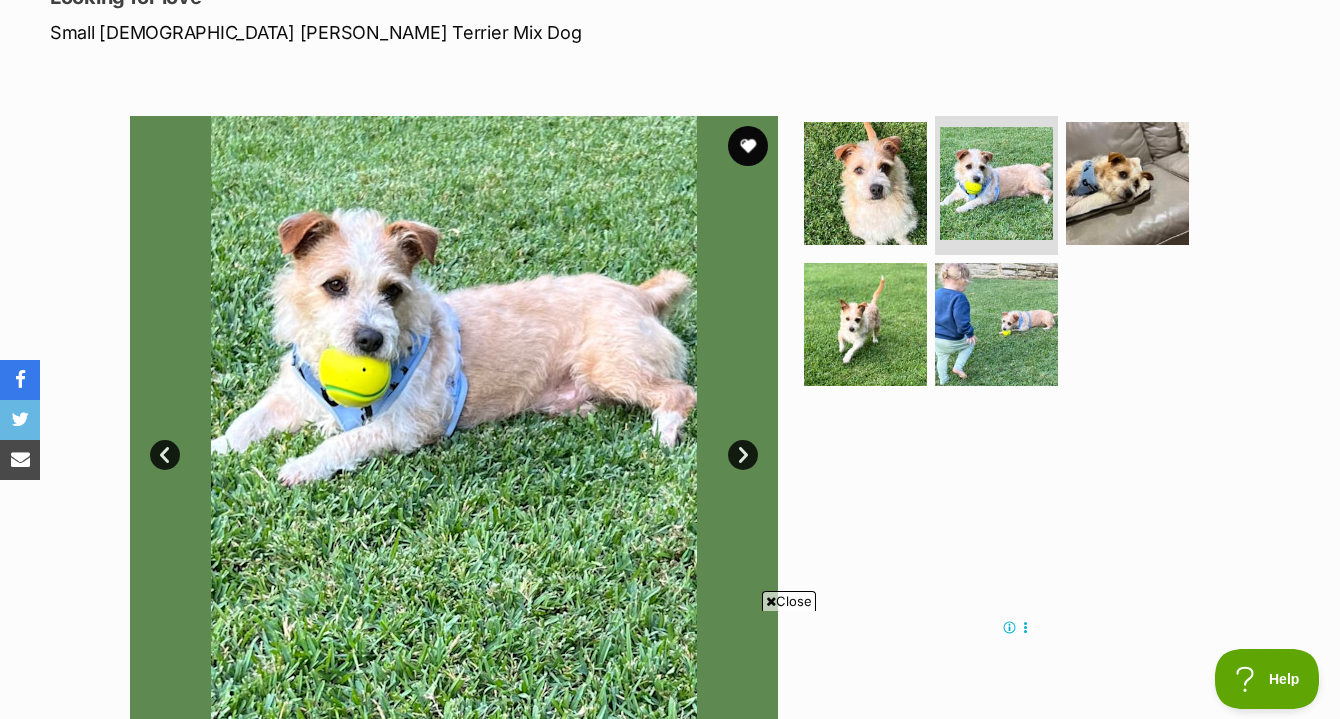 scroll, scrollTop: 0, scrollLeft: 0, axis: both 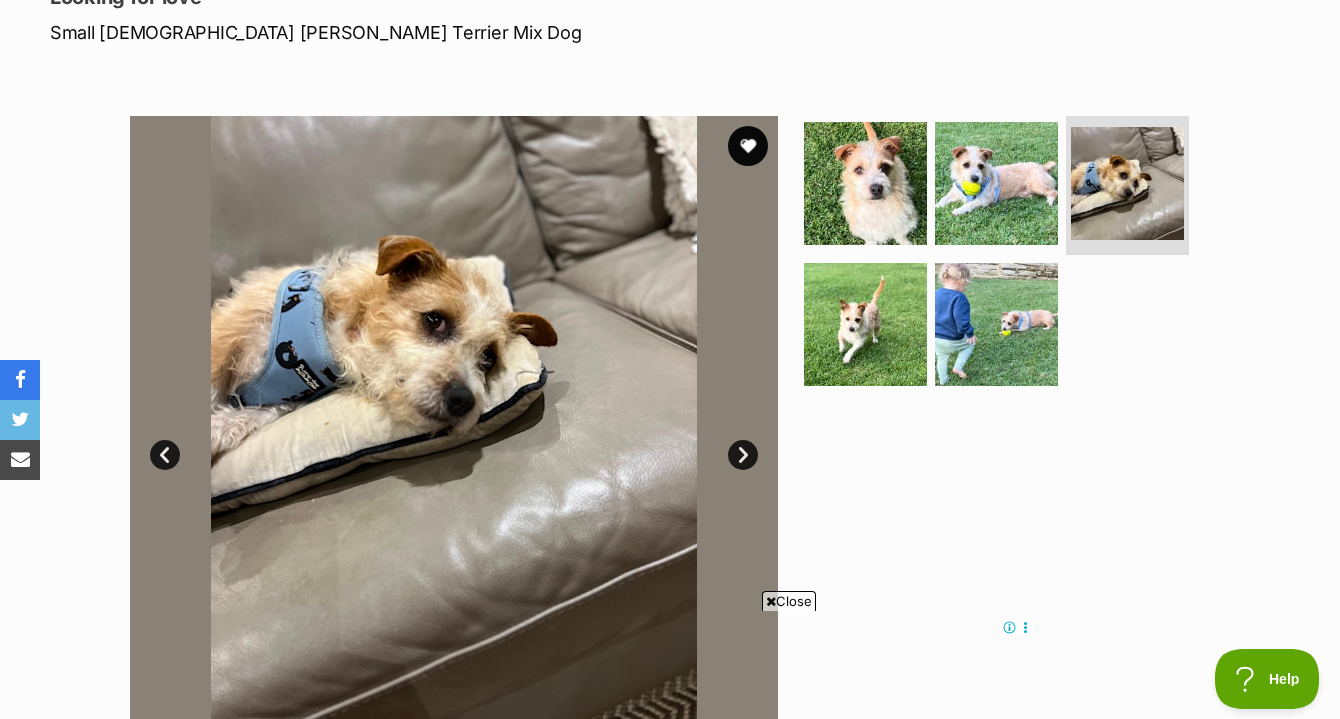 click on "Next" at bounding box center [743, 455] 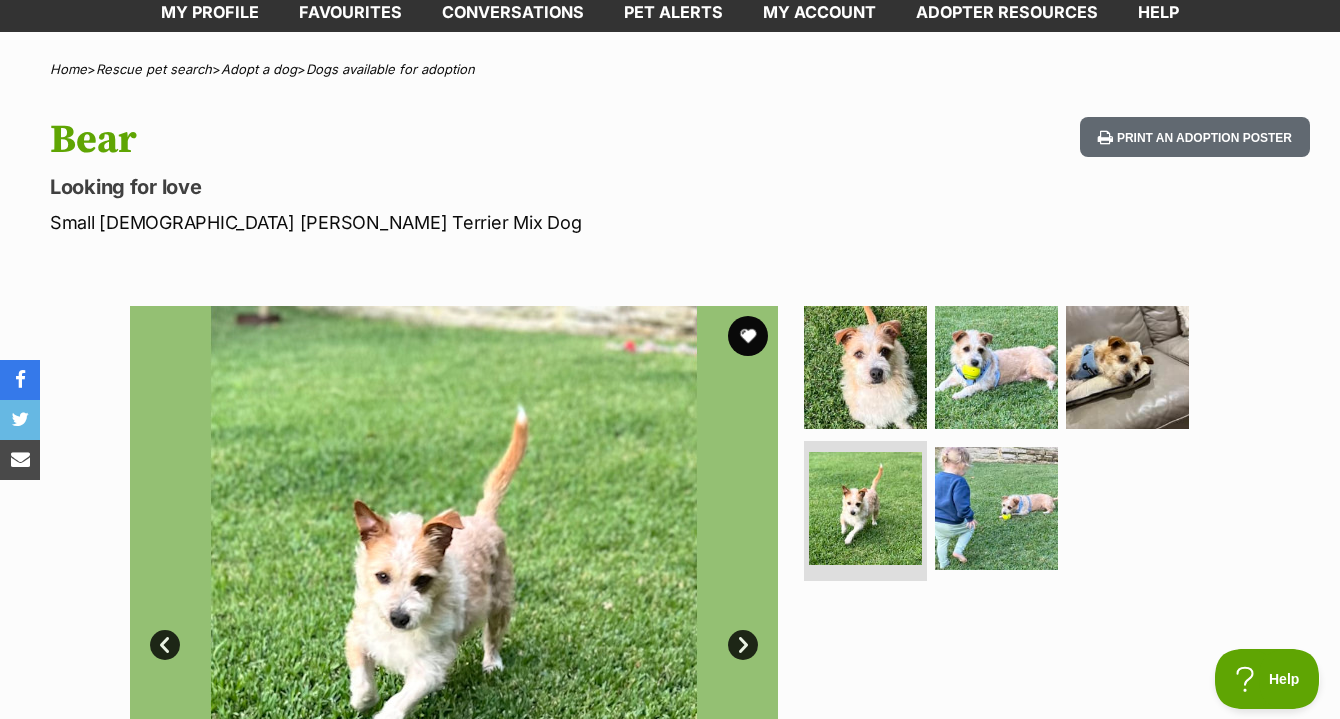 scroll, scrollTop: 0, scrollLeft: 0, axis: both 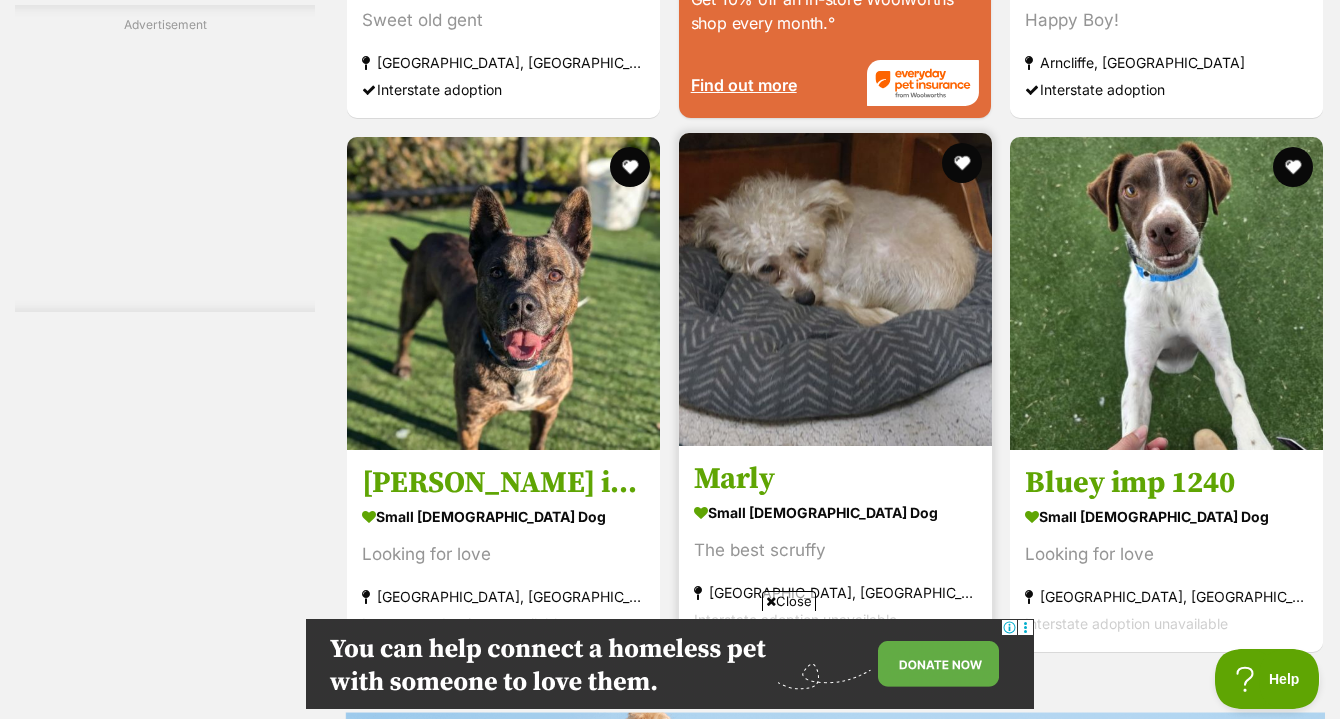 click at bounding box center [835, 289] 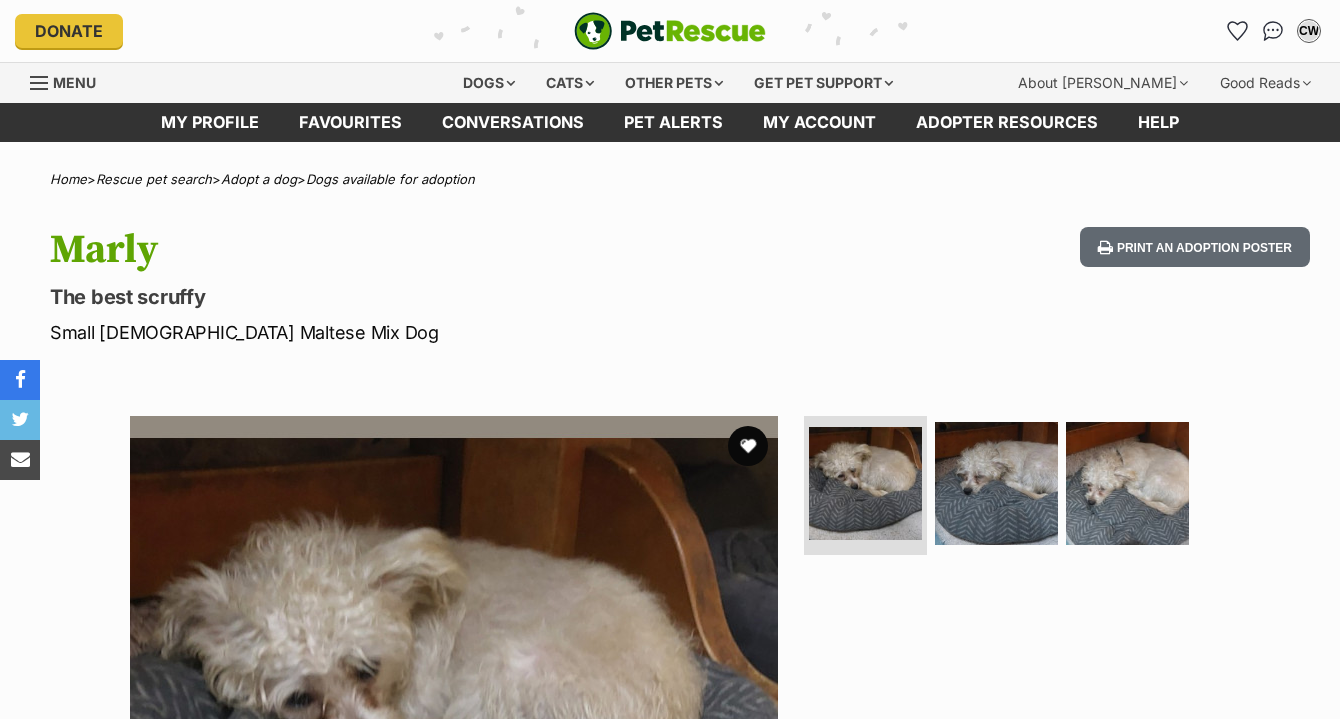 scroll, scrollTop: 0, scrollLeft: 0, axis: both 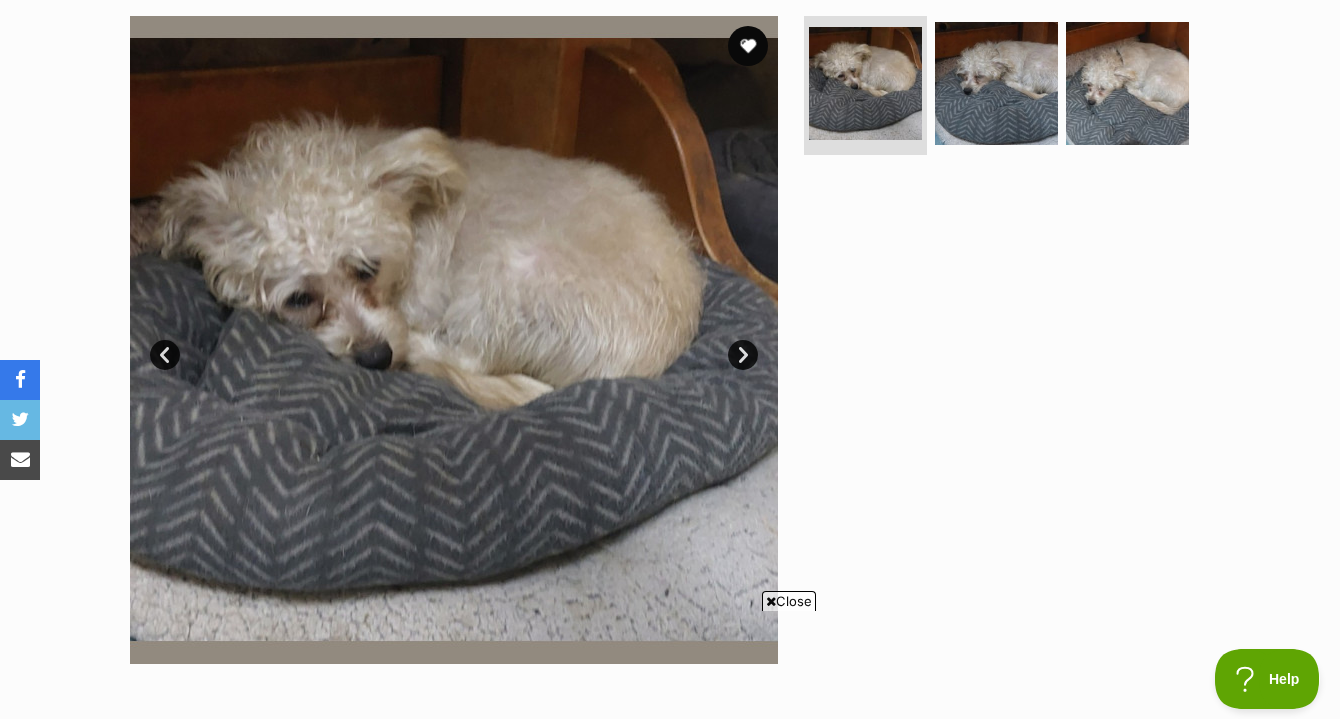 click on "Next" at bounding box center [743, 355] 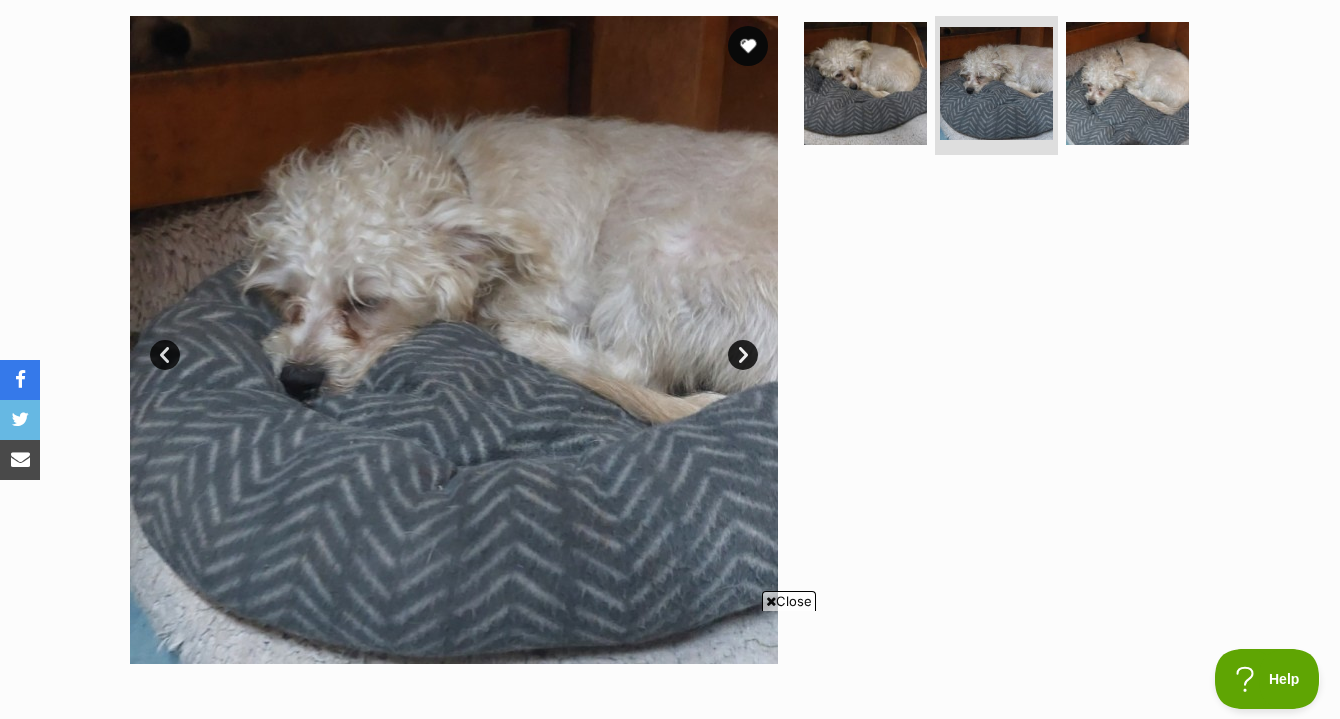 scroll, scrollTop: 0, scrollLeft: 0, axis: both 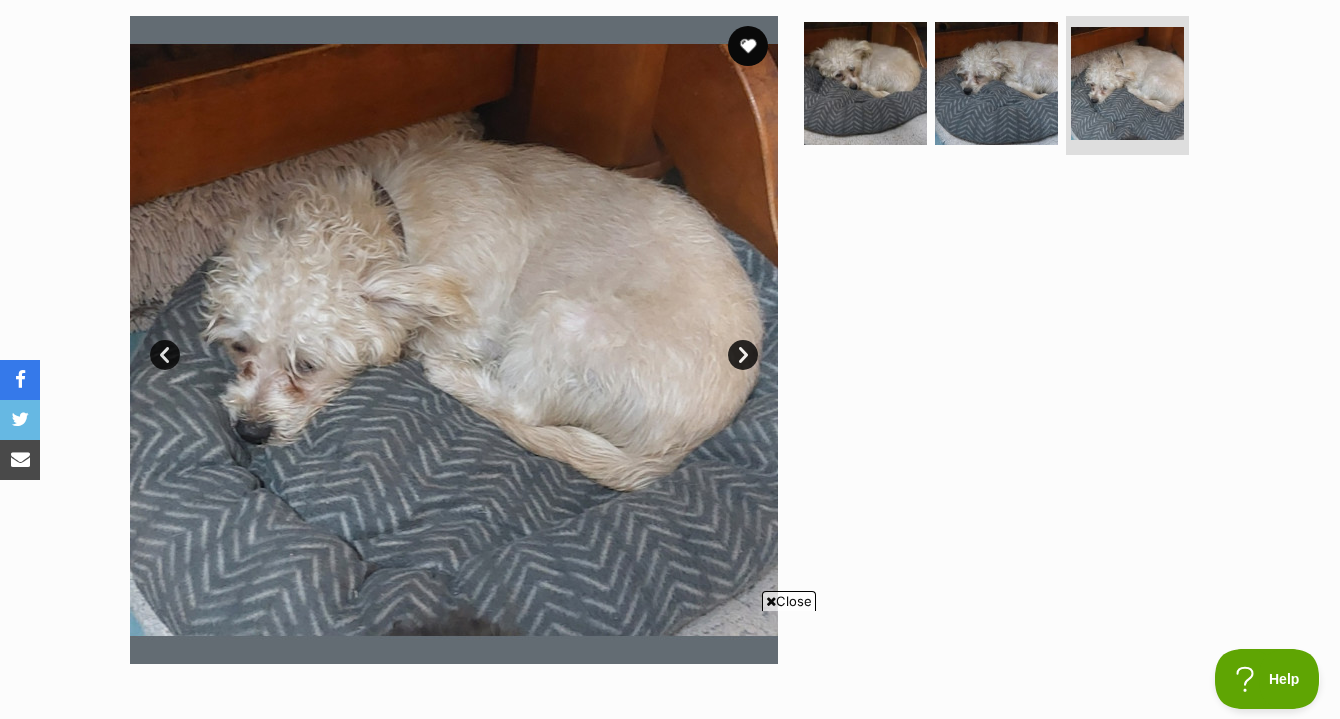 click on "Next" at bounding box center [743, 355] 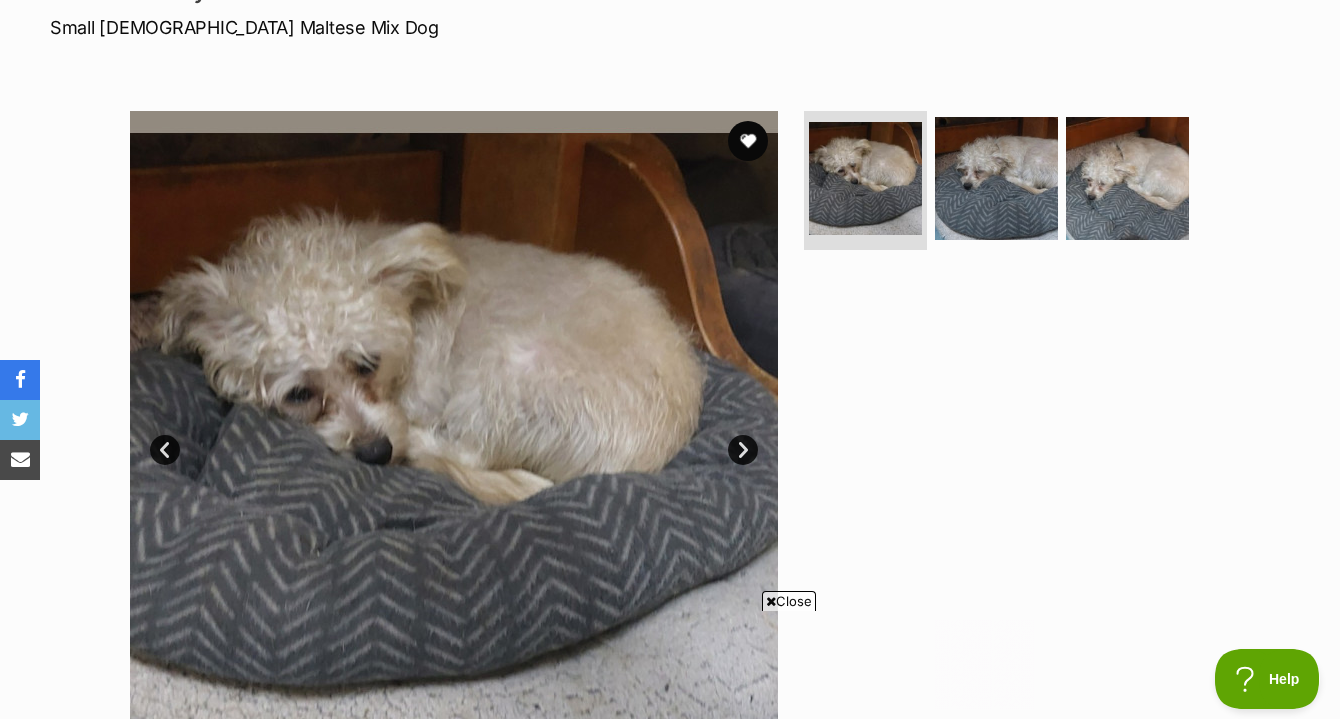 scroll, scrollTop: 400, scrollLeft: 0, axis: vertical 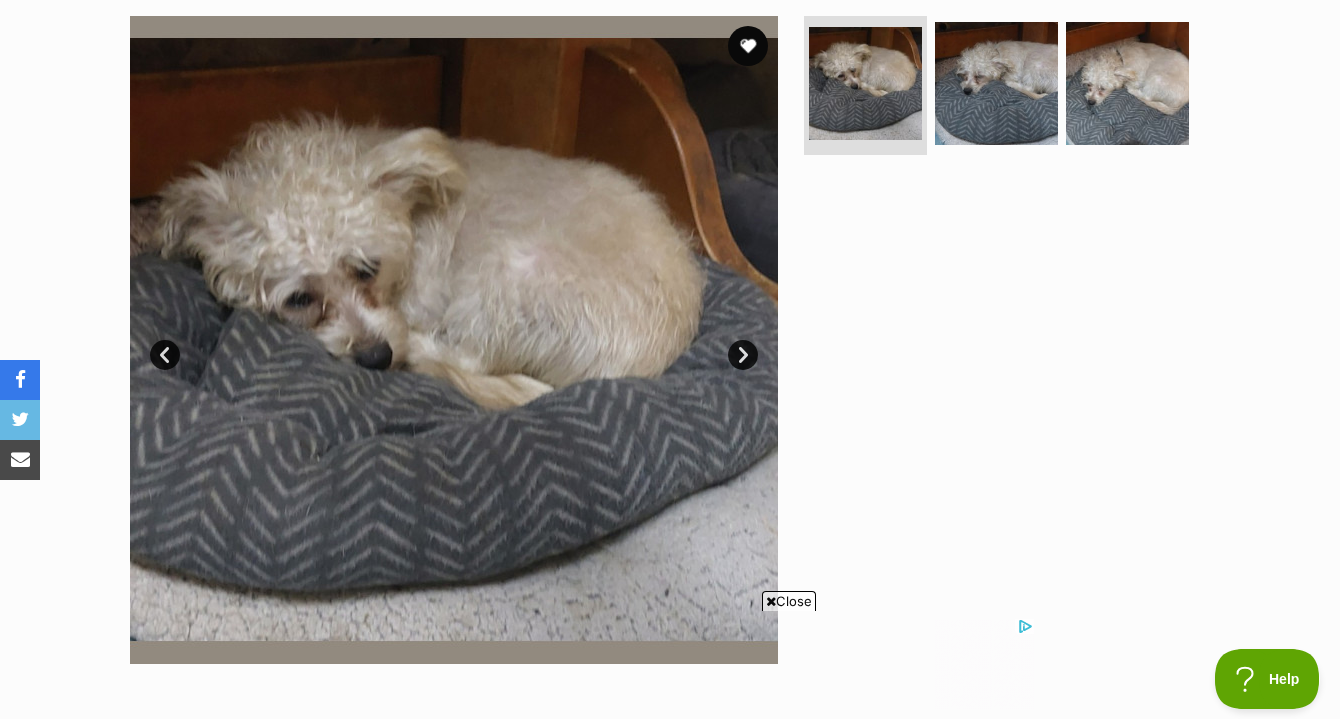 click on "Next" at bounding box center [743, 355] 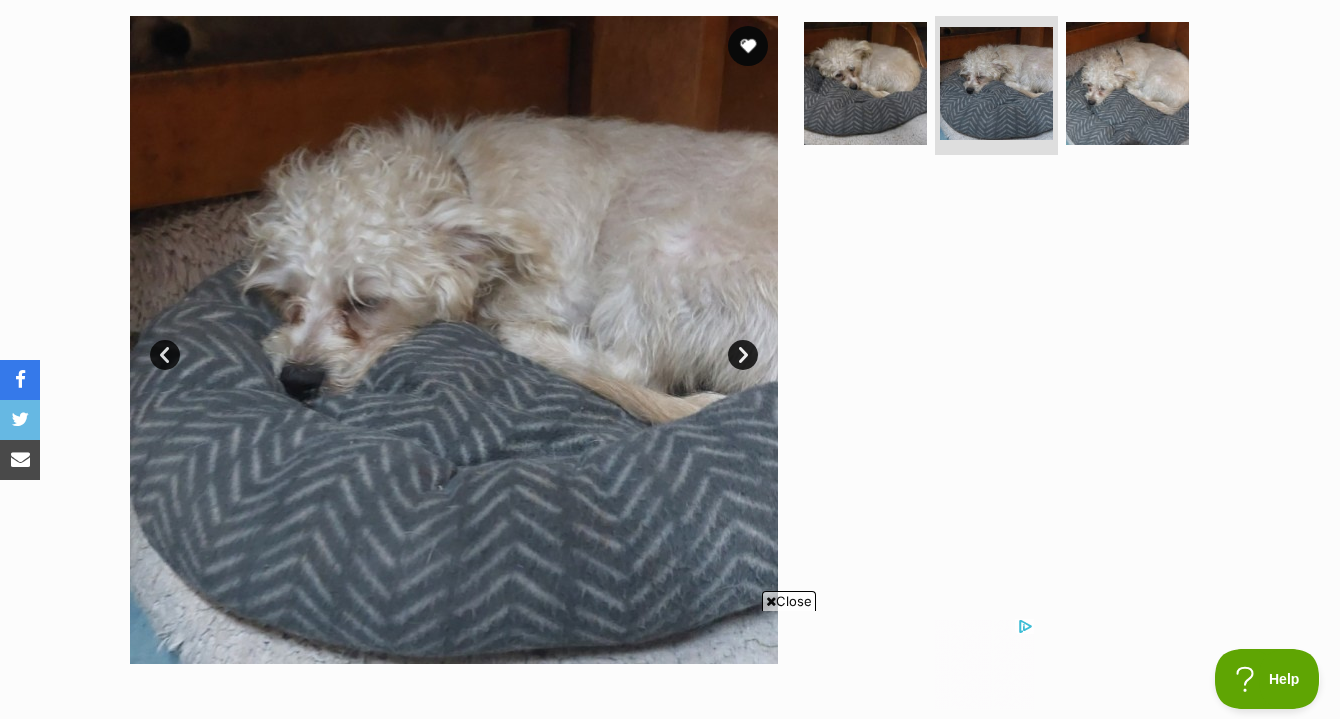 click on "Next" at bounding box center [743, 355] 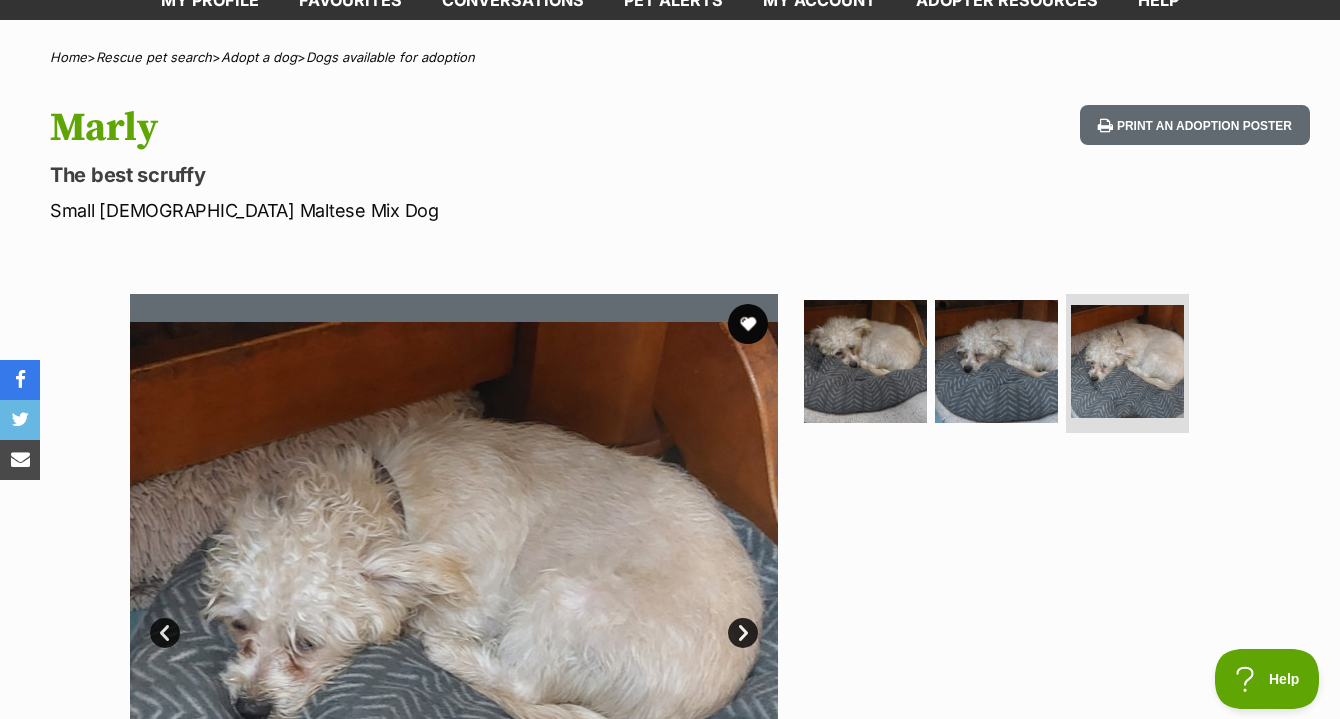 scroll, scrollTop: 0, scrollLeft: 0, axis: both 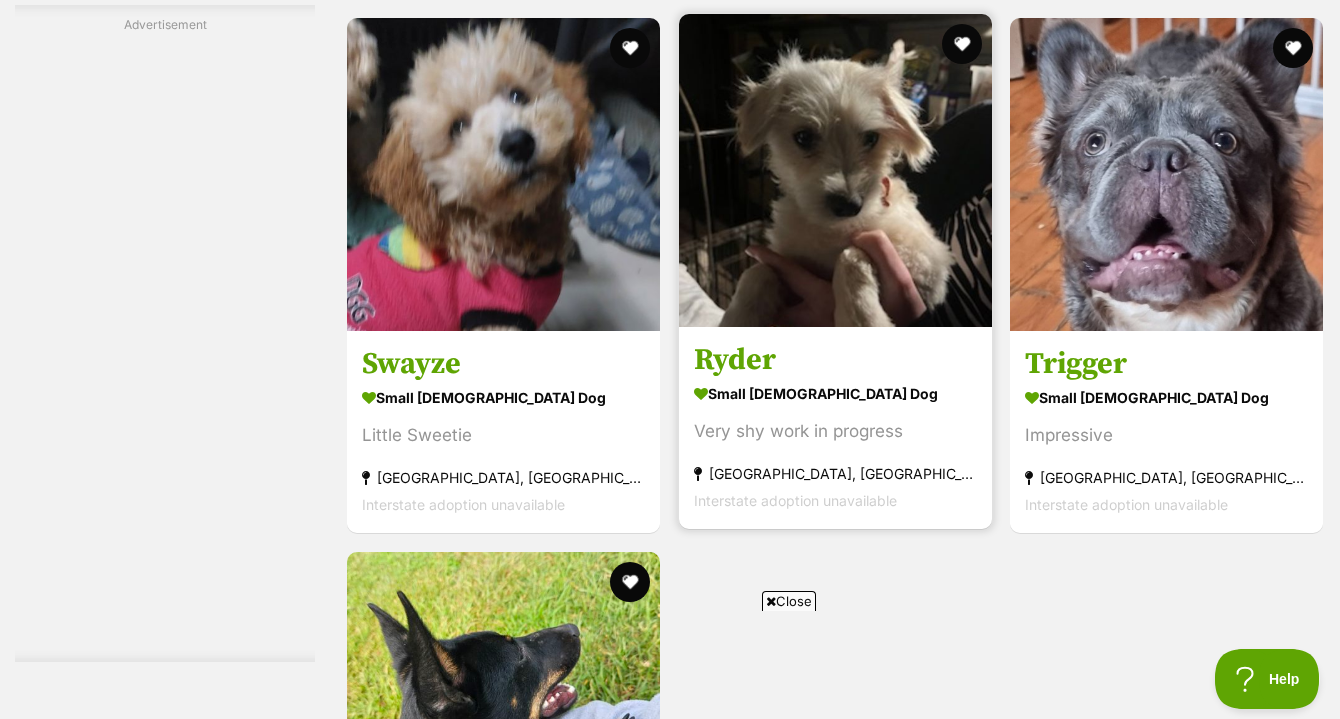 click at bounding box center (835, 170) 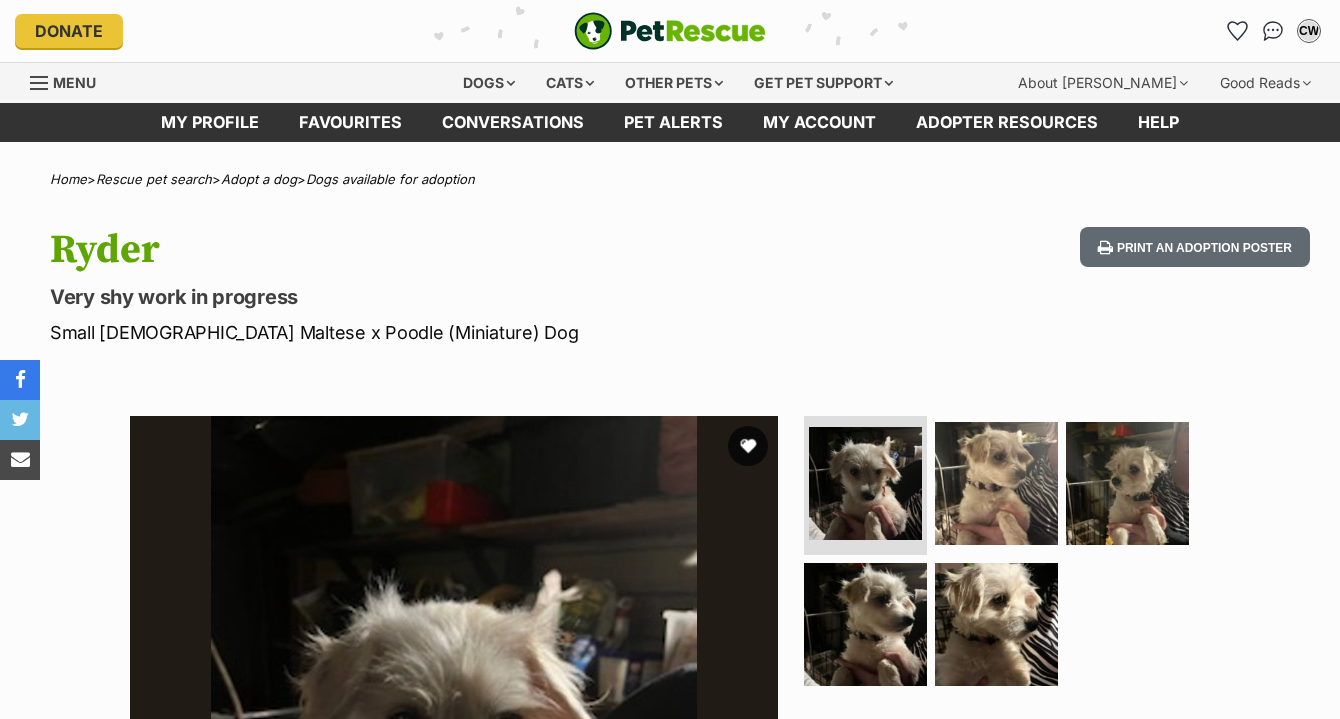 scroll, scrollTop: 0, scrollLeft: 0, axis: both 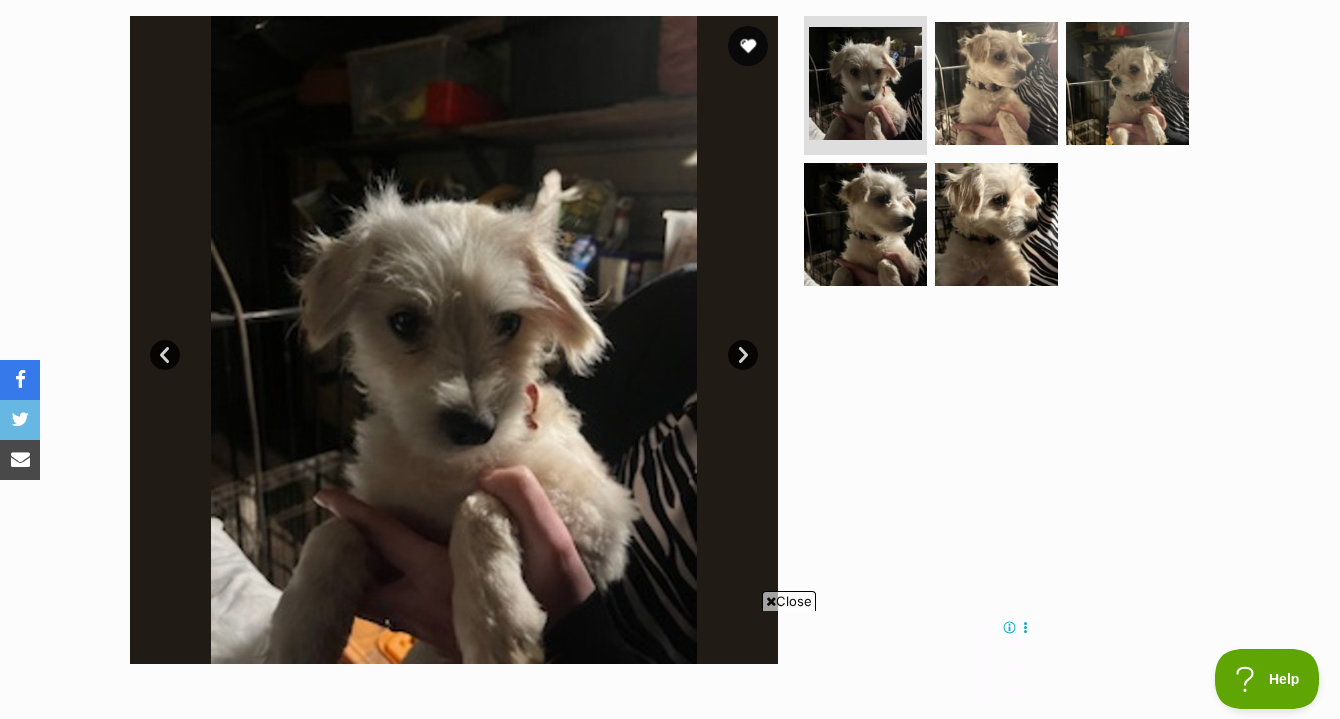 click on "Next" at bounding box center (743, 355) 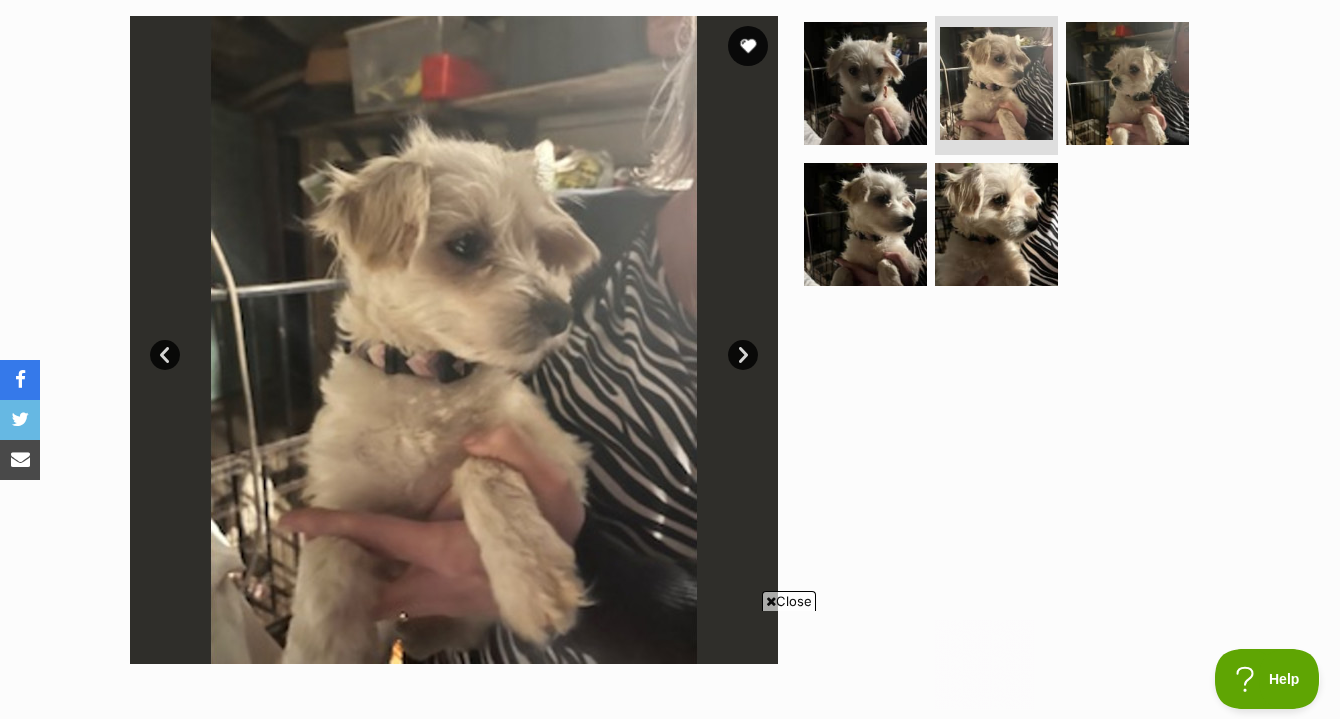 scroll, scrollTop: 0, scrollLeft: 0, axis: both 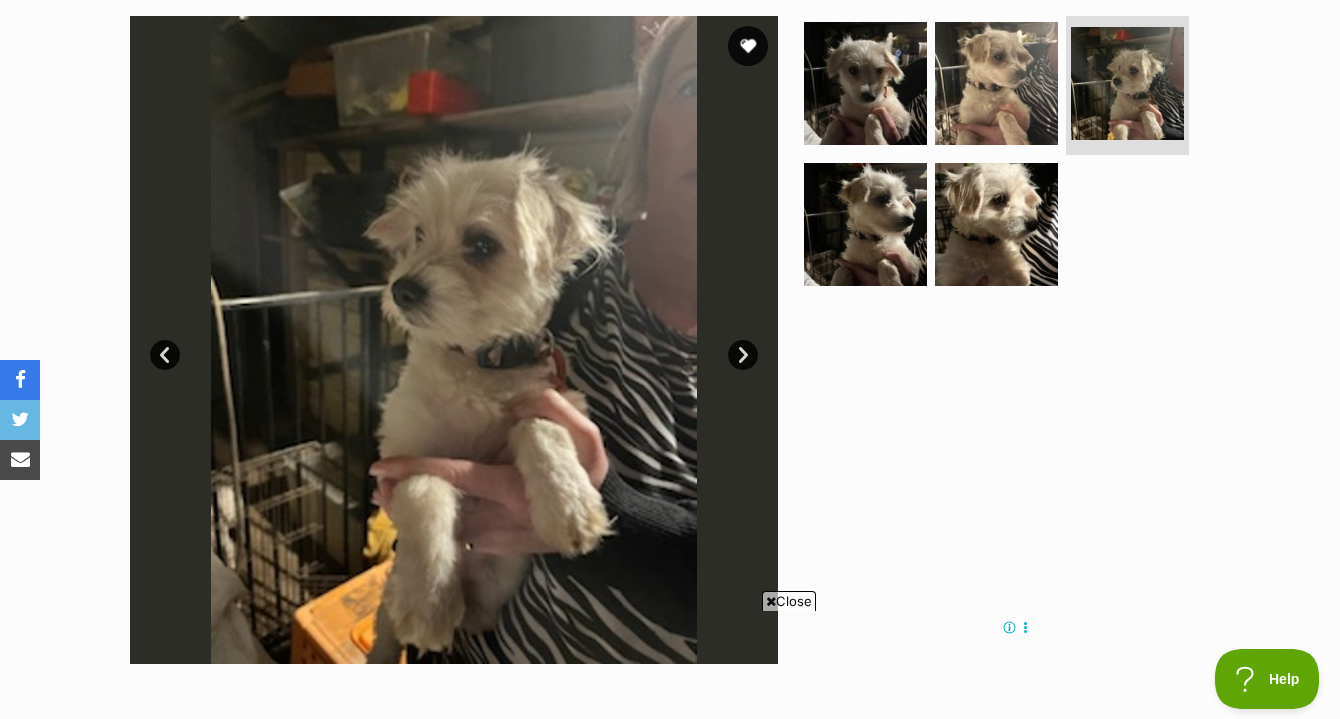 click on "Next" at bounding box center (743, 355) 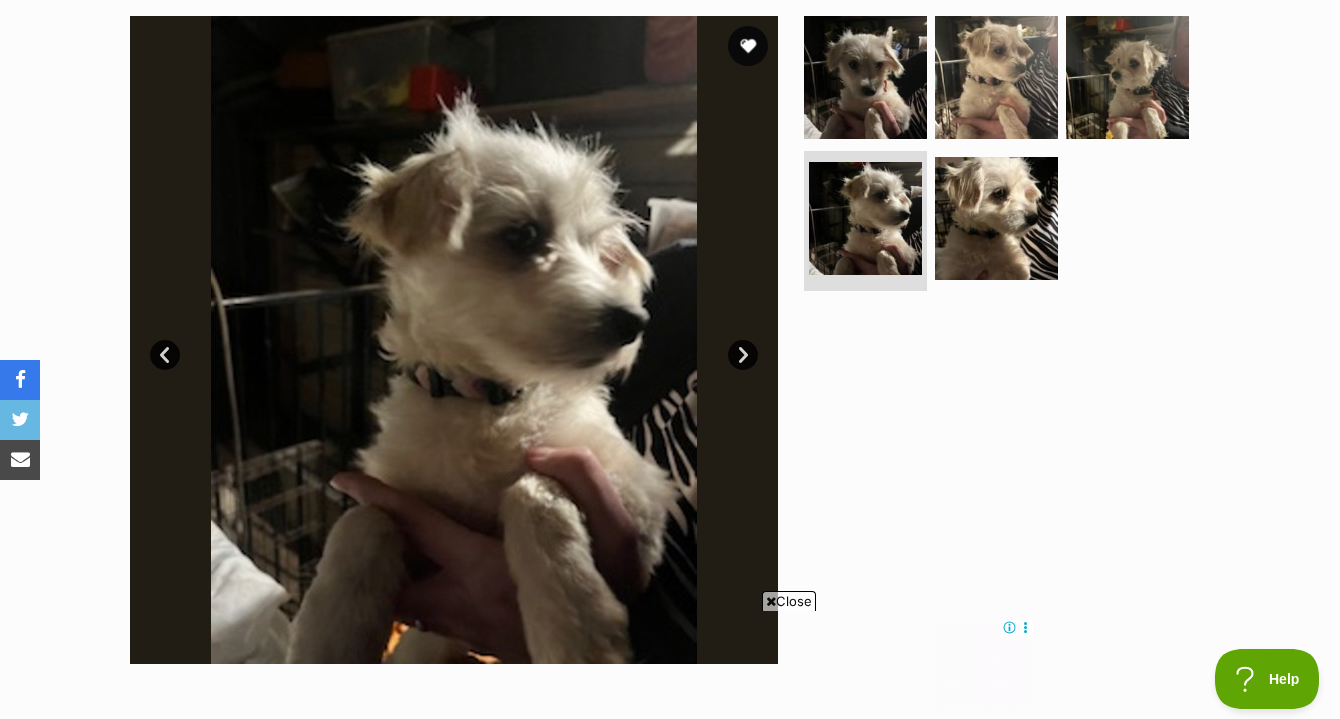 click on "Next" at bounding box center [743, 355] 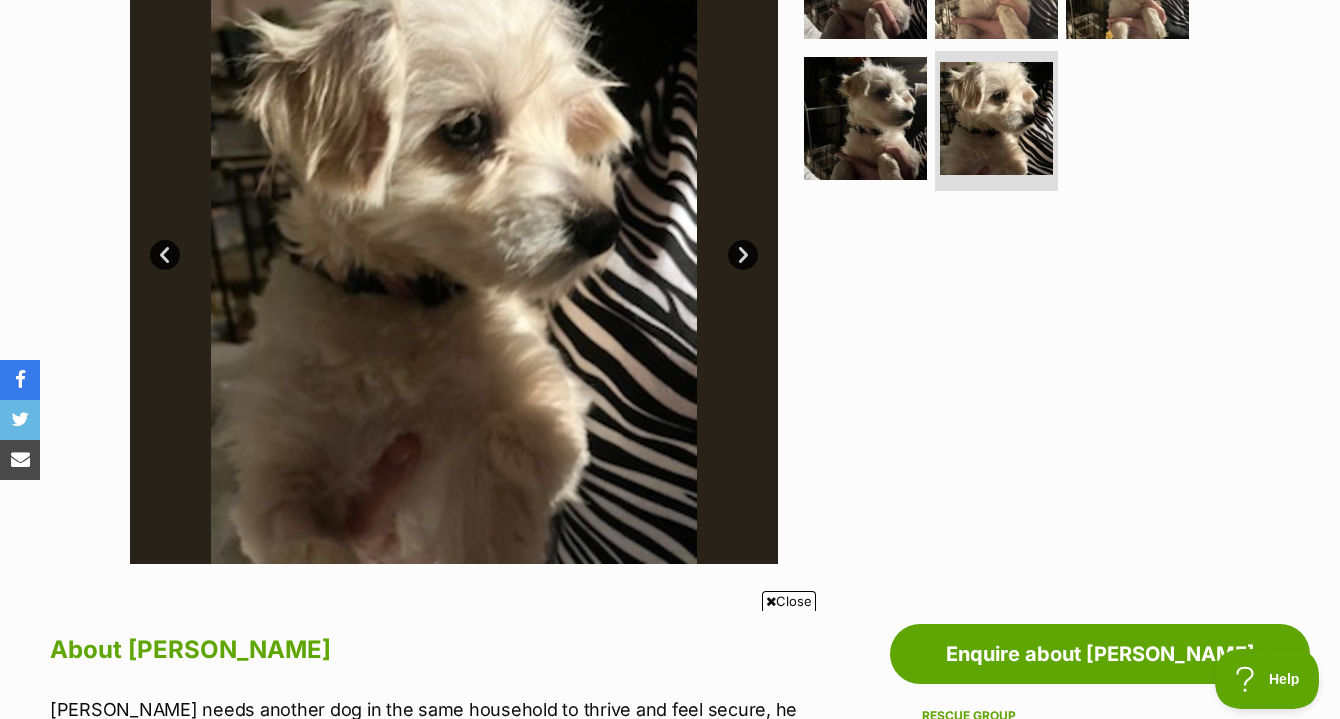 scroll, scrollTop: 0, scrollLeft: 0, axis: both 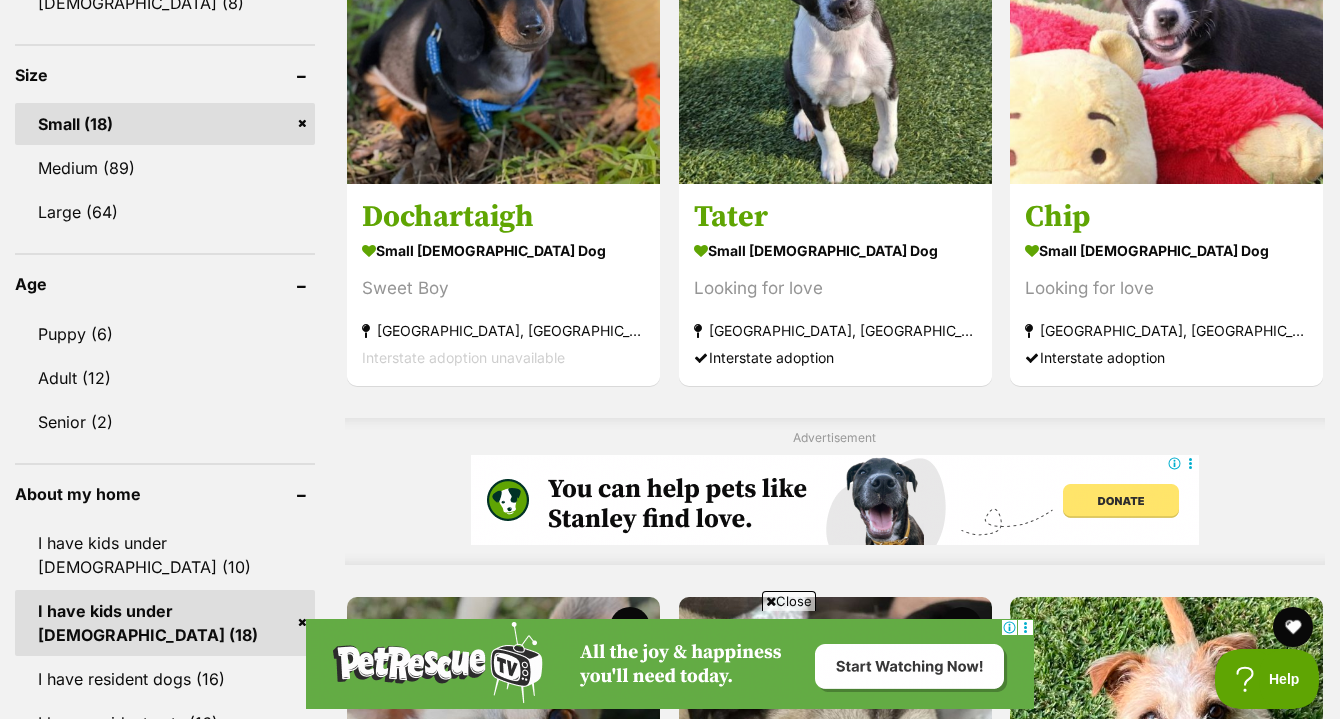 click on "I have kids under [DEMOGRAPHIC_DATA] (18)" at bounding box center [165, 623] 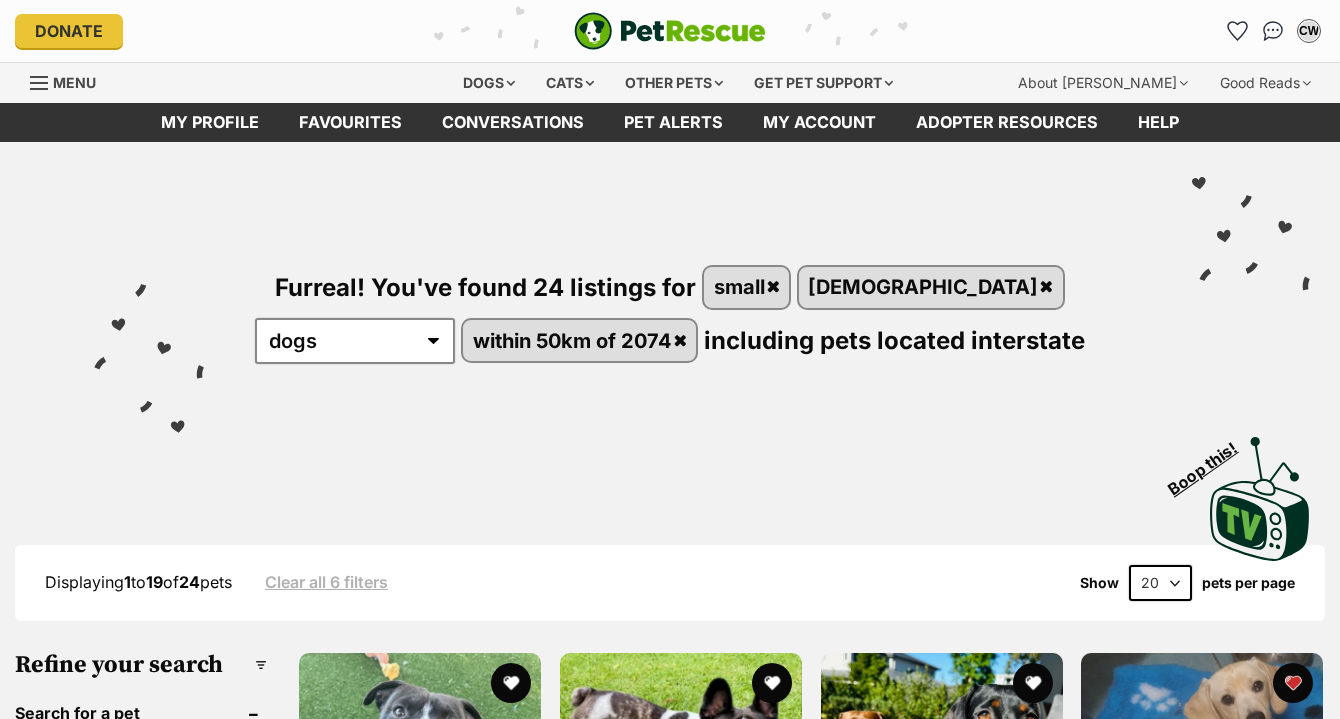 scroll, scrollTop: 0, scrollLeft: 0, axis: both 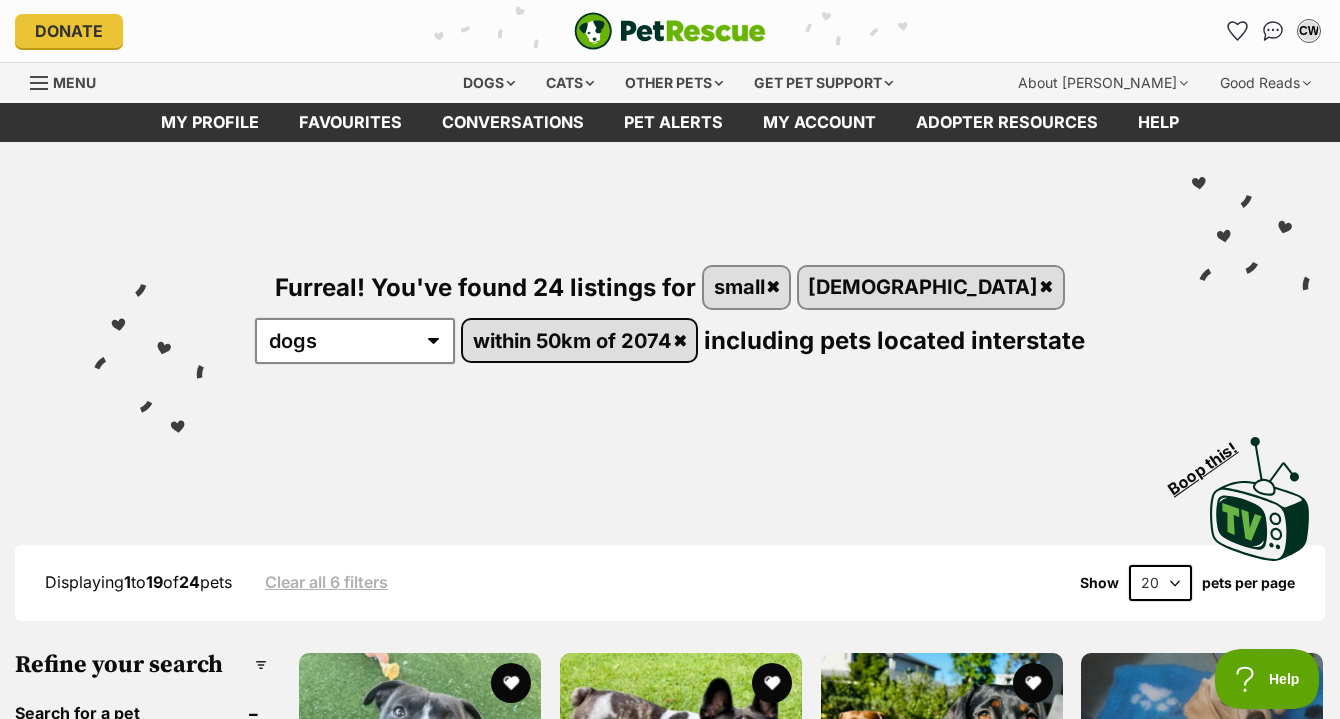 click on "within 50km of 2074" at bounding box center (579, 340) 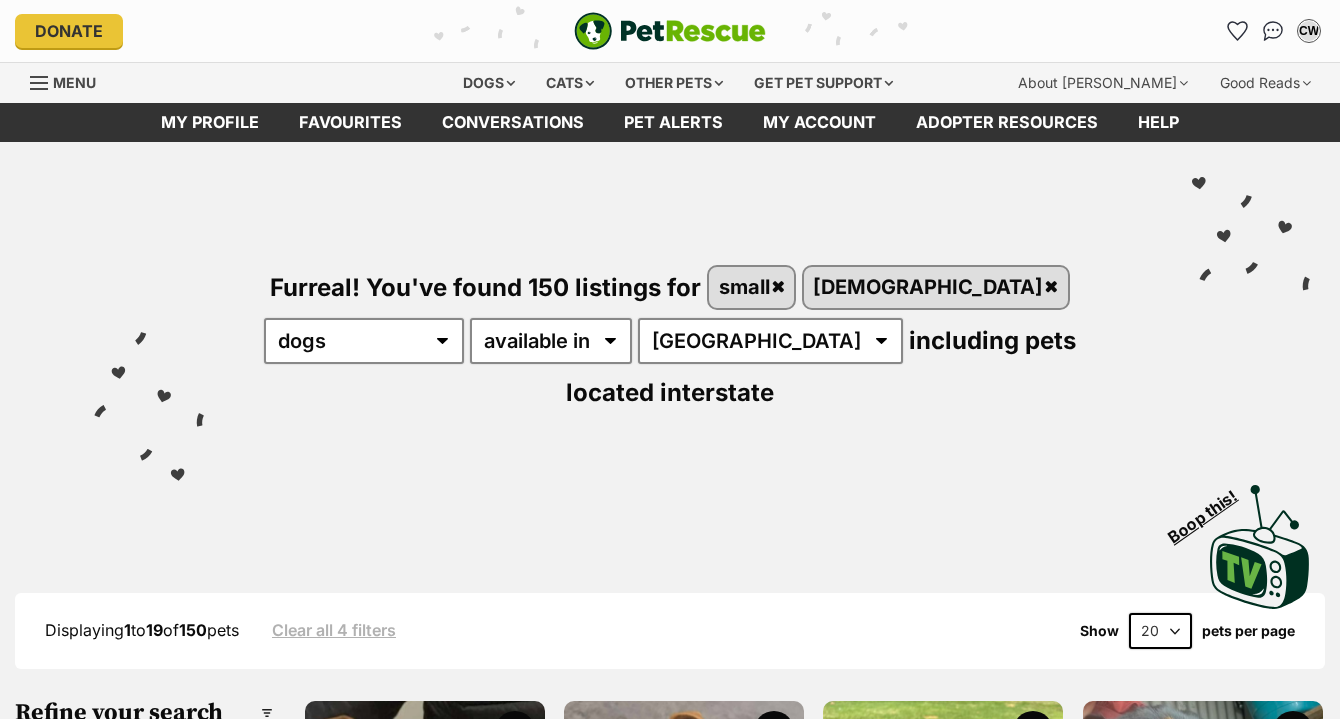 scroll, scrollTop: 0, scrollLeft: 0, axis: both 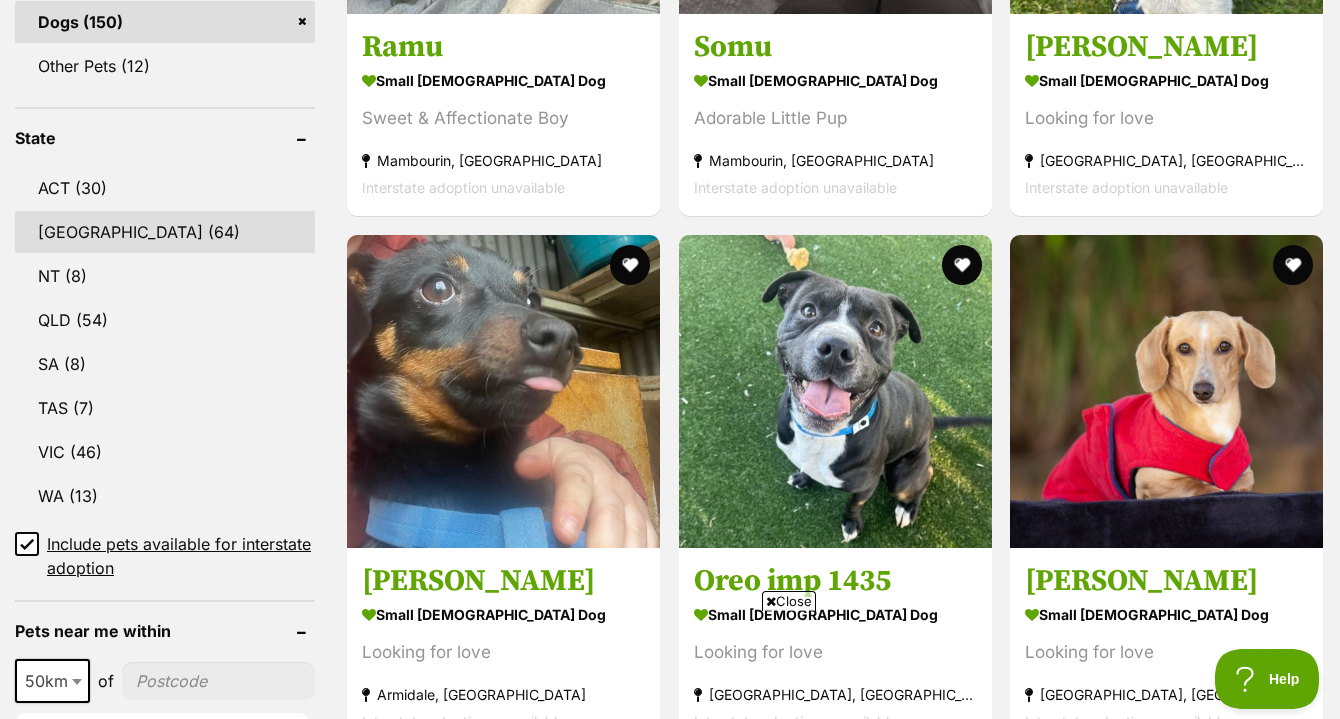 click on "NSW (64)" at bounding box center (165, 232) 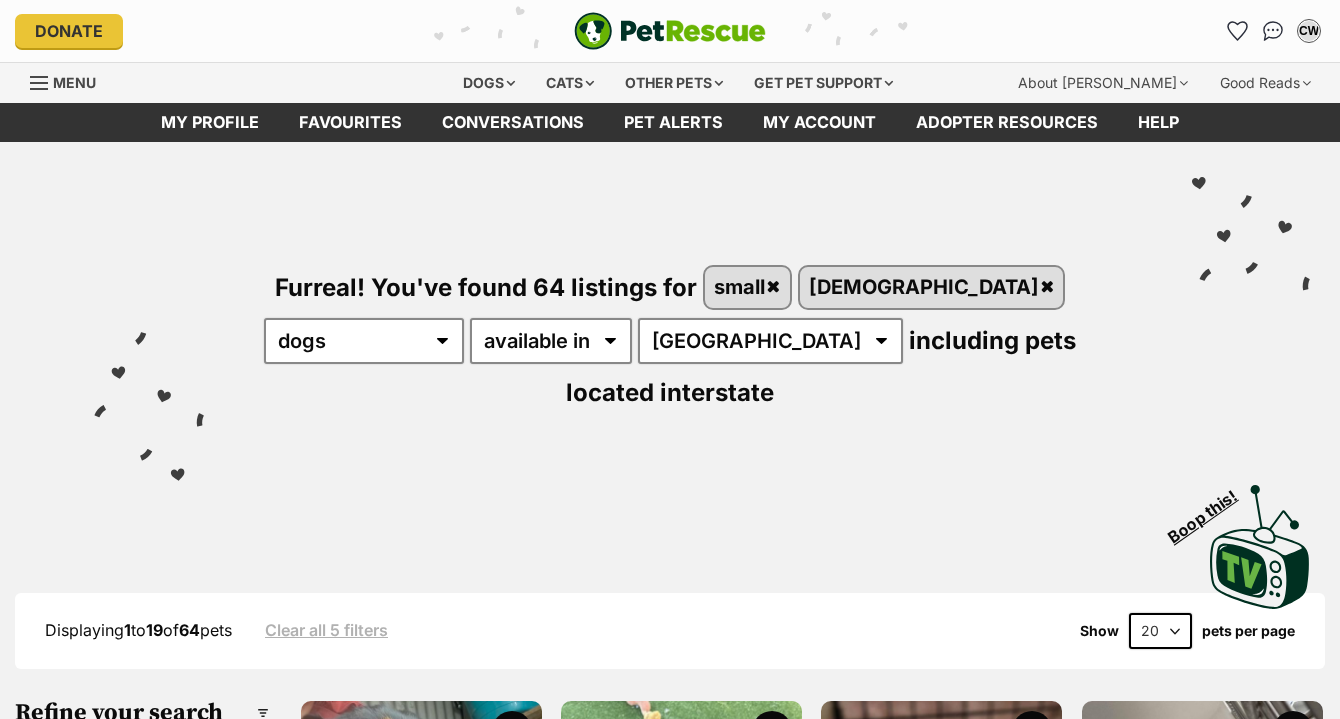 scroll, scrollTop: 0, scrollLeft: 0, axis: both 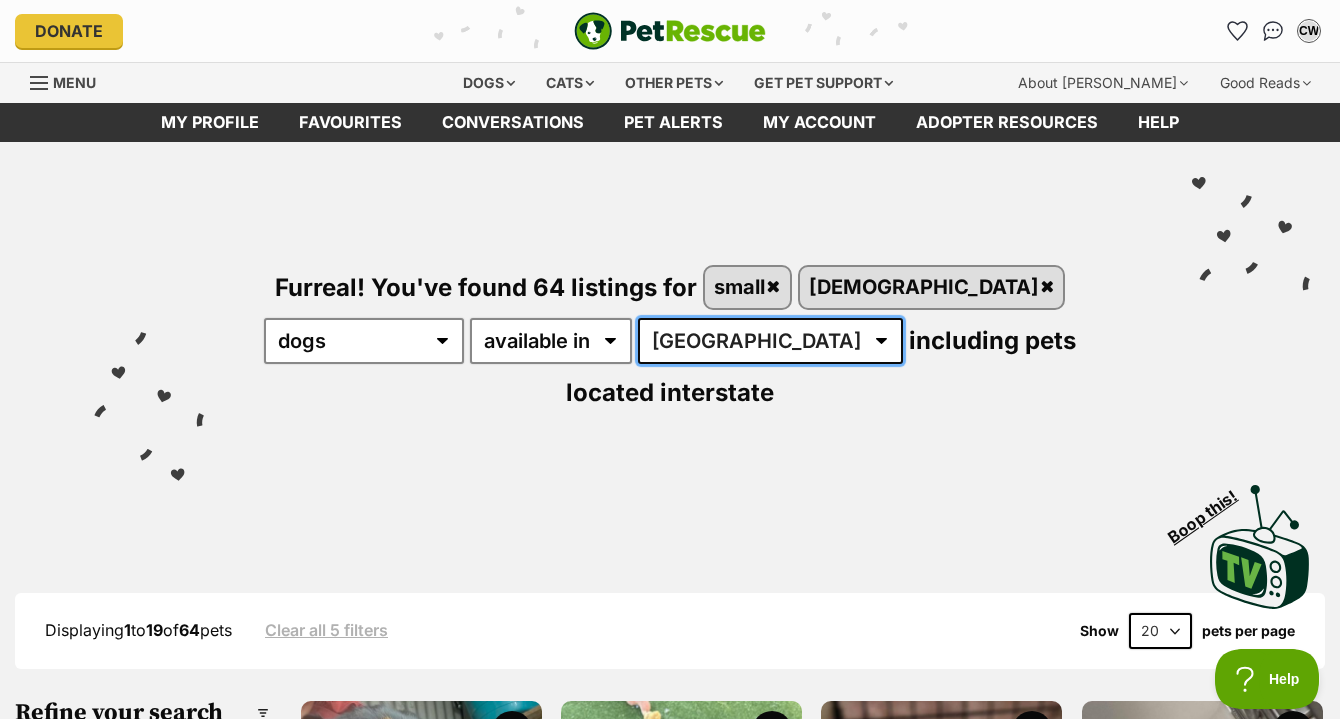 click on "Australia
ACT
NSW
NT
QLD
SA
TAS
VIC
WA" at bounding box center [770, 341] 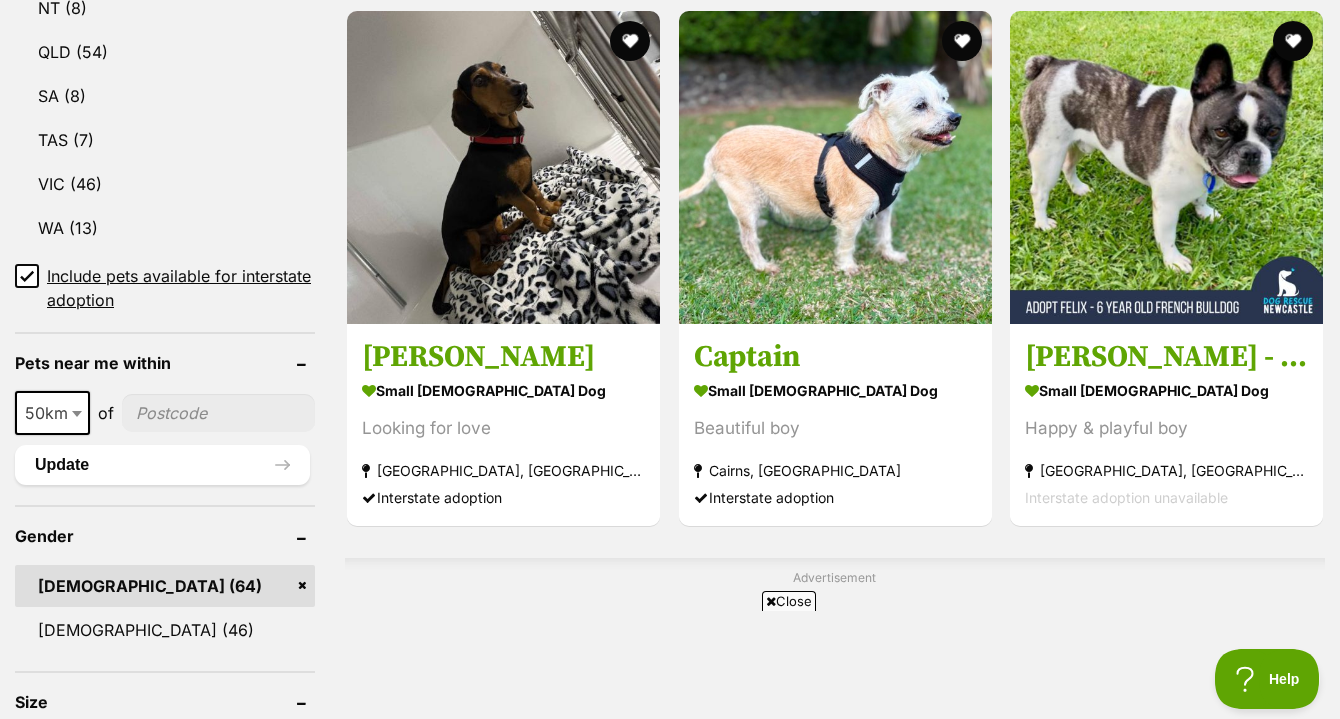 scroll, scrollTop: 1300, scrollLeft: 0, axis: vertical 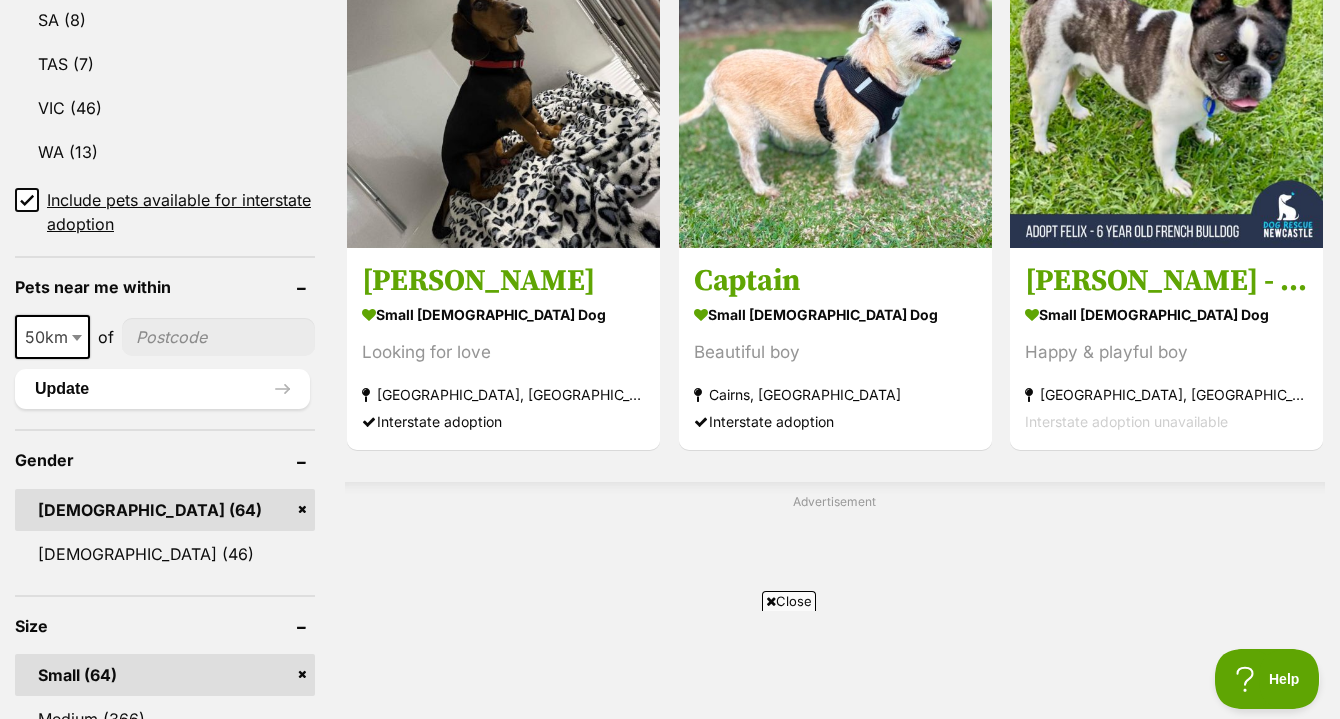click on "50km" at bounding box center (52, 337) 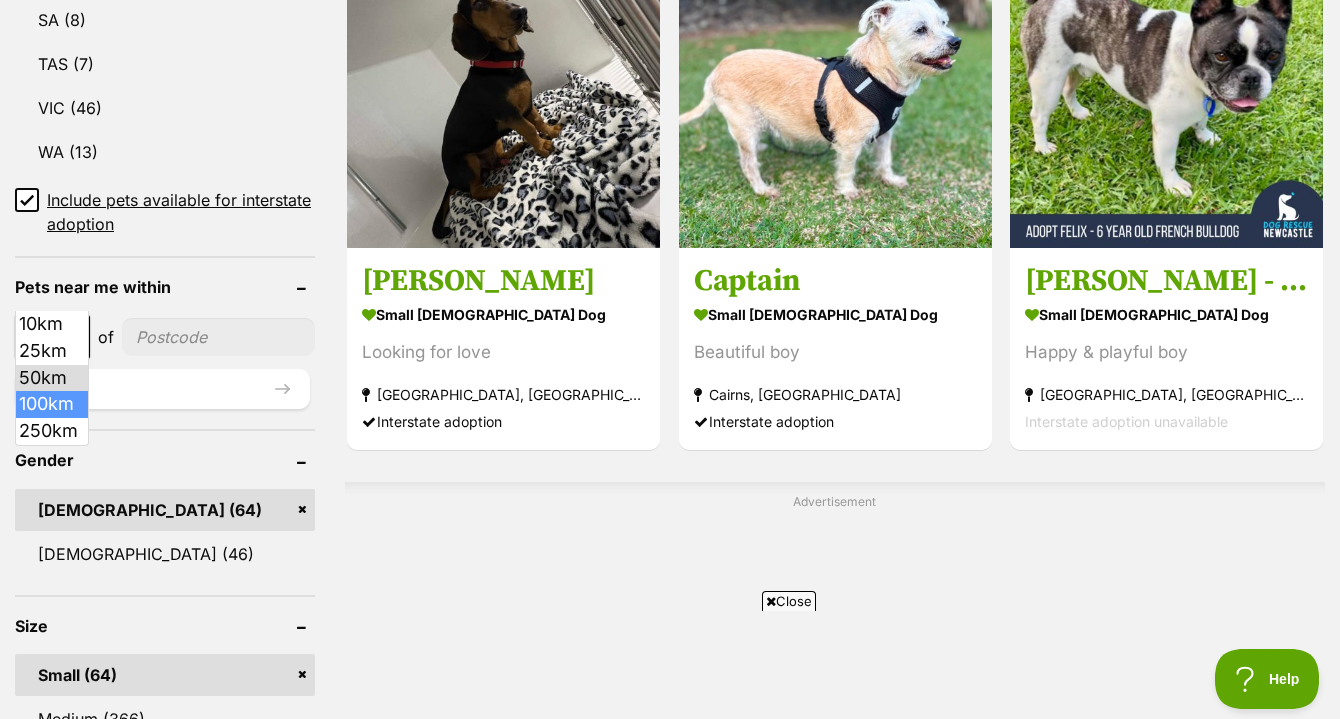 select on "100" 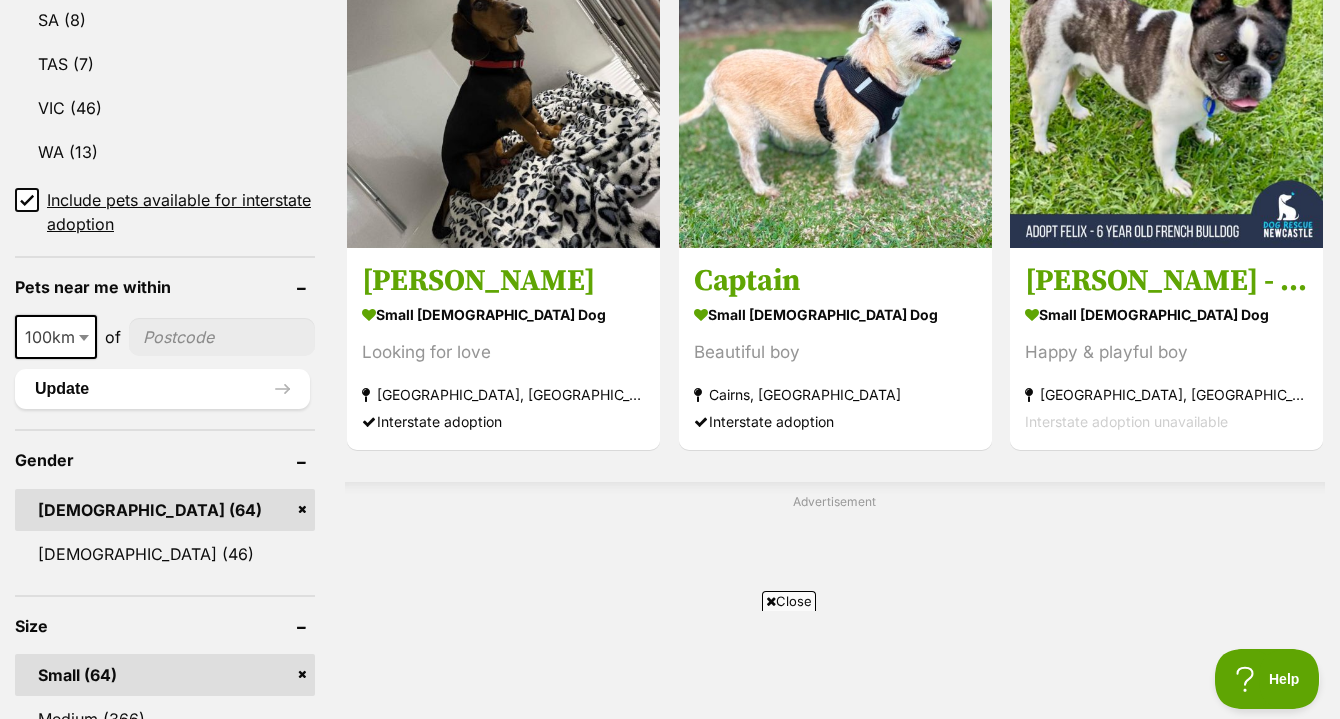 click at bounding box center (222, 337) 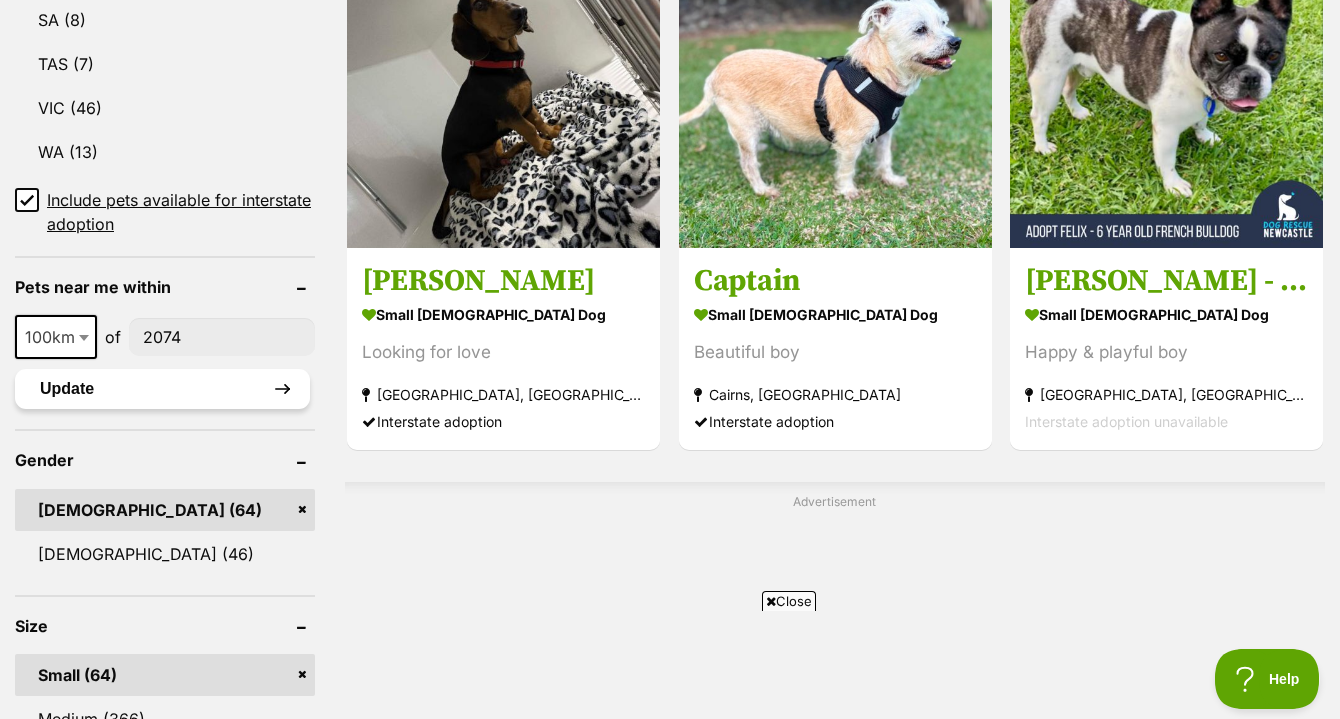 type on "2074" 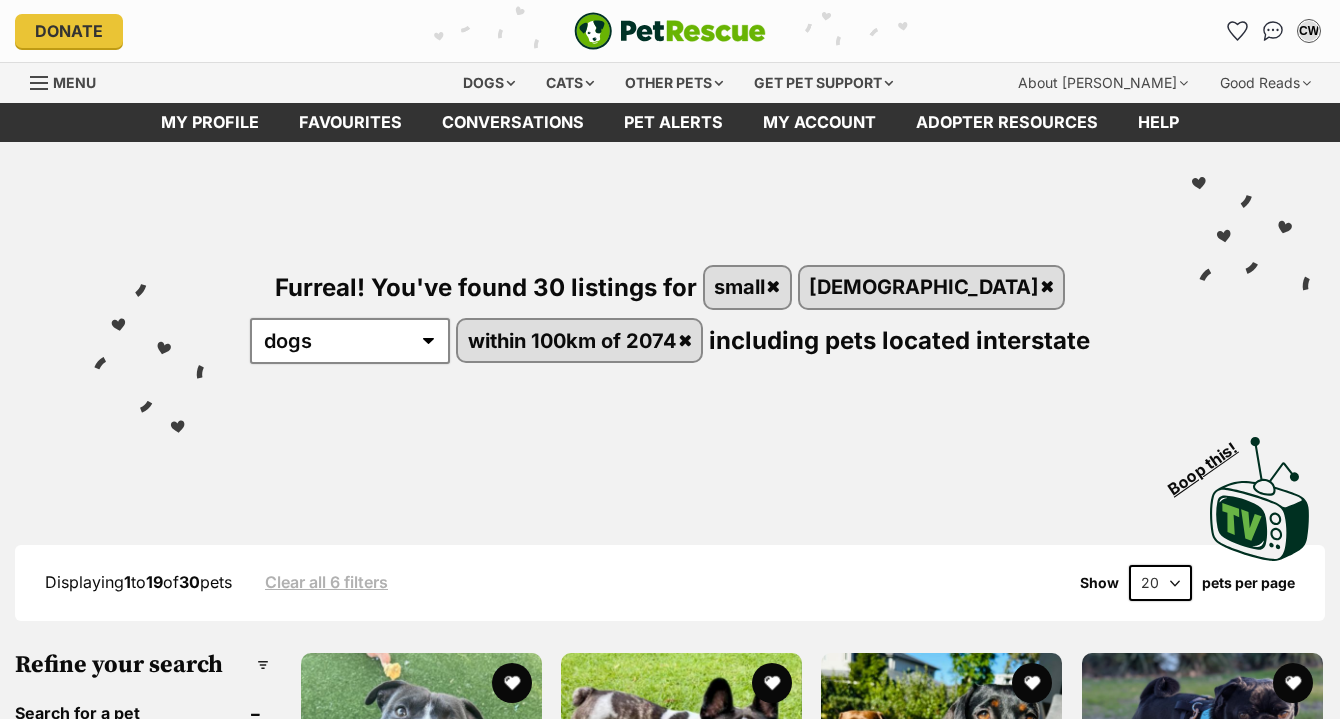 scroll, scrollTop: 0, scrollLeft: 0, axis: both 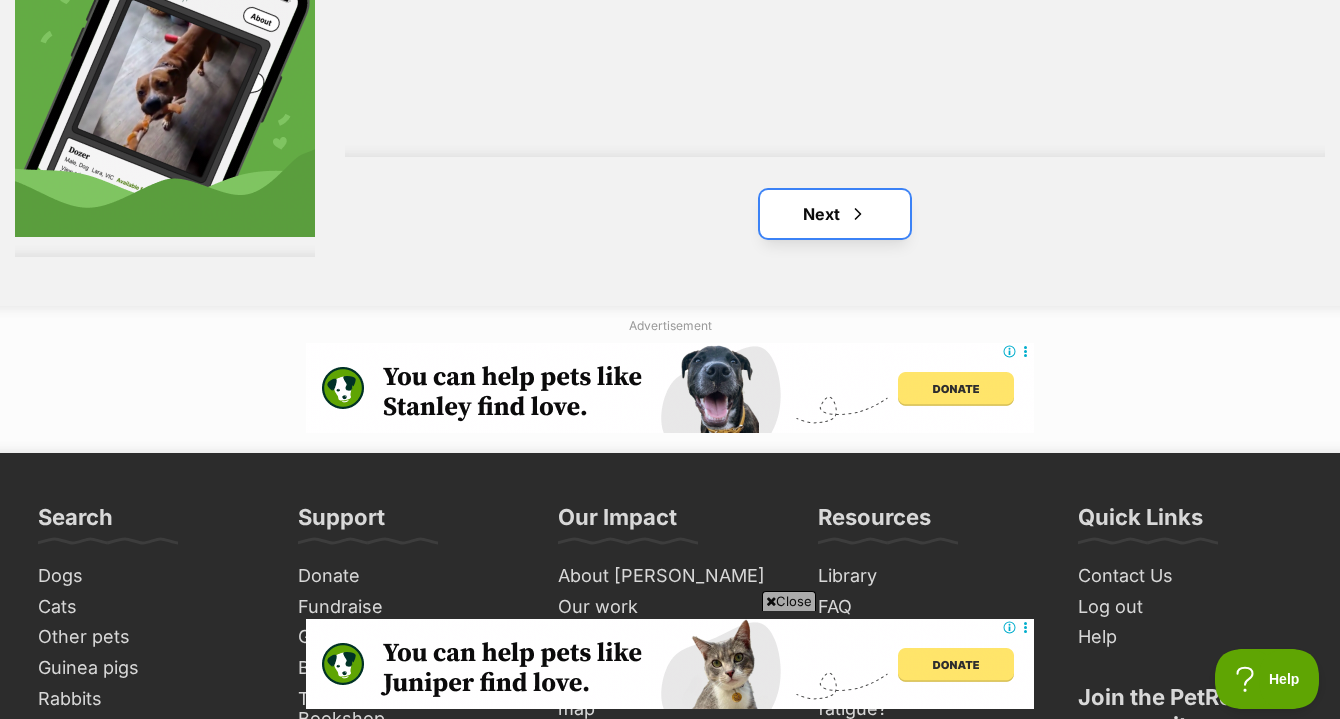 click on "Next" at bounding box center [835, 214] 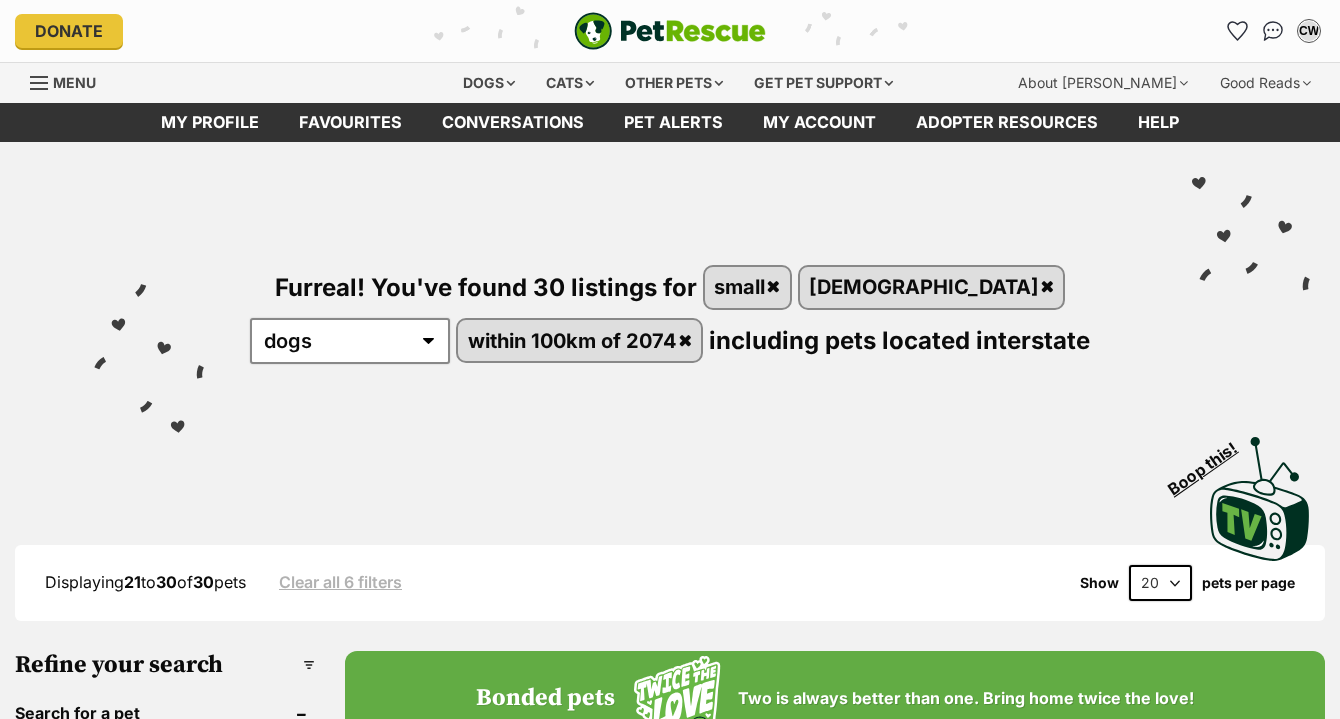 scroll, scrollTop: 0, scrollLeft: 0, axis: both 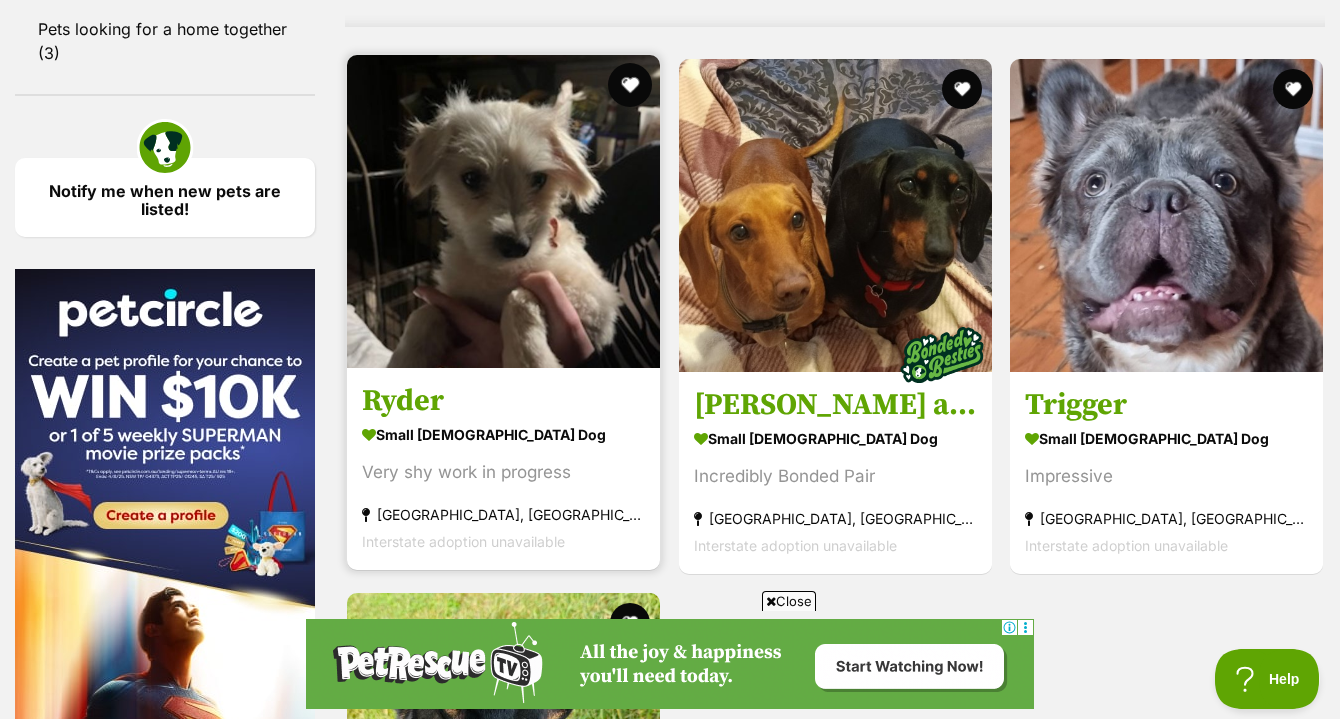 click at bounding box center (630, 85) 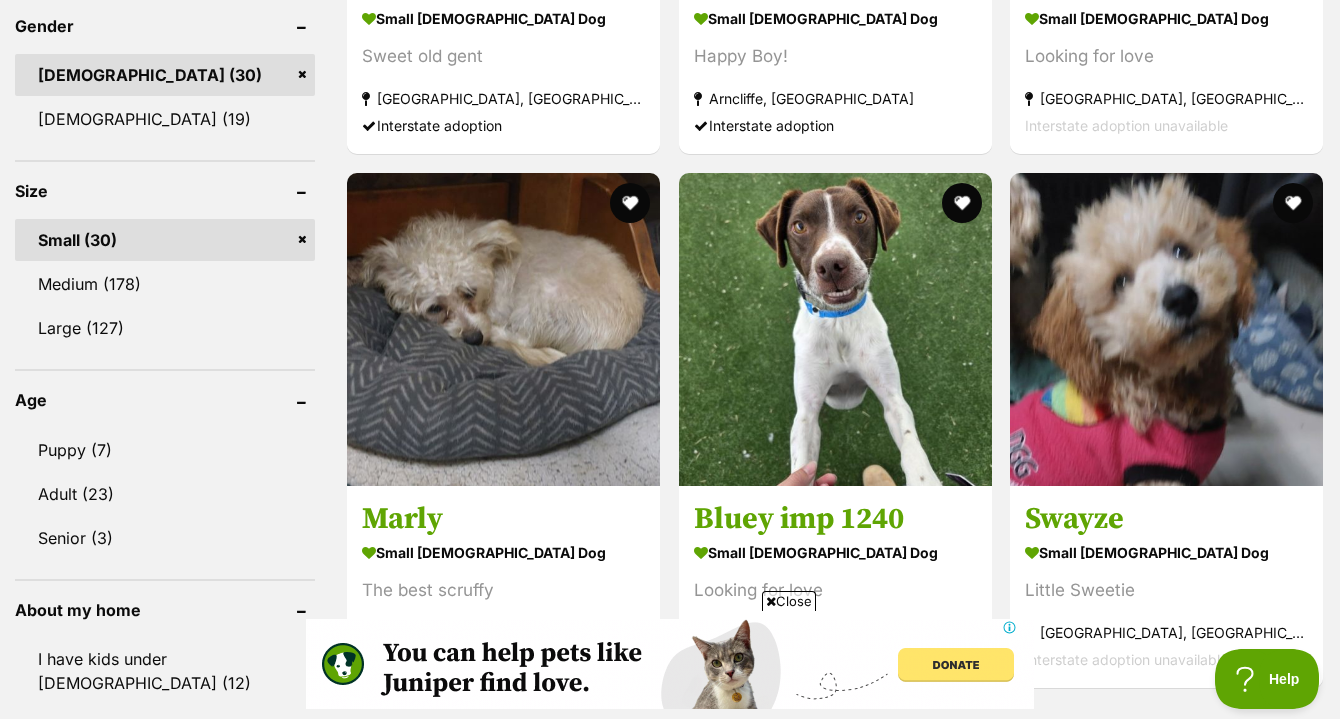 scroll, scrollTop: 0, scrollLeft: 0, axis: both 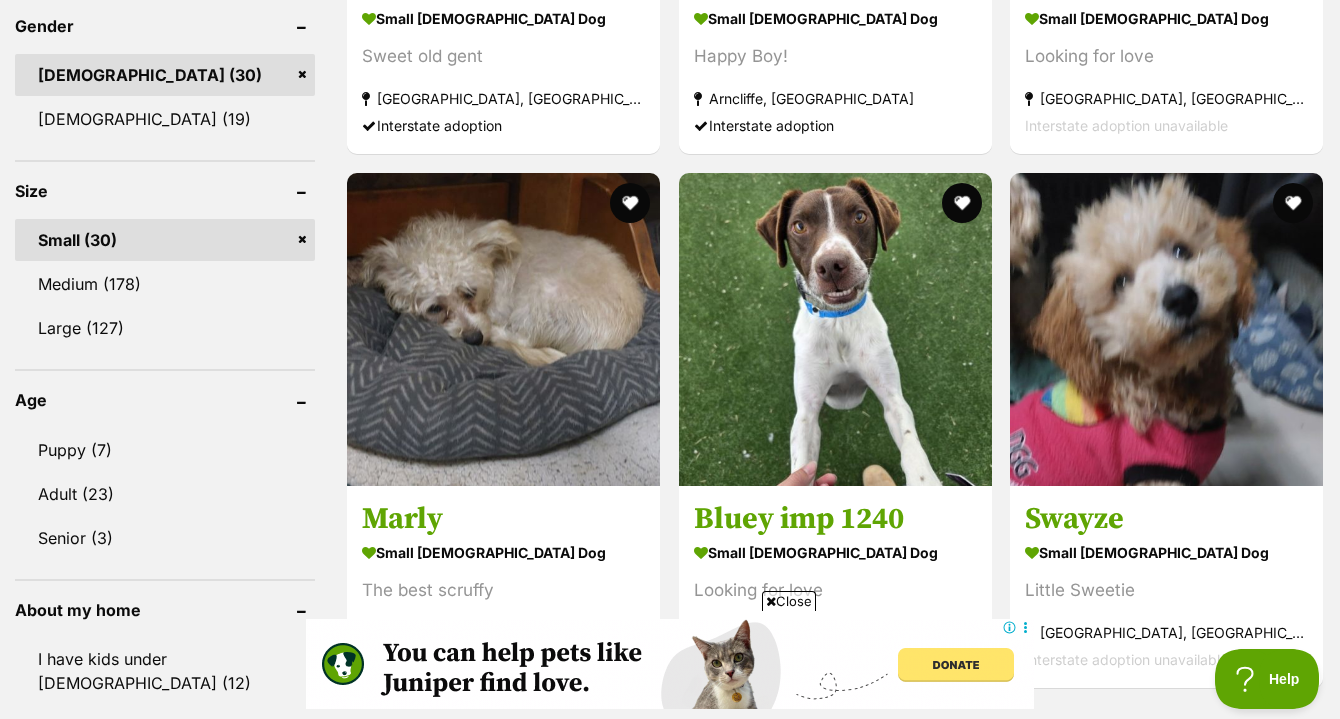 click on "Small (30)" at bounding box center [165, 240] 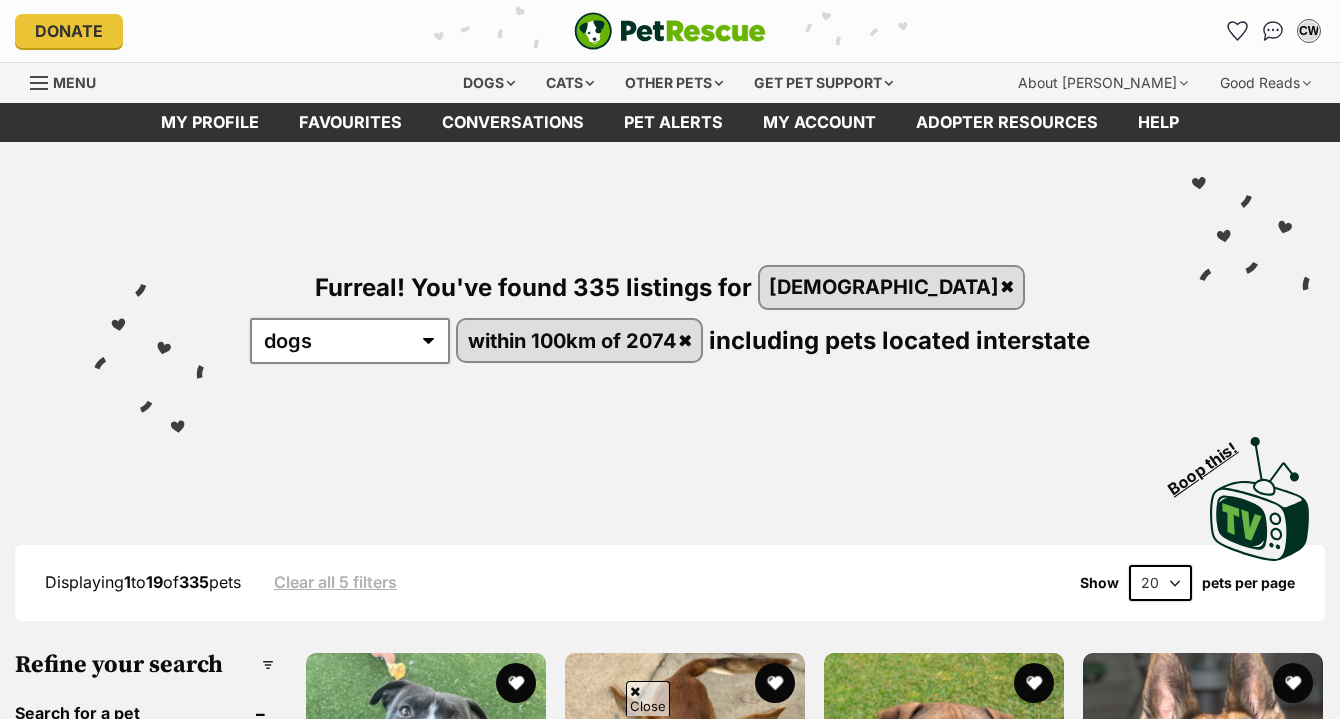 scroll, scrollTop: 500, scrollLeft: 0, axis: vertical 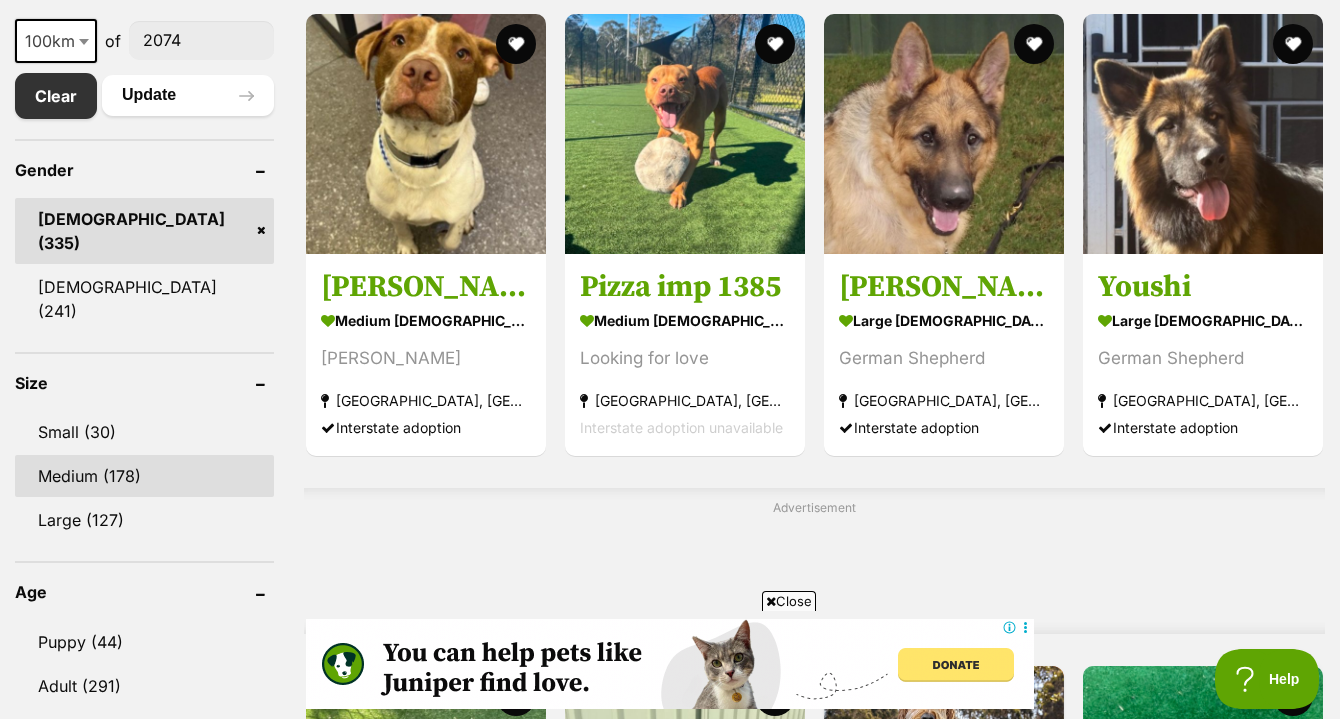 click on "Medium (178)" at bounding box center (144, 476) 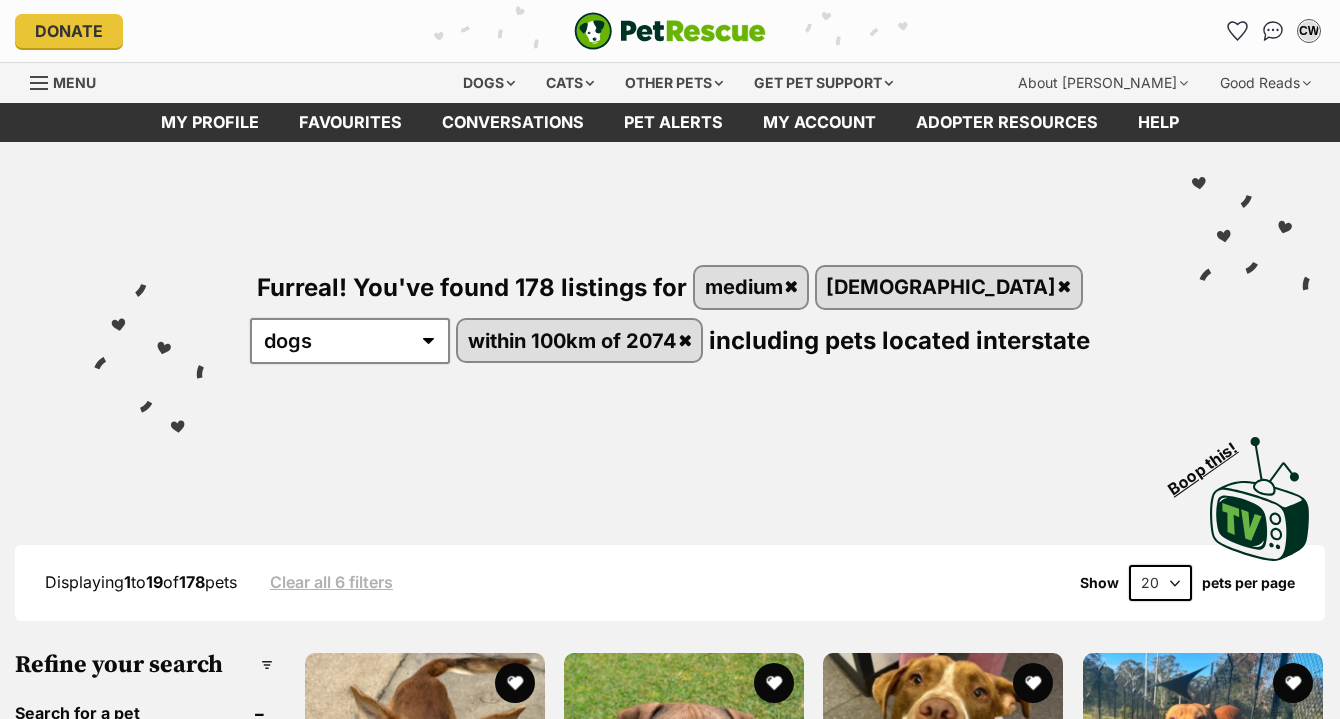 scroll, scrollTop: 0, scrollLeft: 0, axis: both 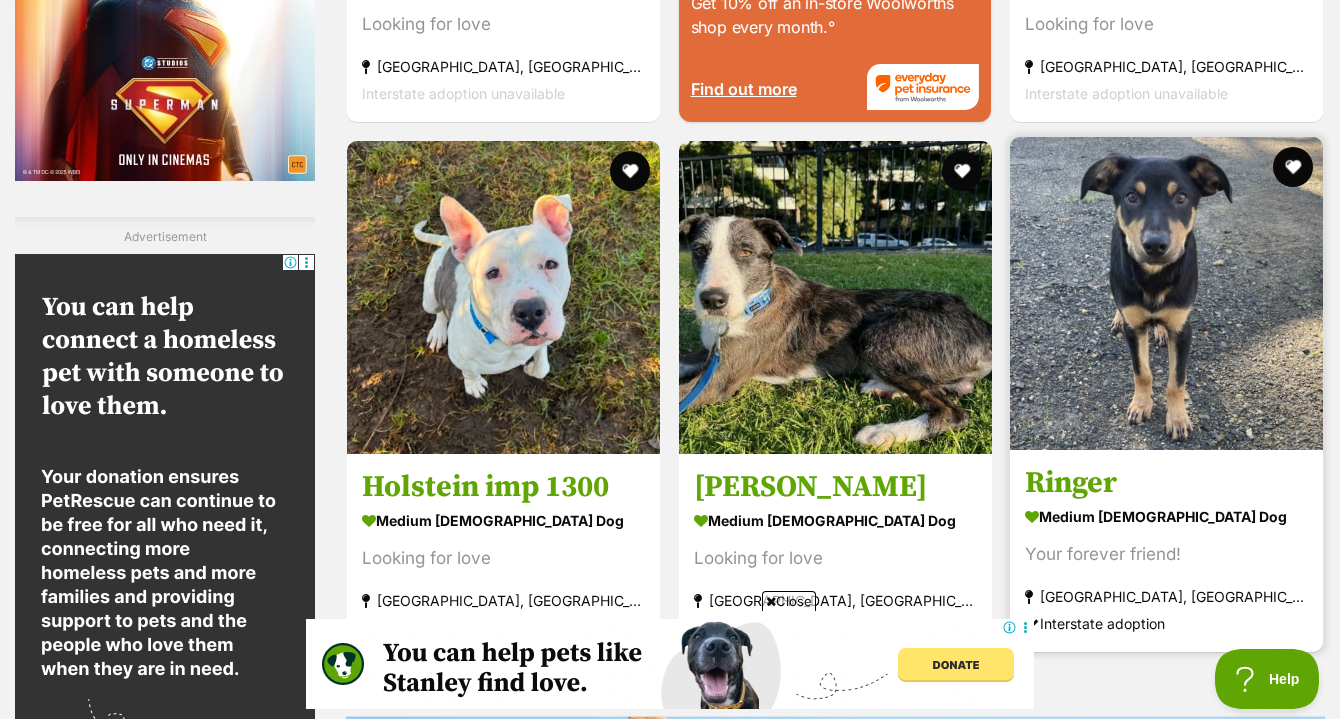 click at bounding box center (1166, 293) 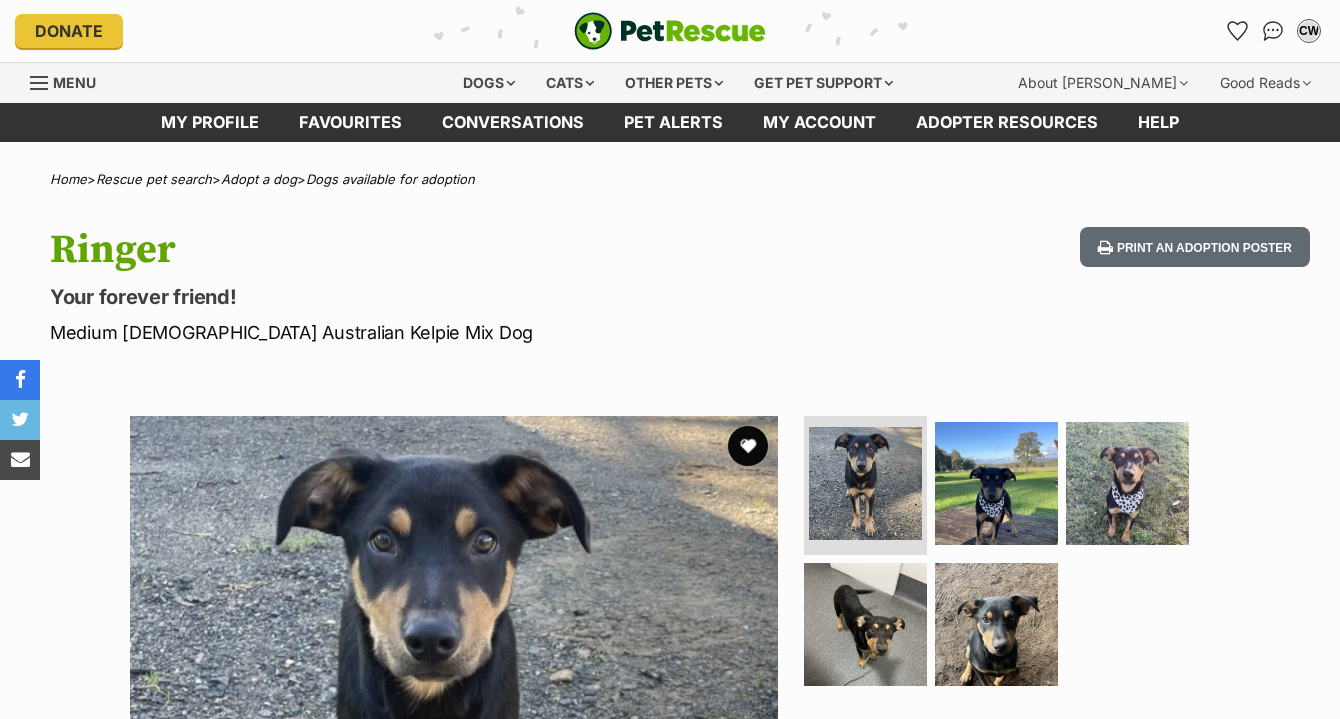 scroll, scrollTop: 0, scrollLeft: 0, axis: both 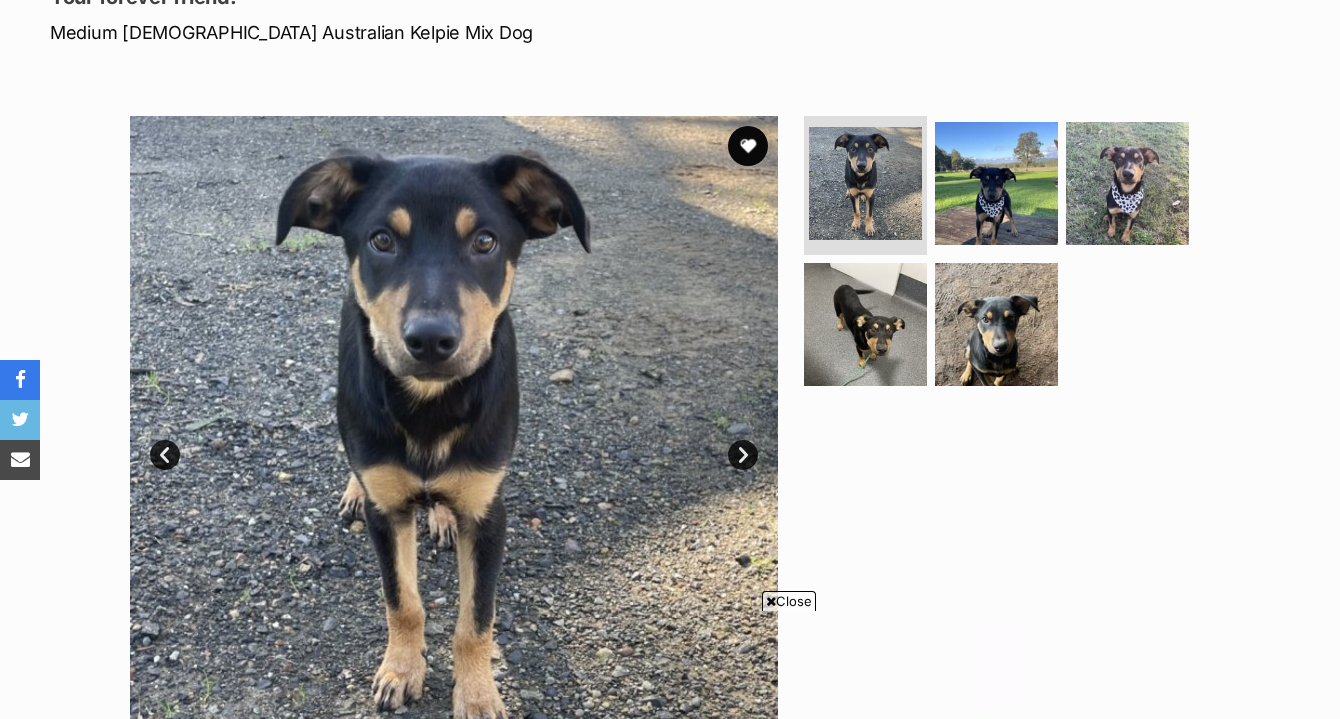 click on "Next" at bounding box center (743, 455) 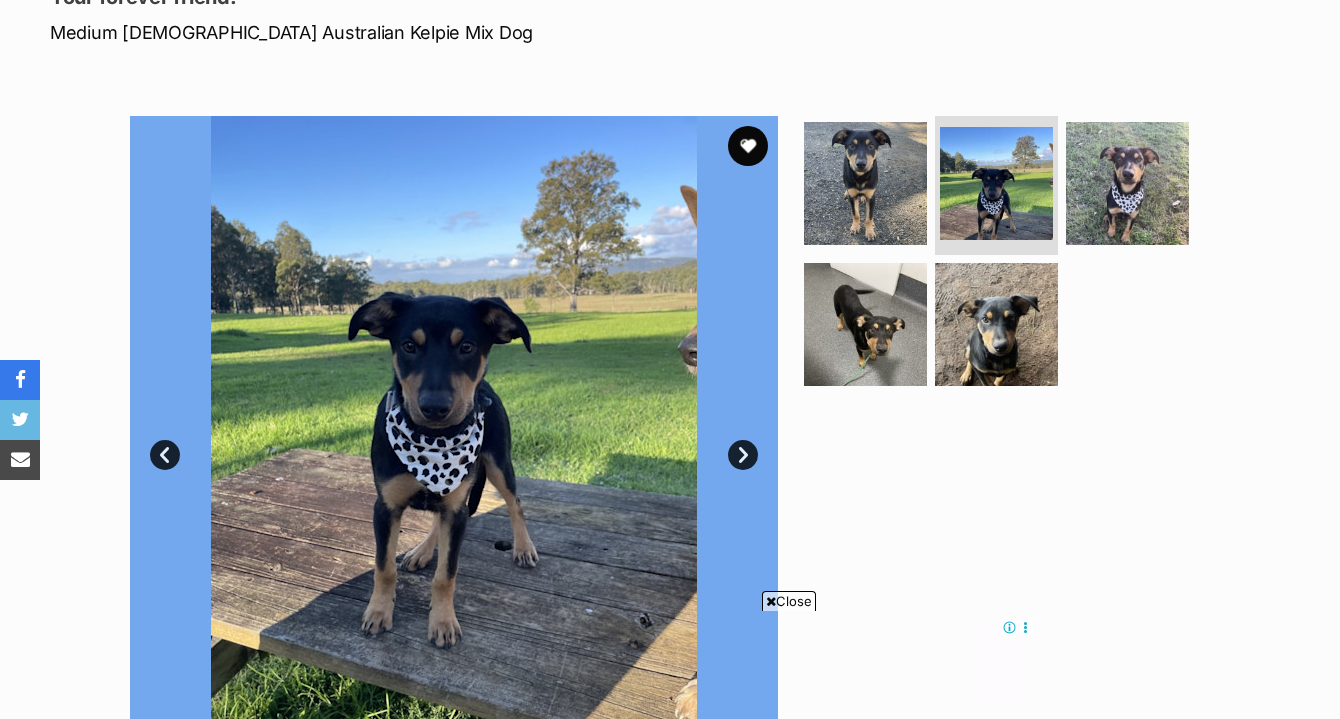 scroll, scrollTop: 0, scrollLeft: 0, axis: both 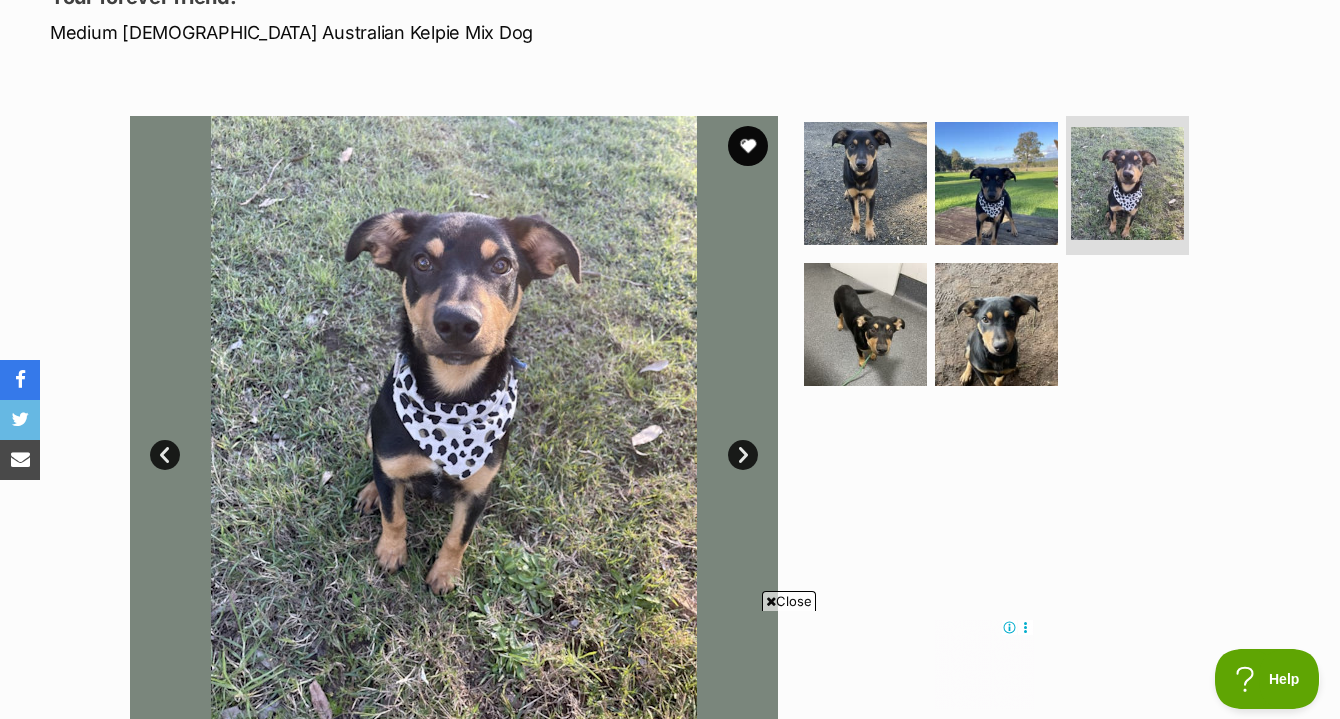 click on "Next" at bounding box center [743, 455] 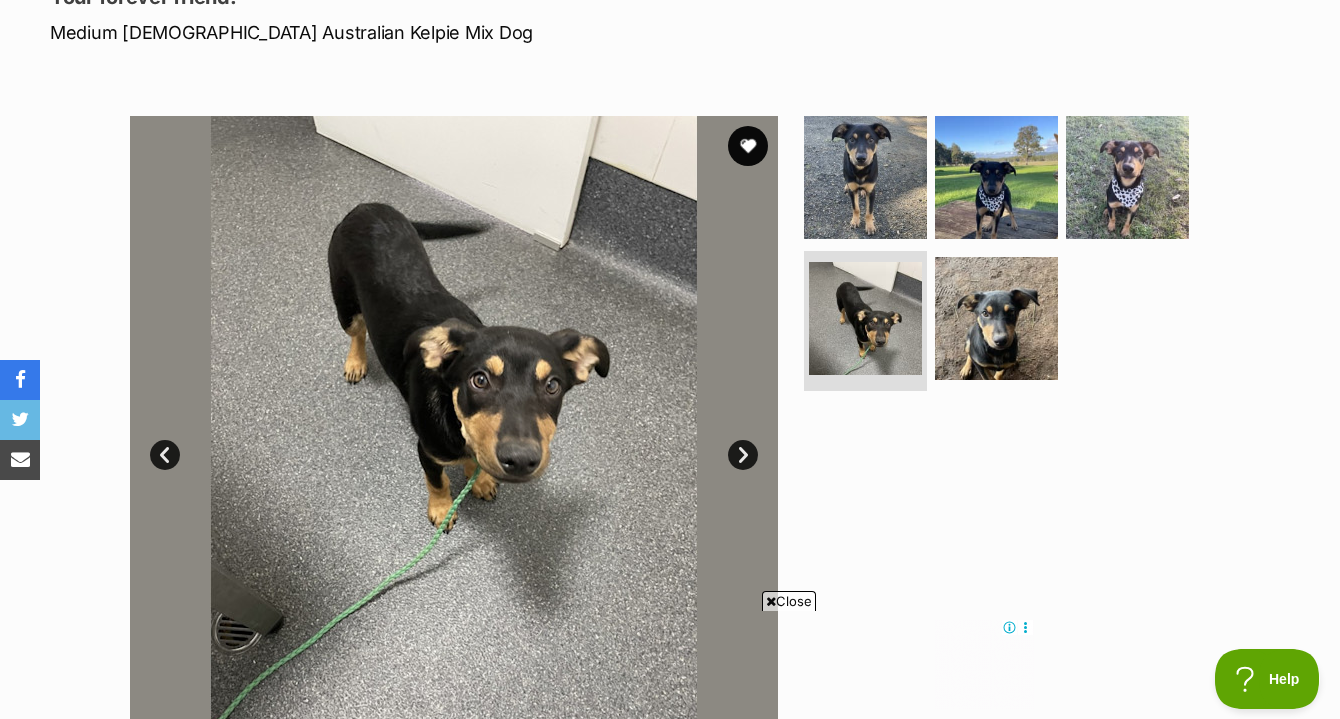 click on "Next" at bounding box center [743, 455] 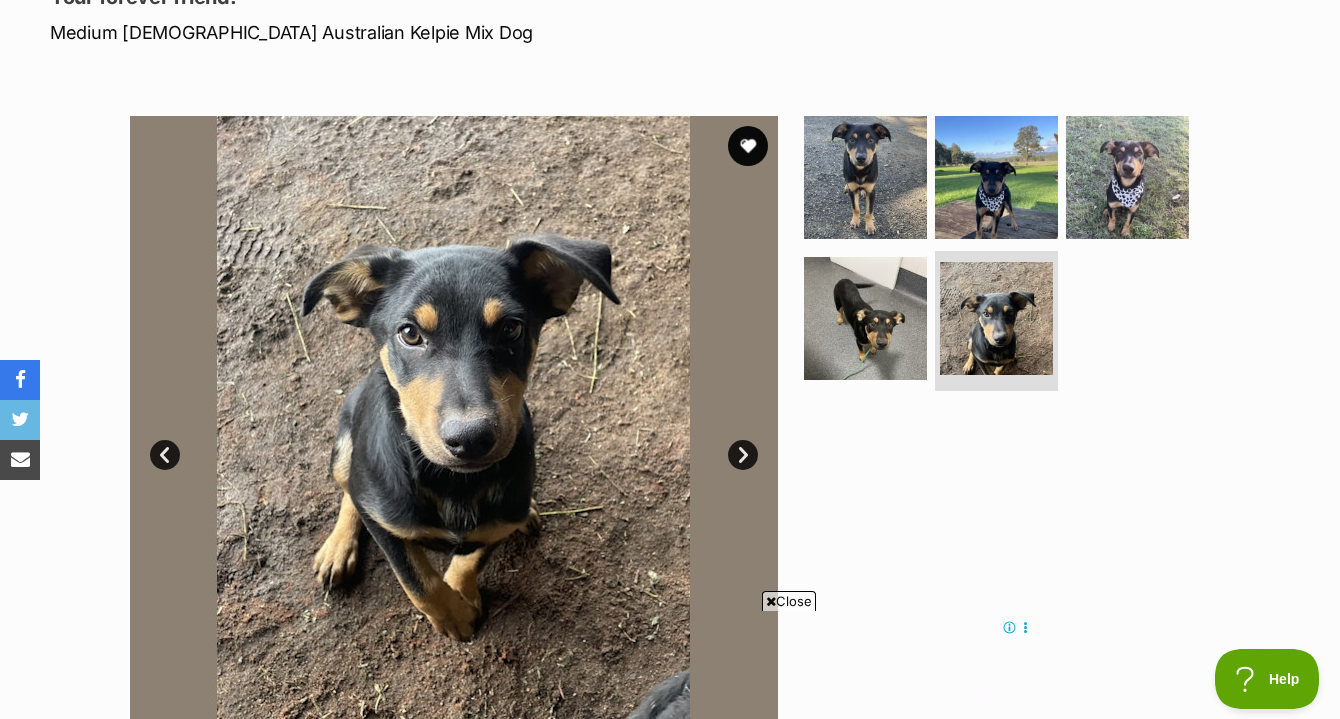 click on "Next" at bounding box center [743, 455] 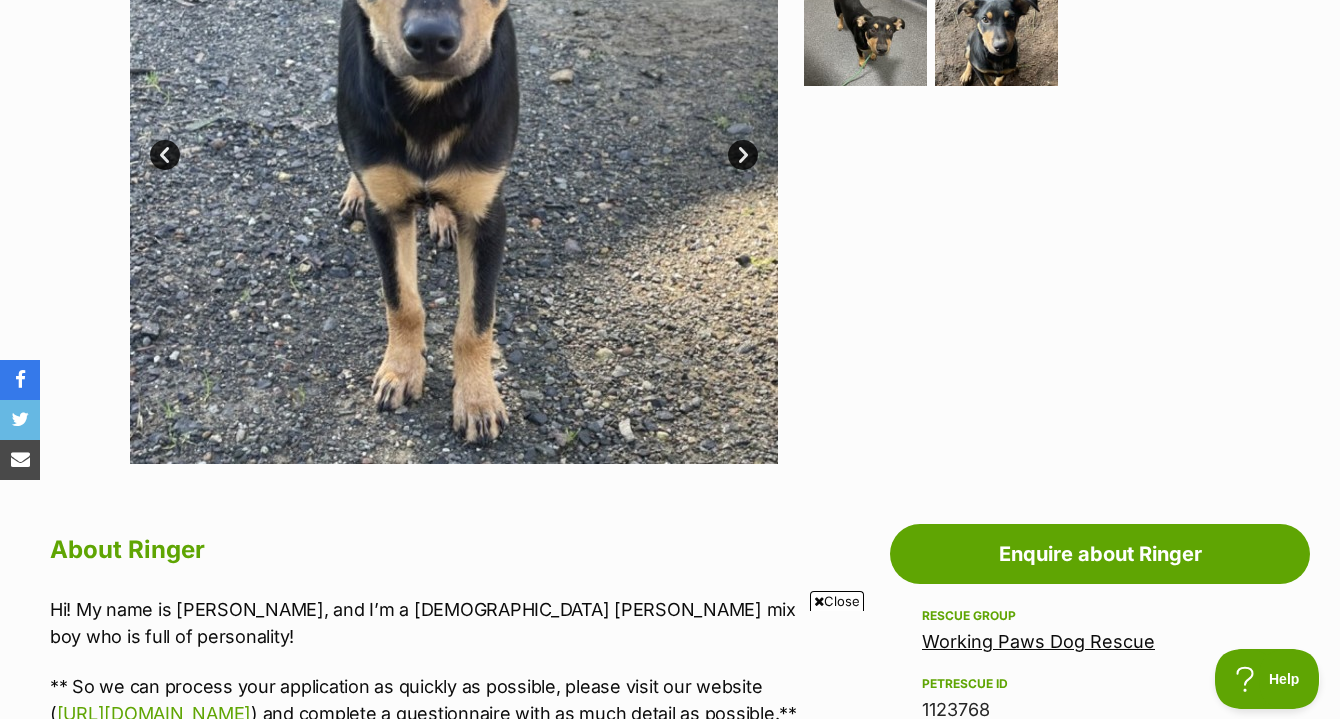 scroll, scrollTop: 400, scrollLeft: 0, axis: vertical 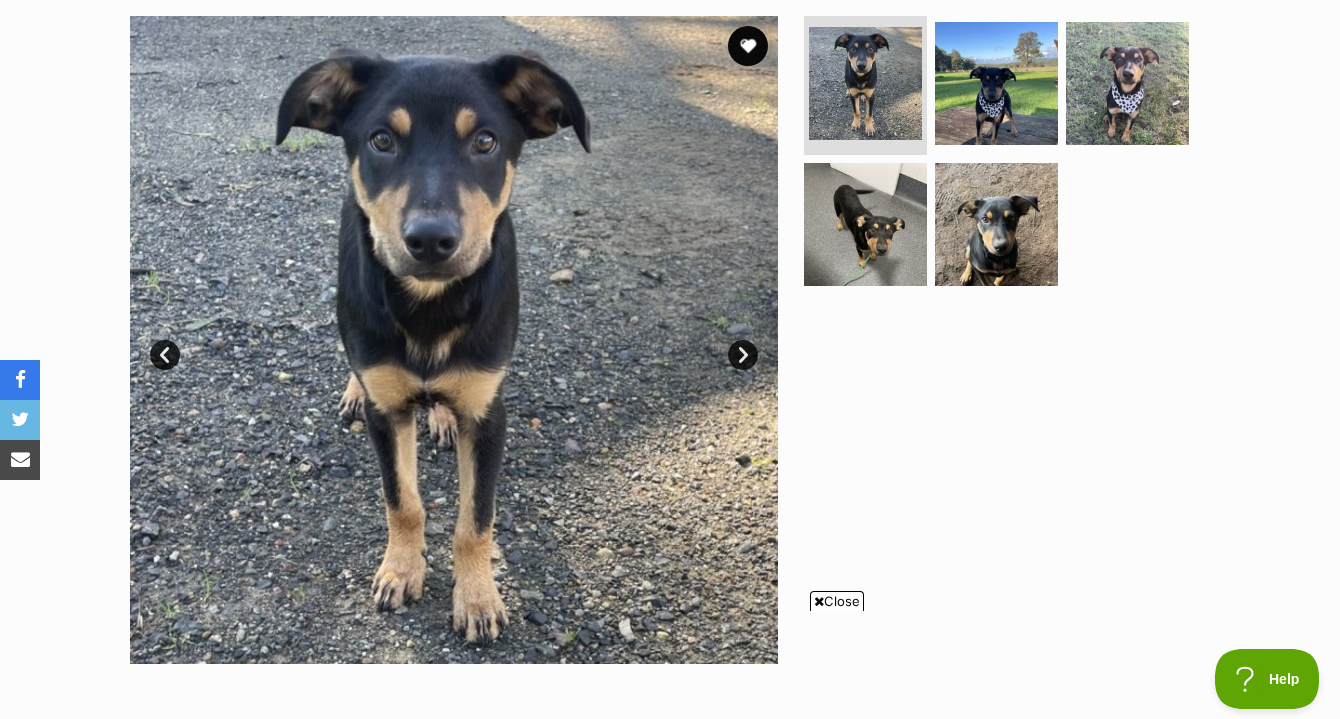 click on "Next" at bounding box center [743, 355] 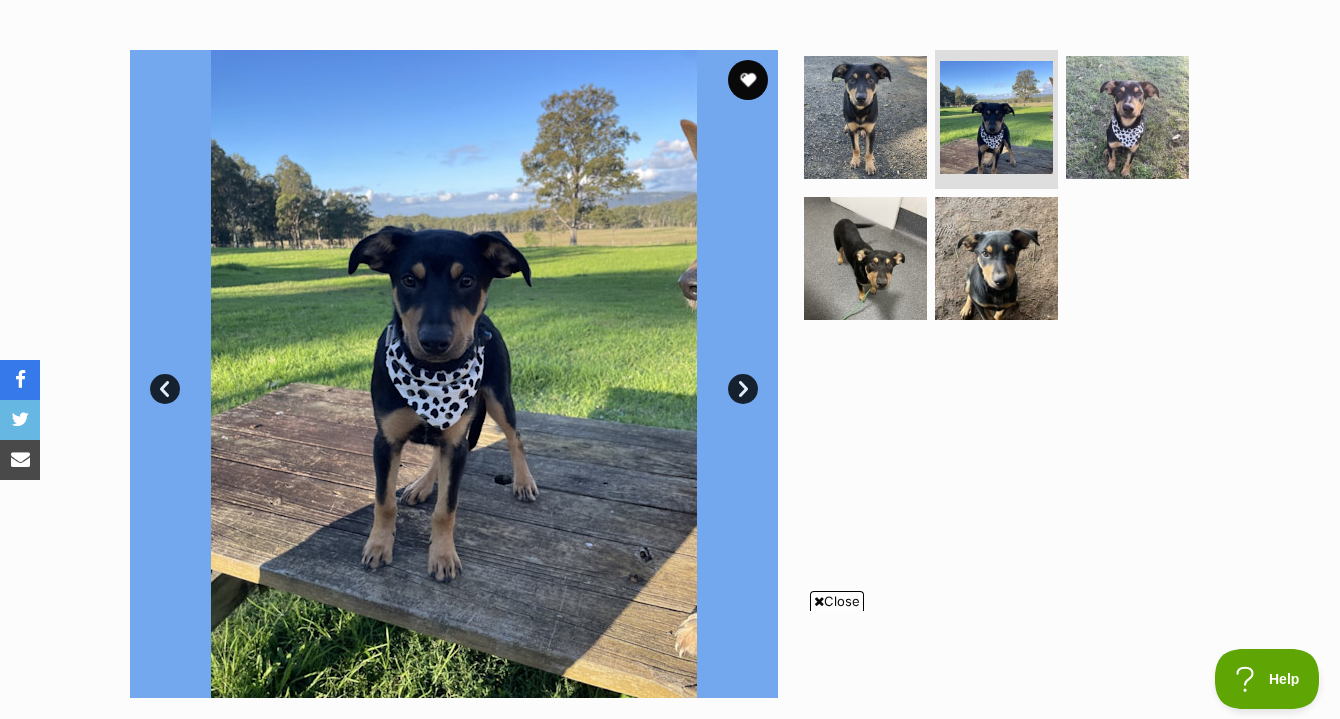 scroll, scrollTop: 400, scrollLeft: 0, axis: vertical 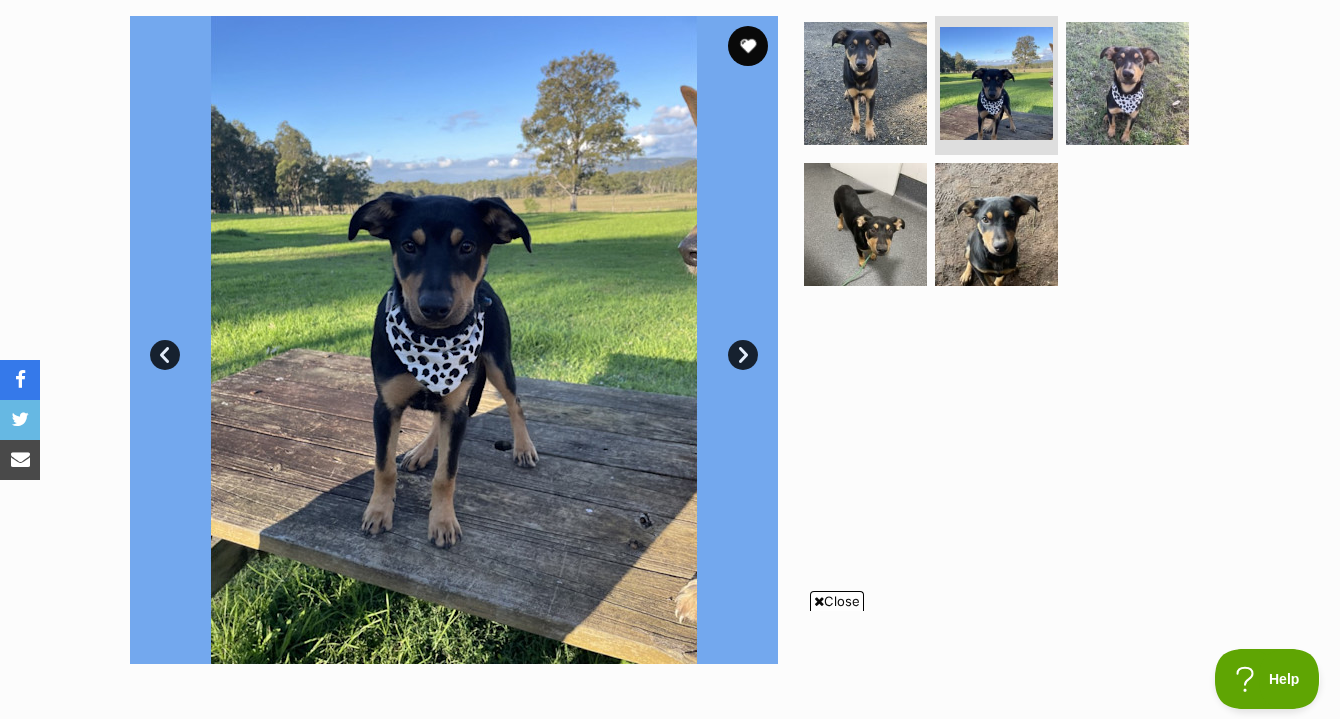 click on "Next" at bounding box center [743, 355] 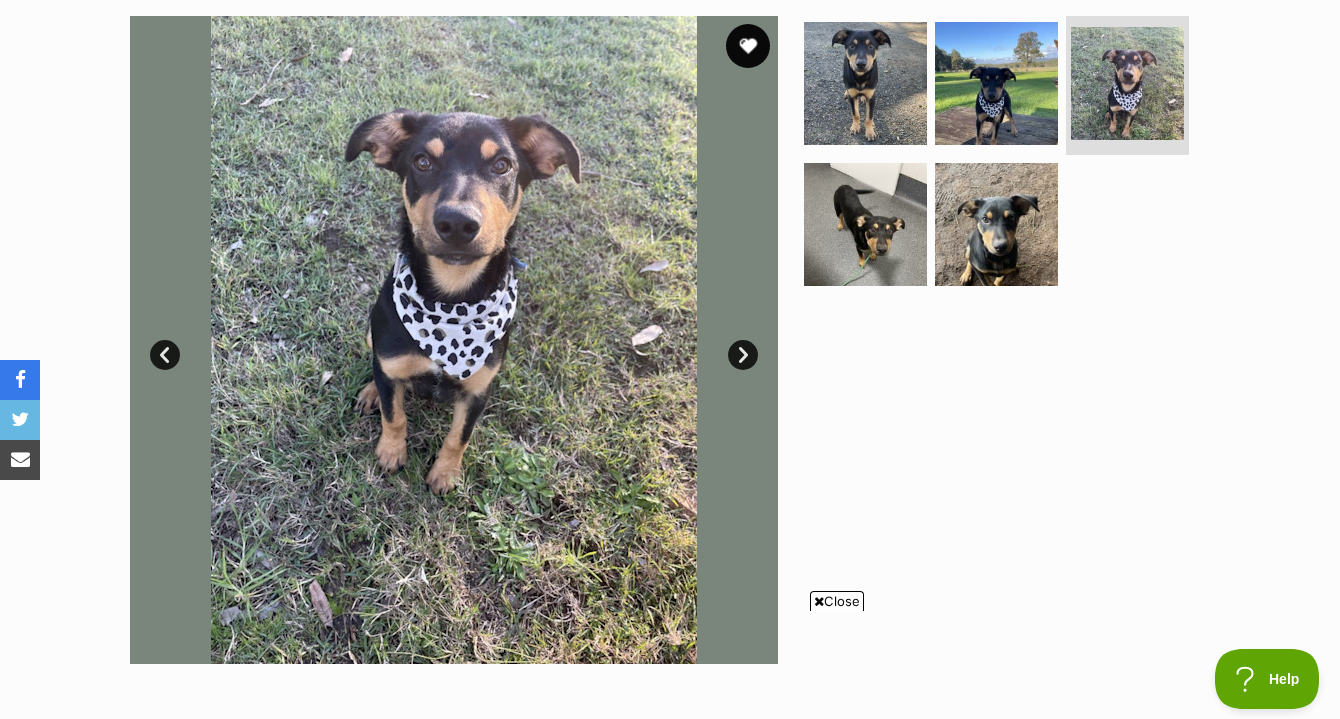 click at bounding box center [748, 46] 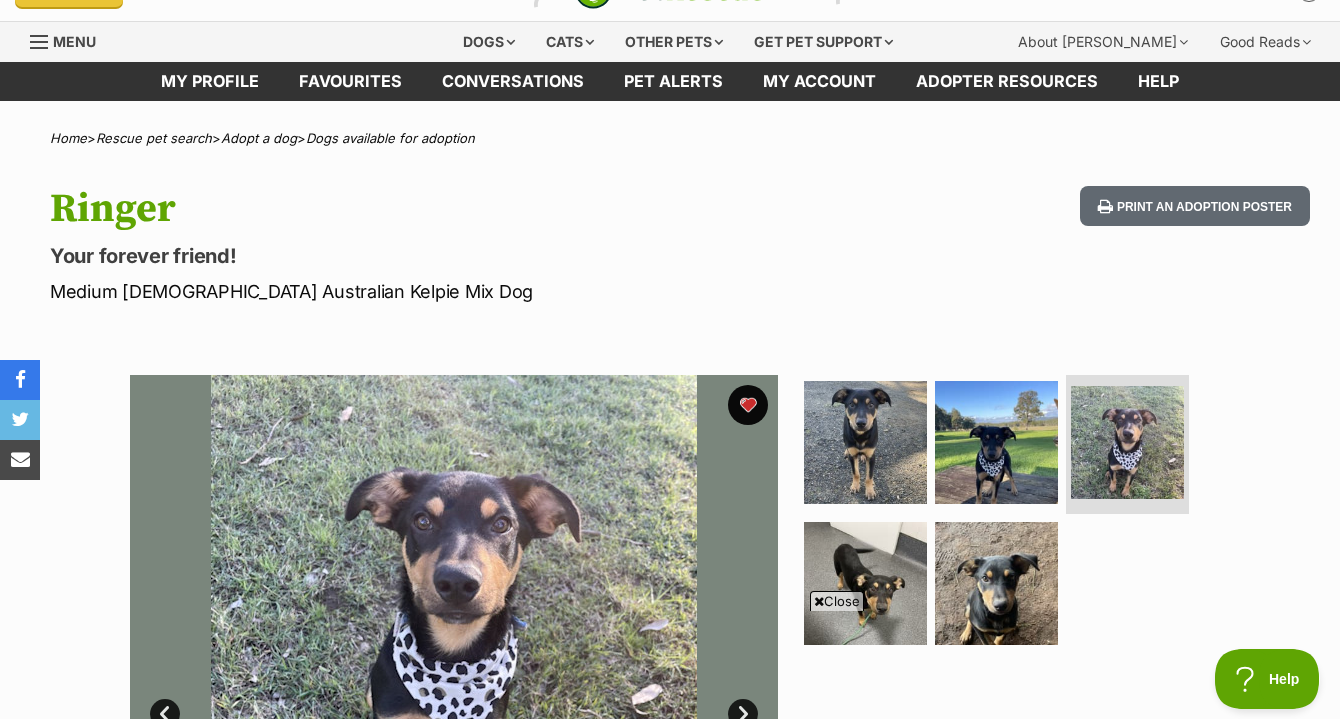 scroll, scrollTop: 0, scrollLeft: 0, axis: both 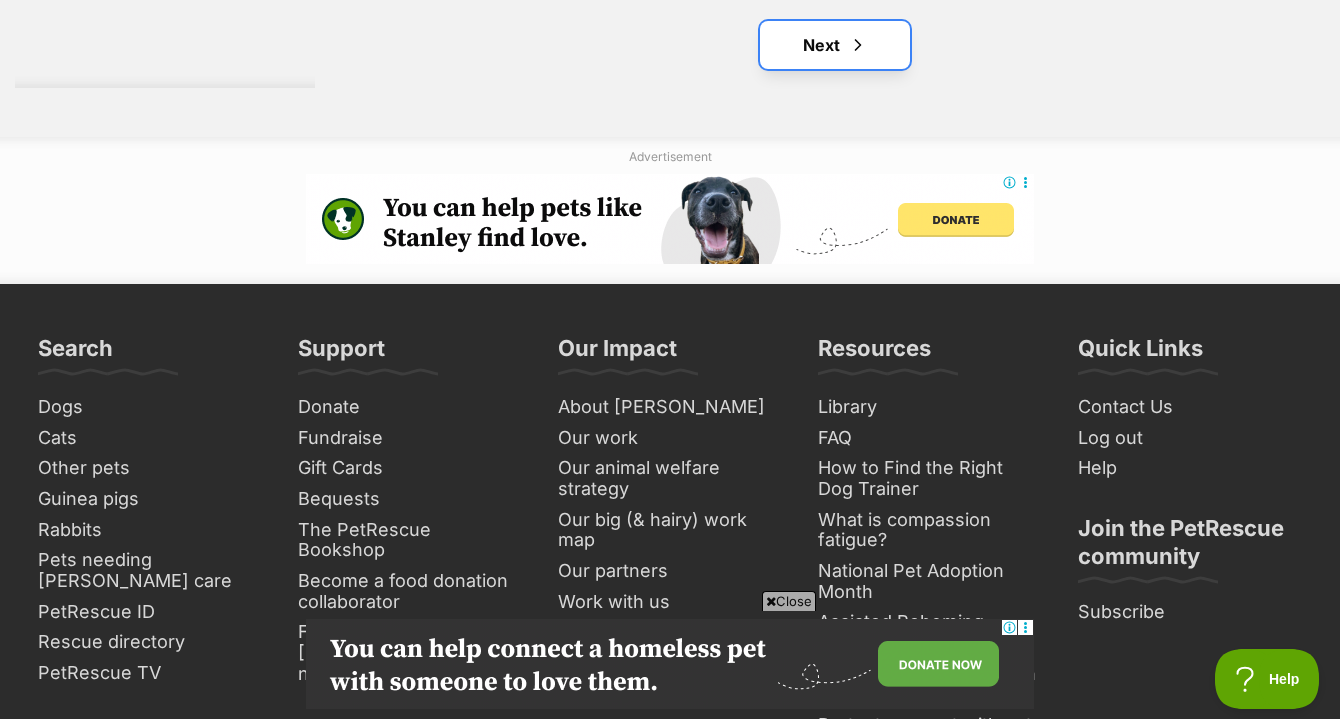 click on "Next" at bounding box center [835, 45] 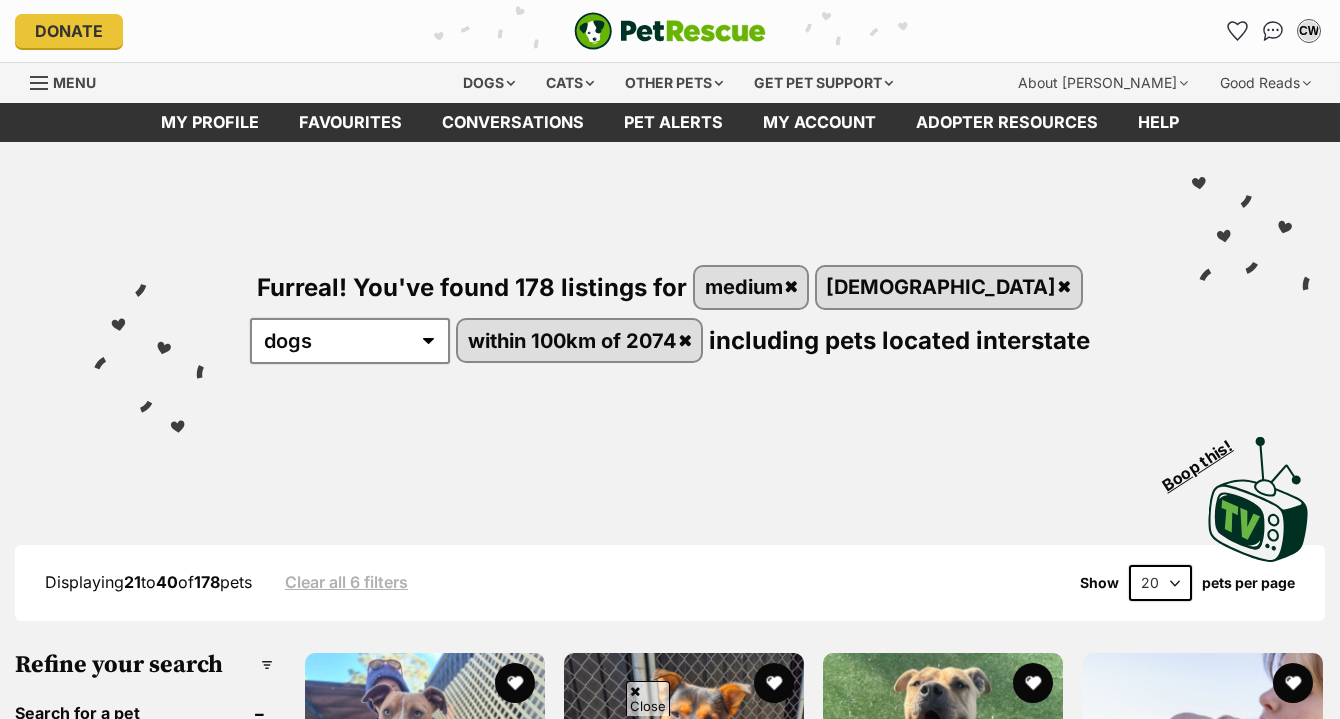 scroll, scrollTop: 400, scrollLeft: 0, axis: vertical 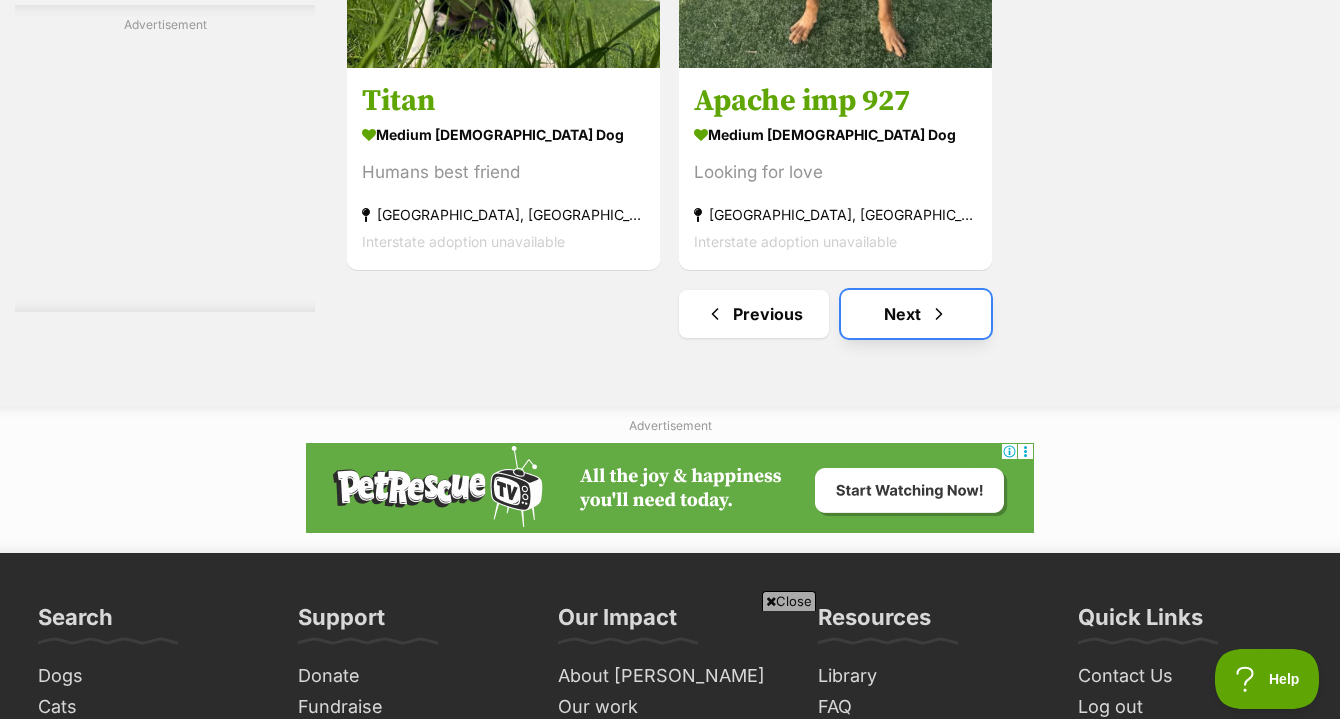 click on "Next" at bounding box center (916, 314) 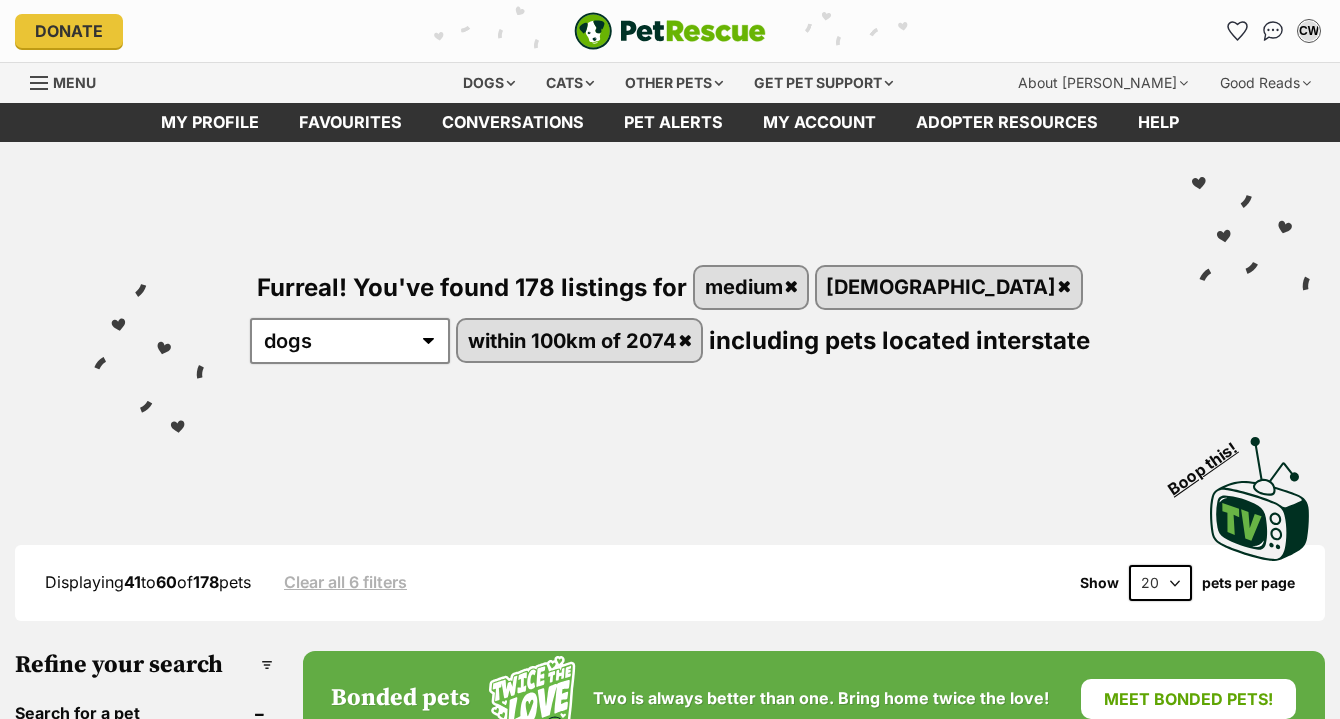 scroll, scrollTop: 0, scrollLeft: 0, axis: both 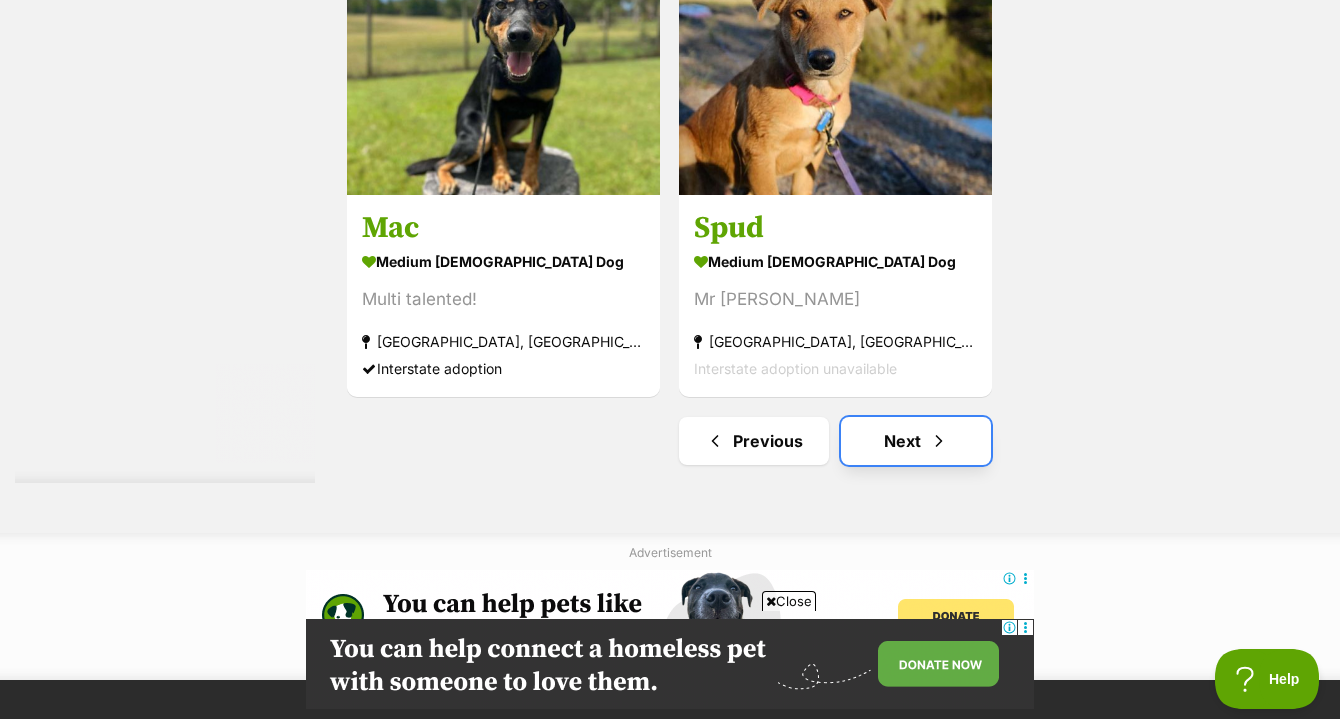click on "Next" at bounding box center (916, 441) 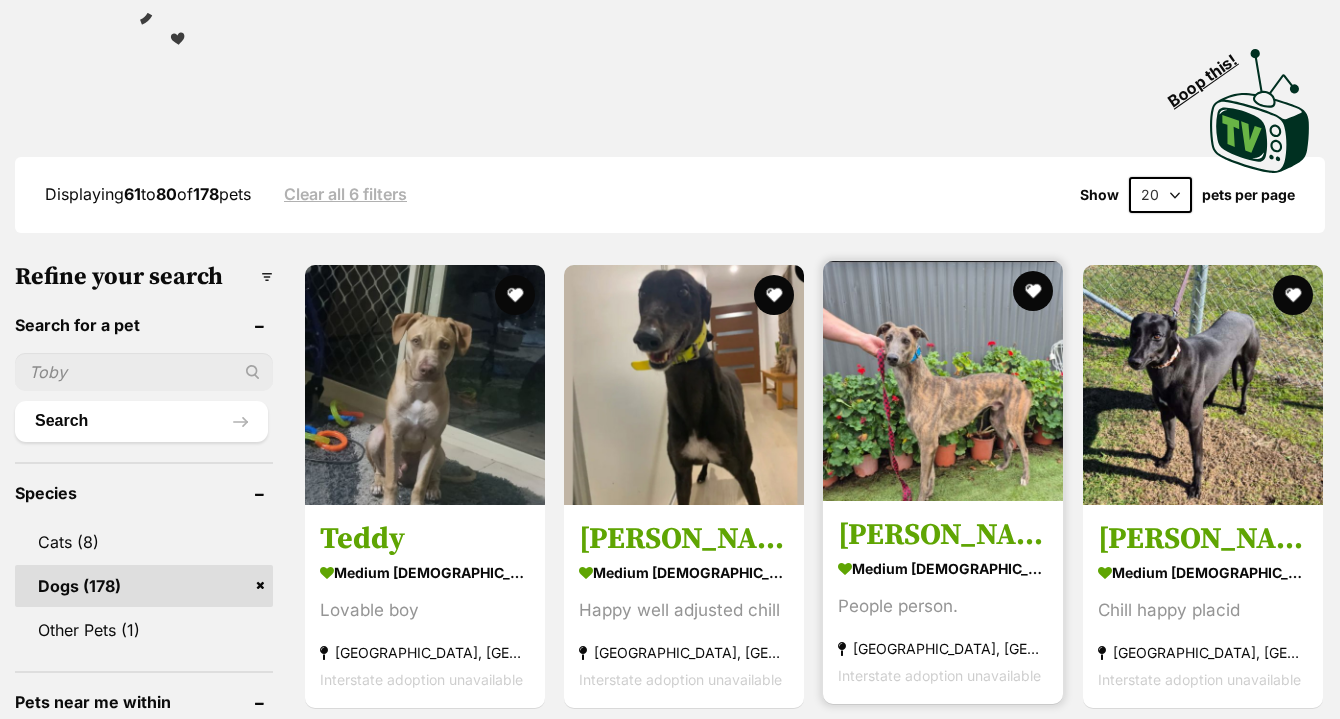 scroll, scrollTop: 400, scrollLeft: 0, axis: vertical 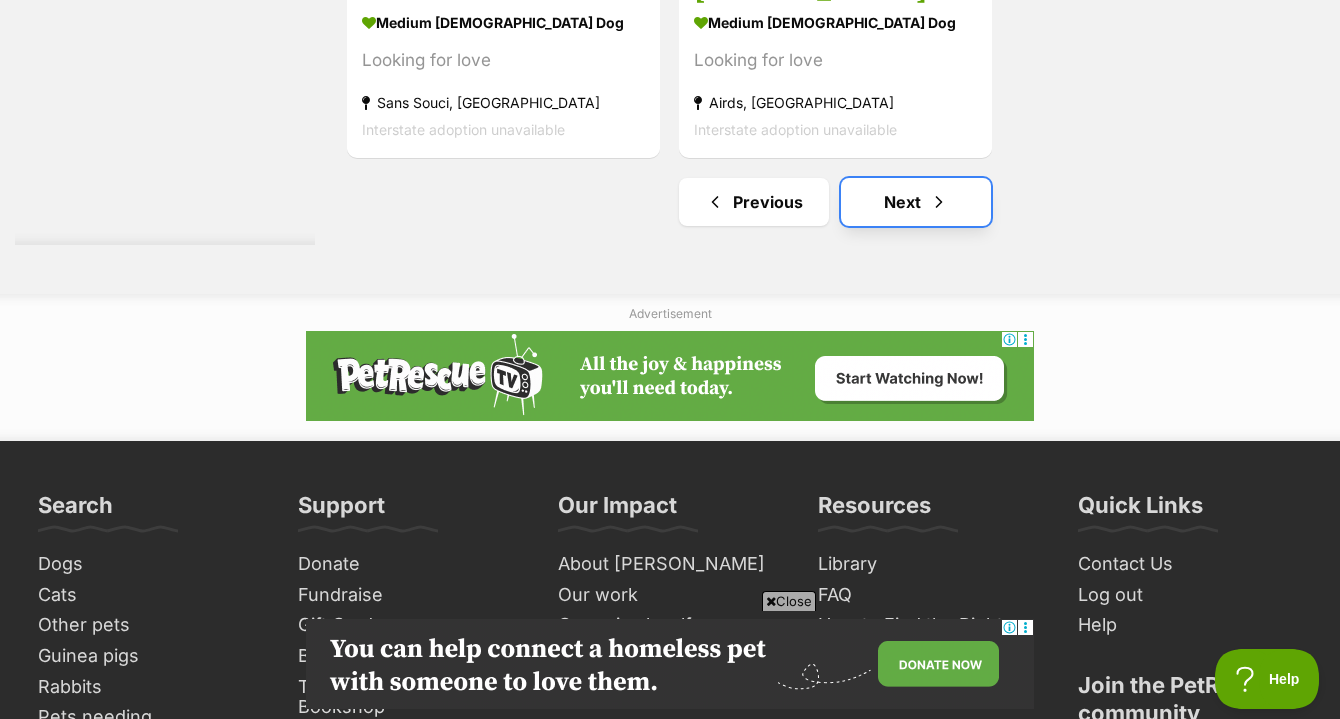 click on "Next" at bounding box center [916, 202] 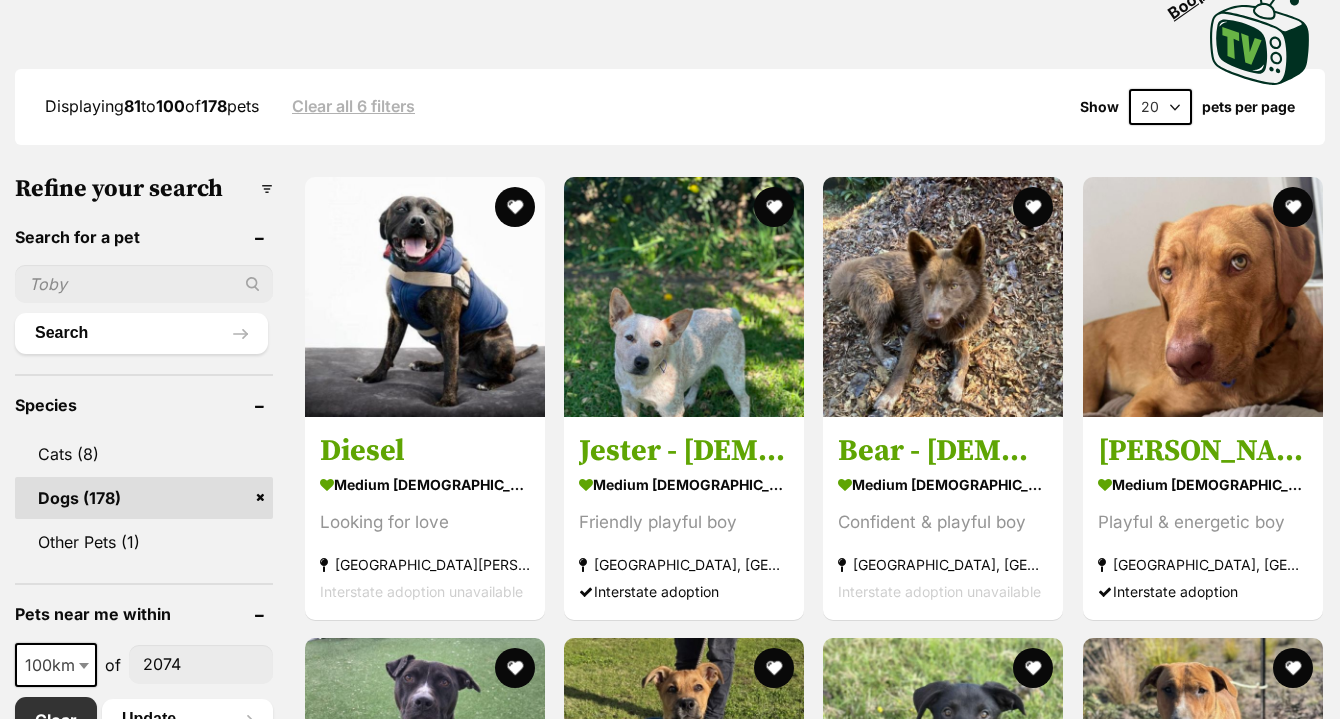 scroll, scrollTop: 0, scrollLeft: 0, axis: both 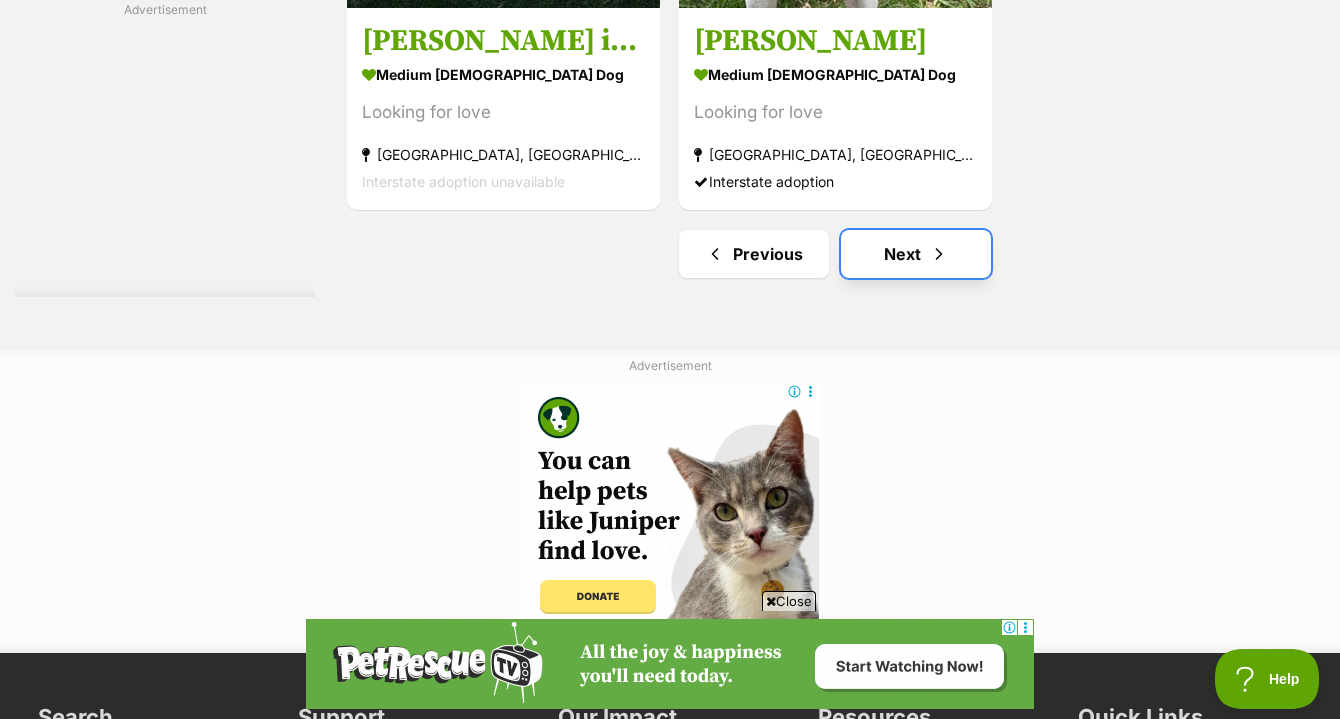 click on "Next" at bounding box center (916, 254) 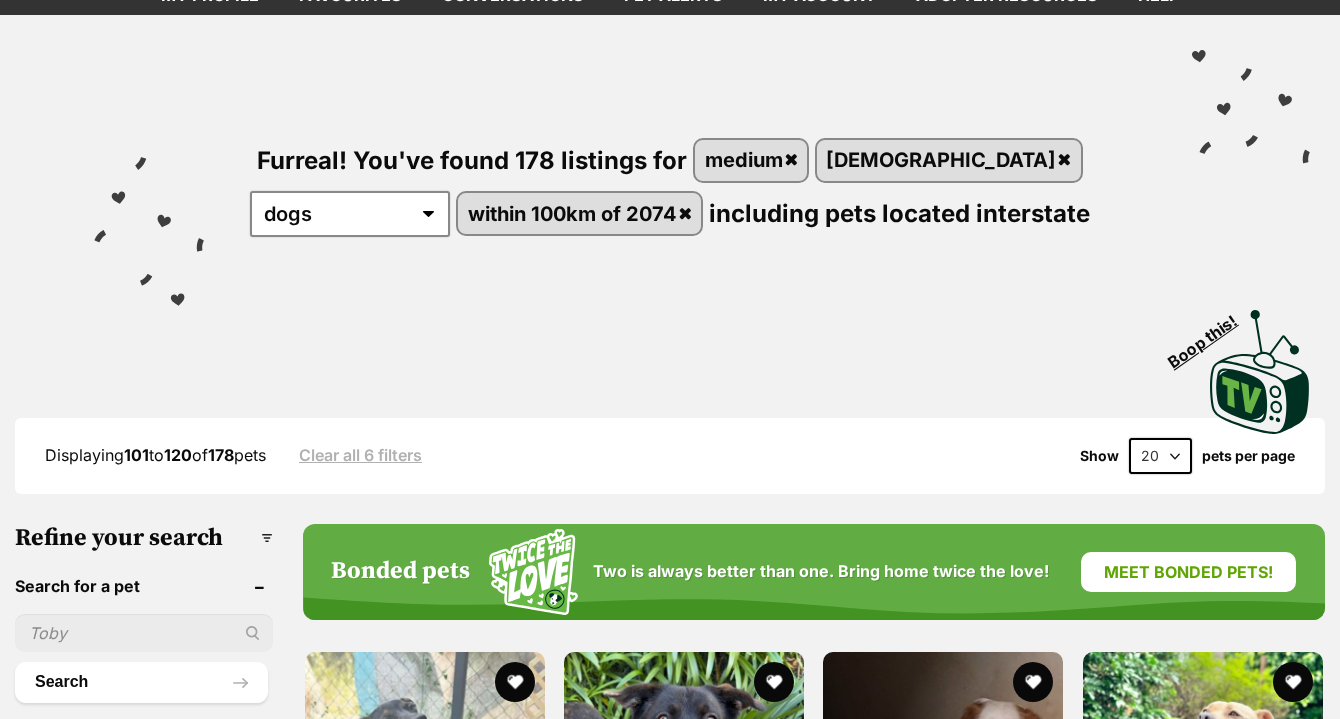 scroll, scrollTop: 500, scrollLeft: 0, axis: vertical 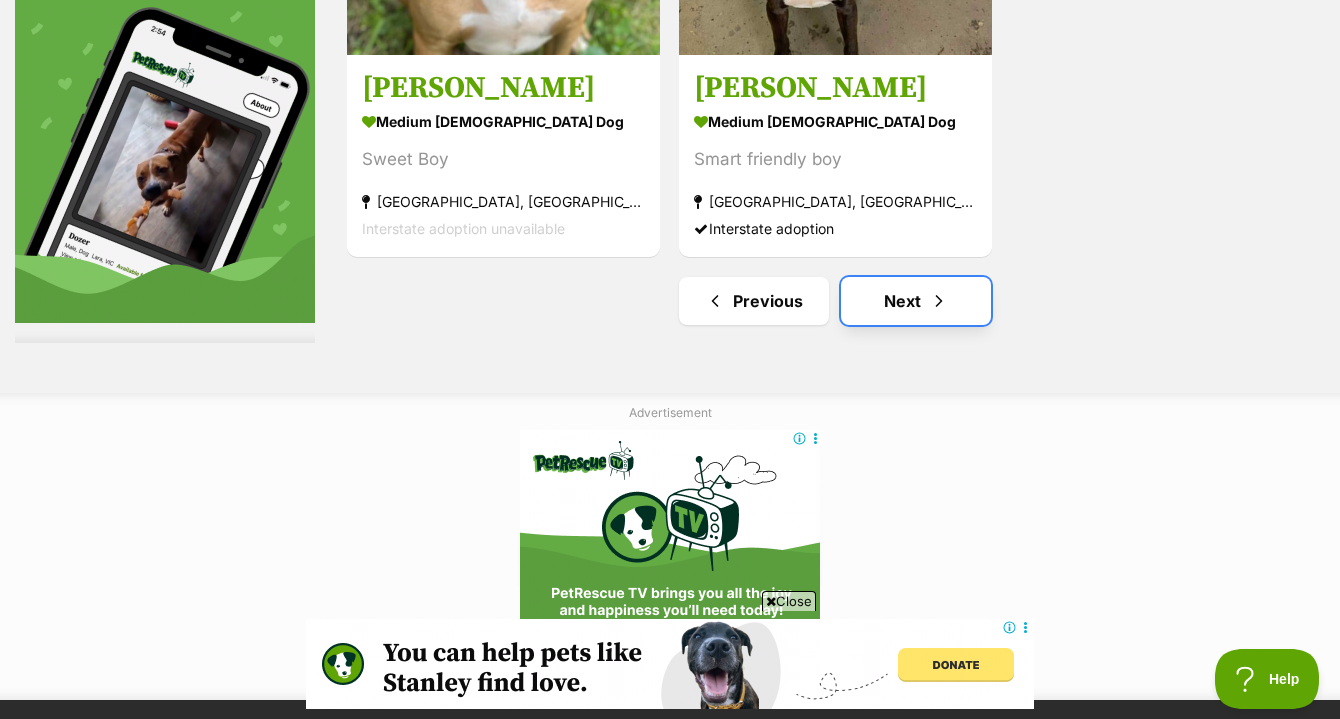 click on "Next" at bounding box center (916, 301) 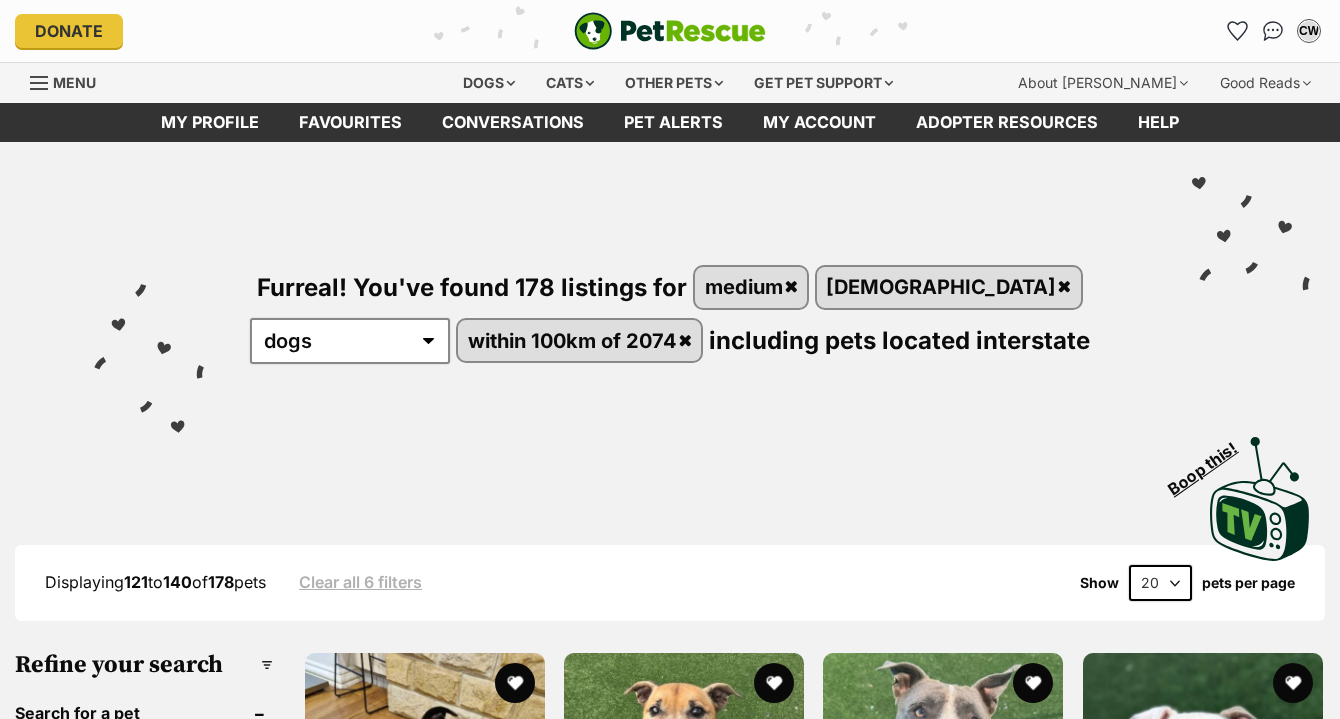scroll, scrollTop: 0, scrollLeft: 0, axis: both 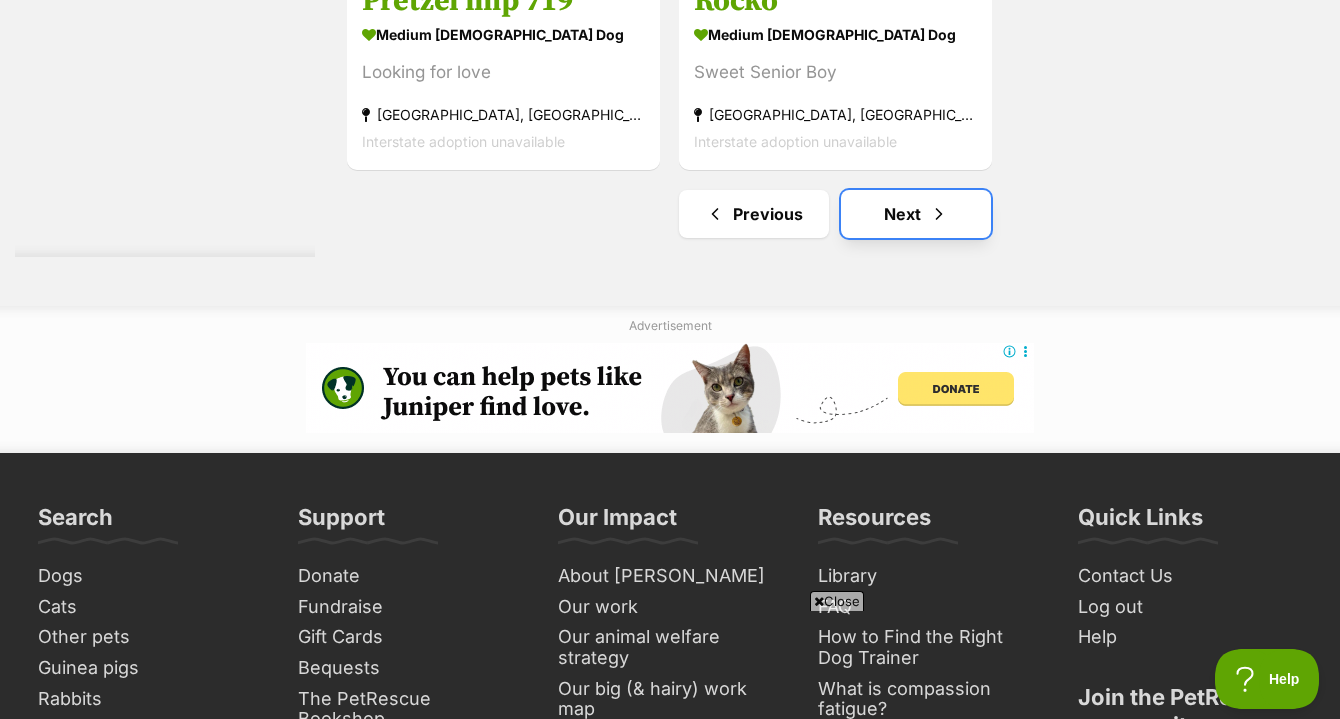 click on "Next" at bounding box center (916, 214) 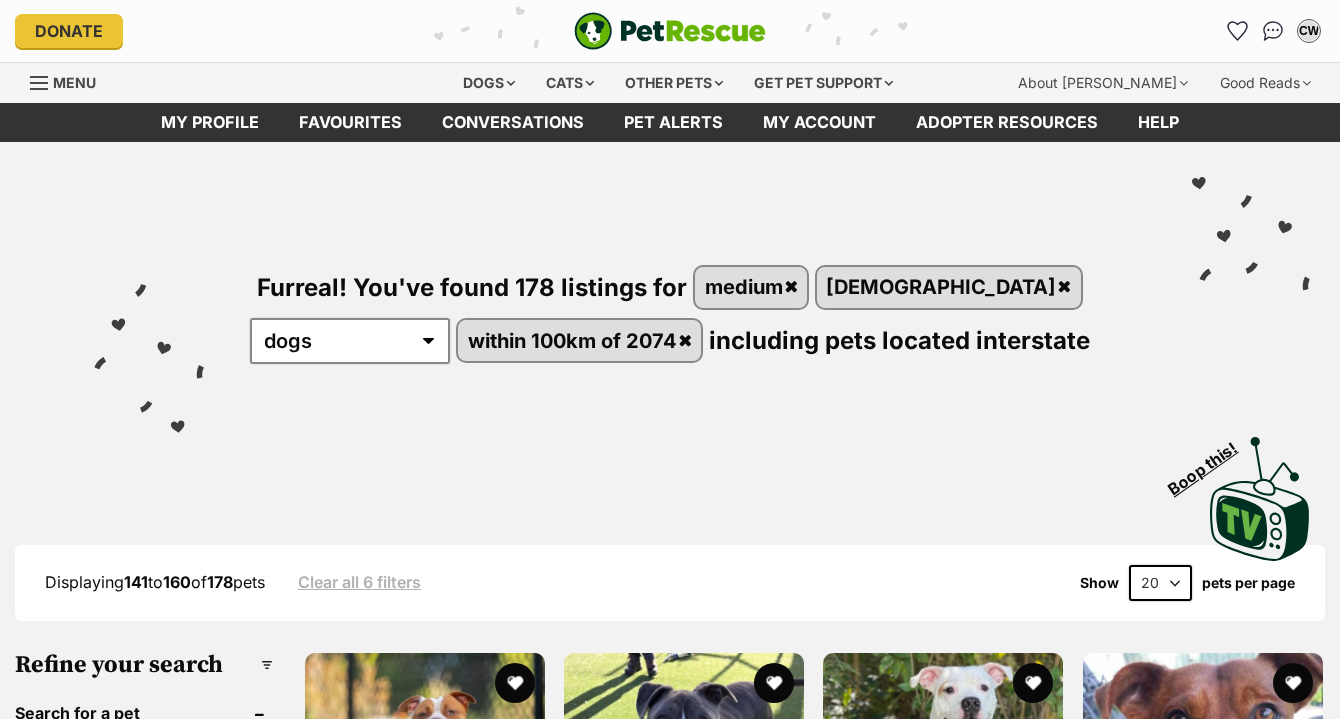 scroll, scrollTop: 0, scrollLeft: 0, axis: both 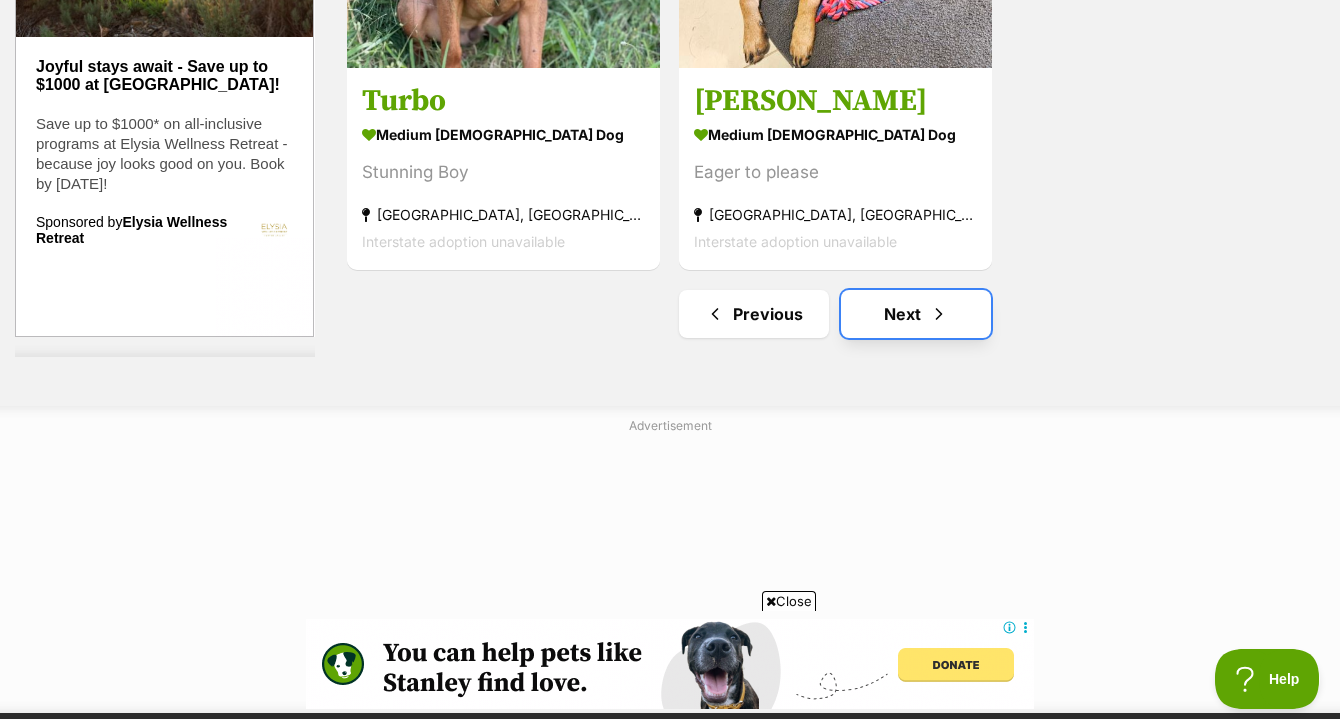 click on "Next" at bounding box center (916, 314) 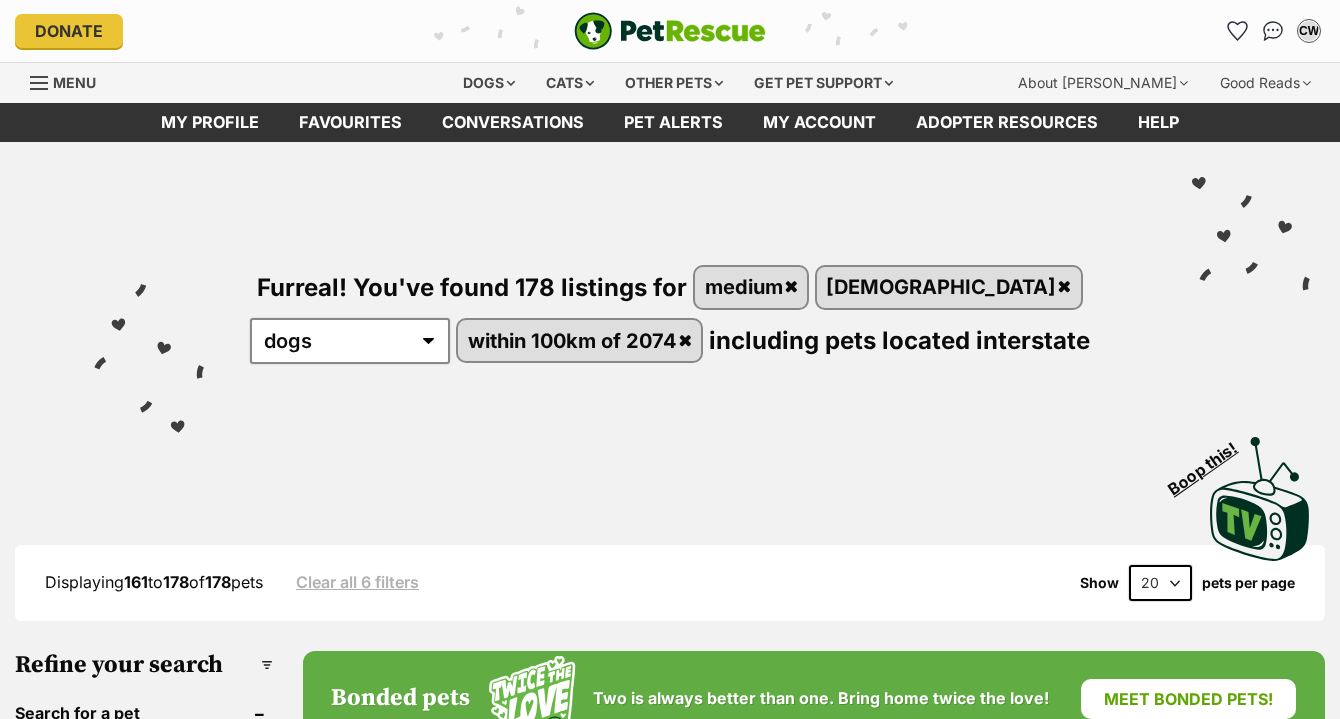 scroll, scrollTop: 0, scrollLeft: 0, axis: both 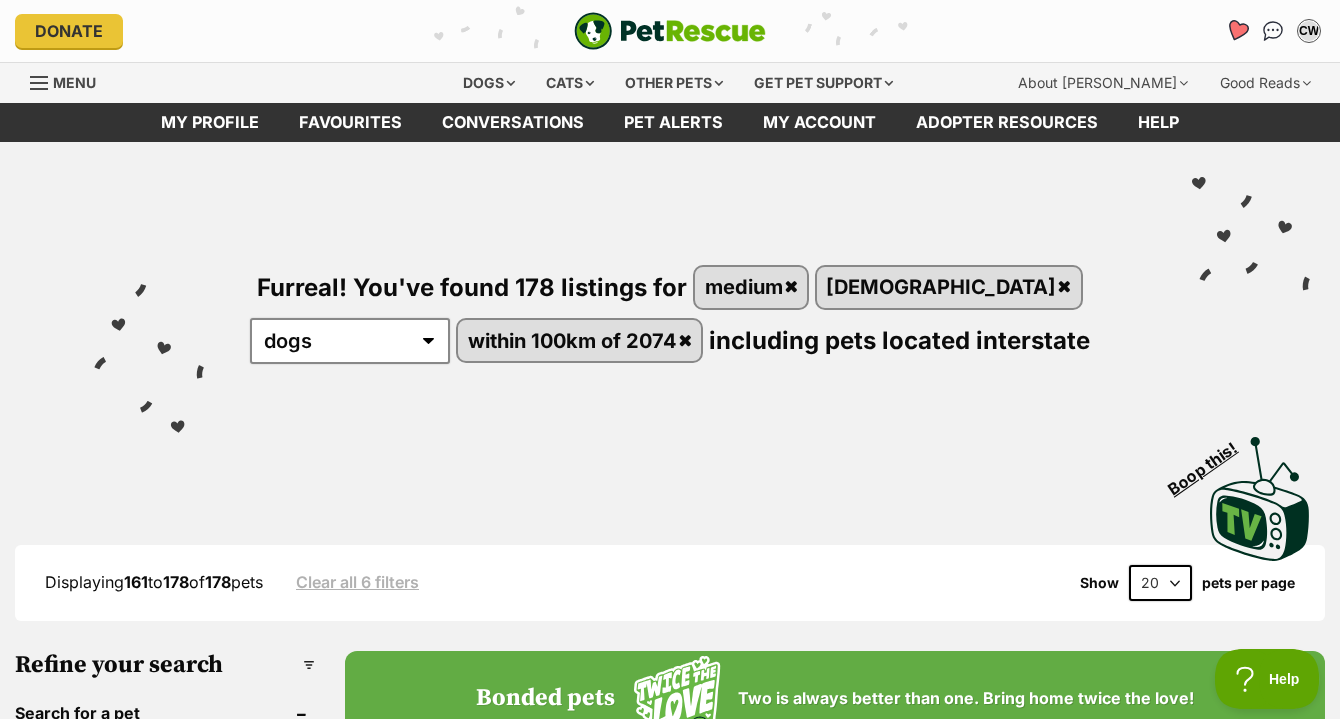 click 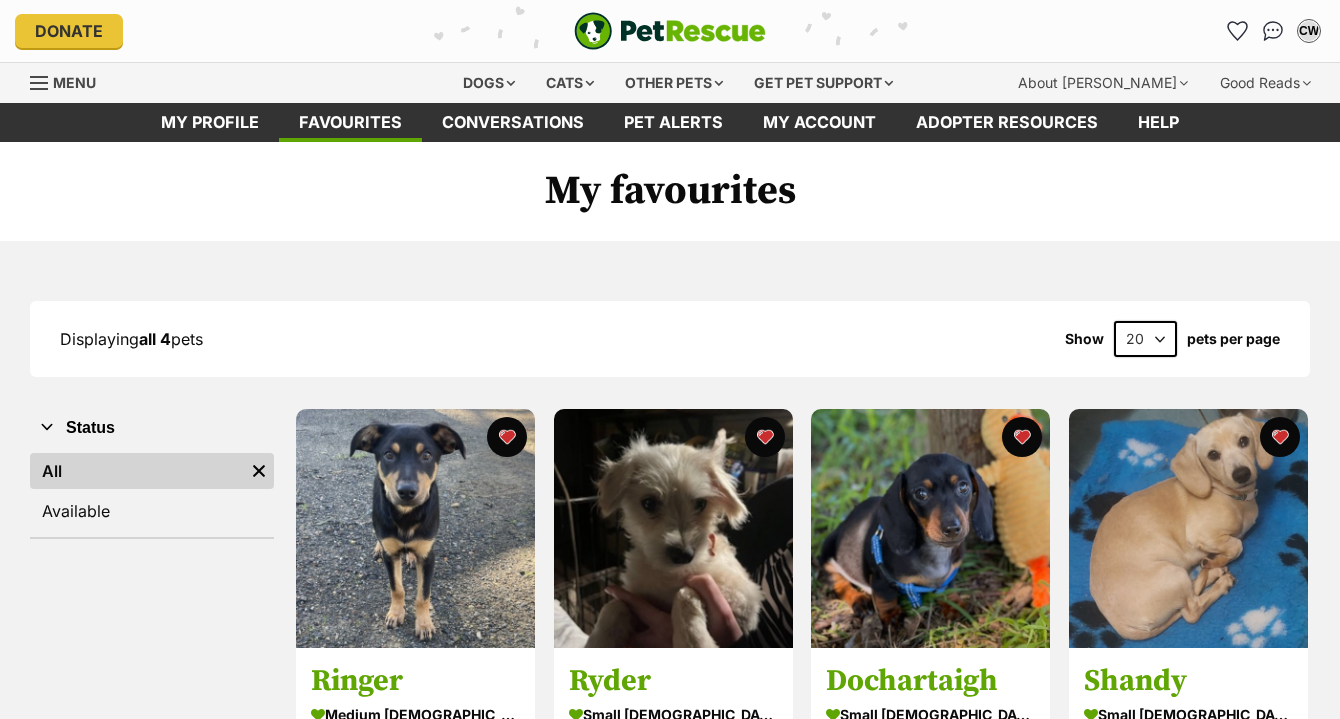 scroll, scrollTop: 0, scrollLeft: 0, axis: both 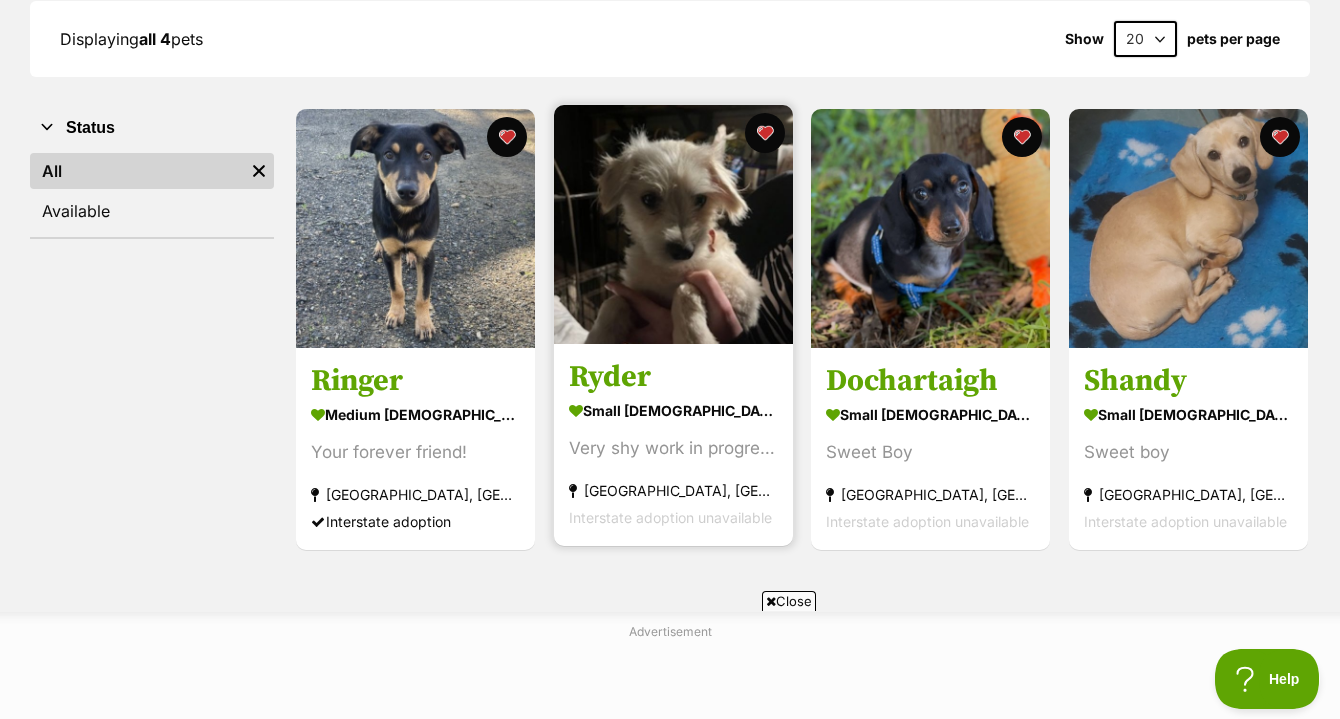 click on "Ryder" at bounding box center [673, 377] 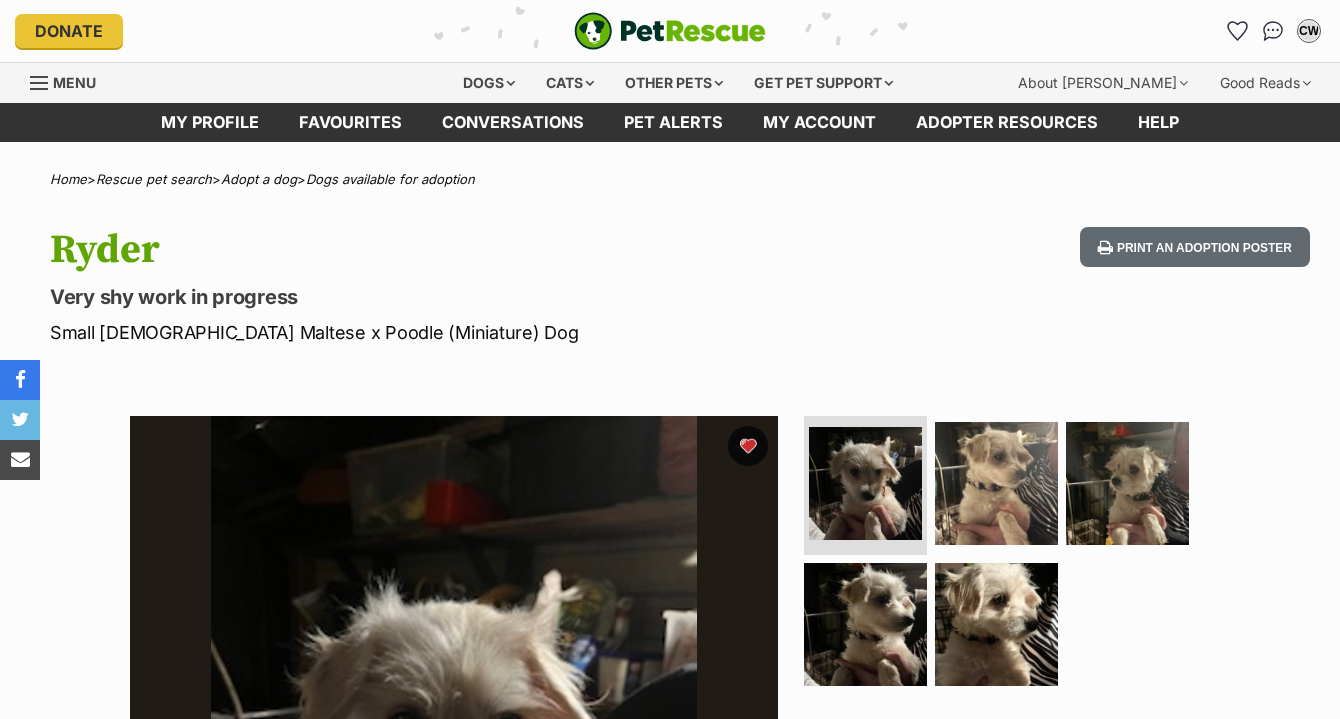 scroll, scrollTop: 0, scrollLeft: 0, axis: both 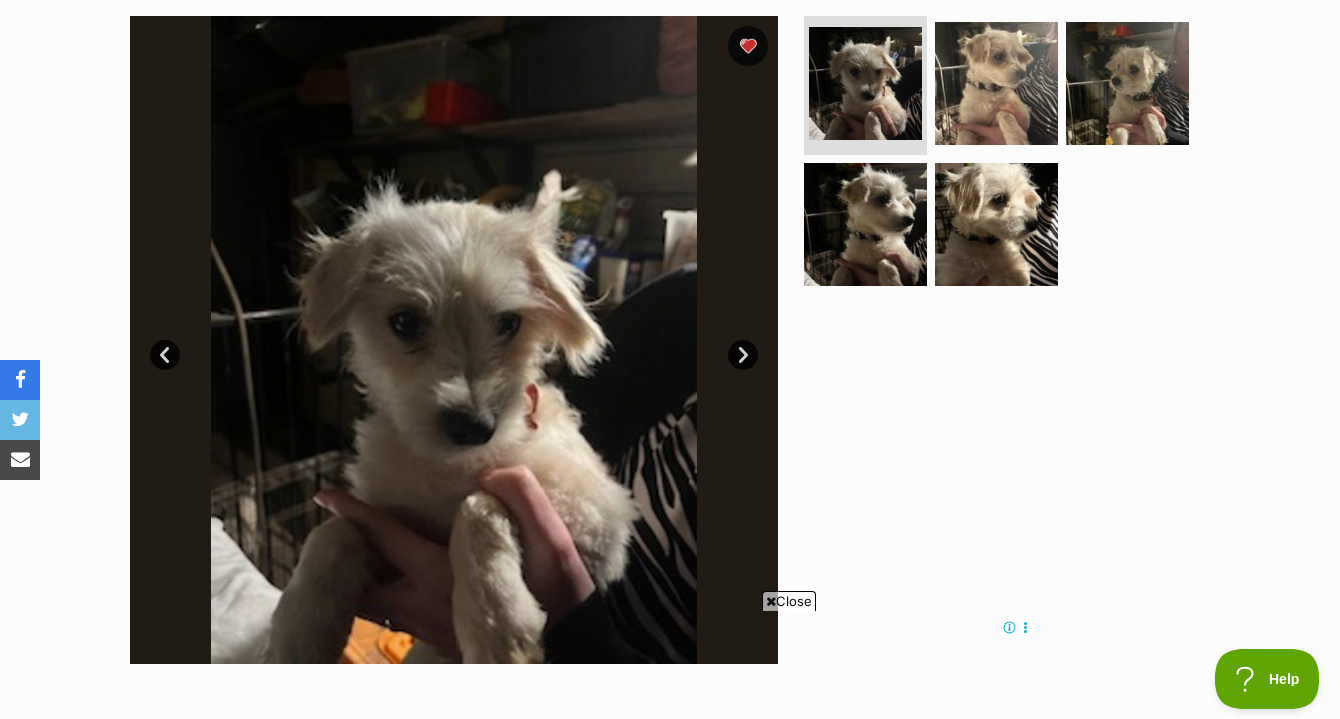 click on "Next" at bounding box center (743, 355) 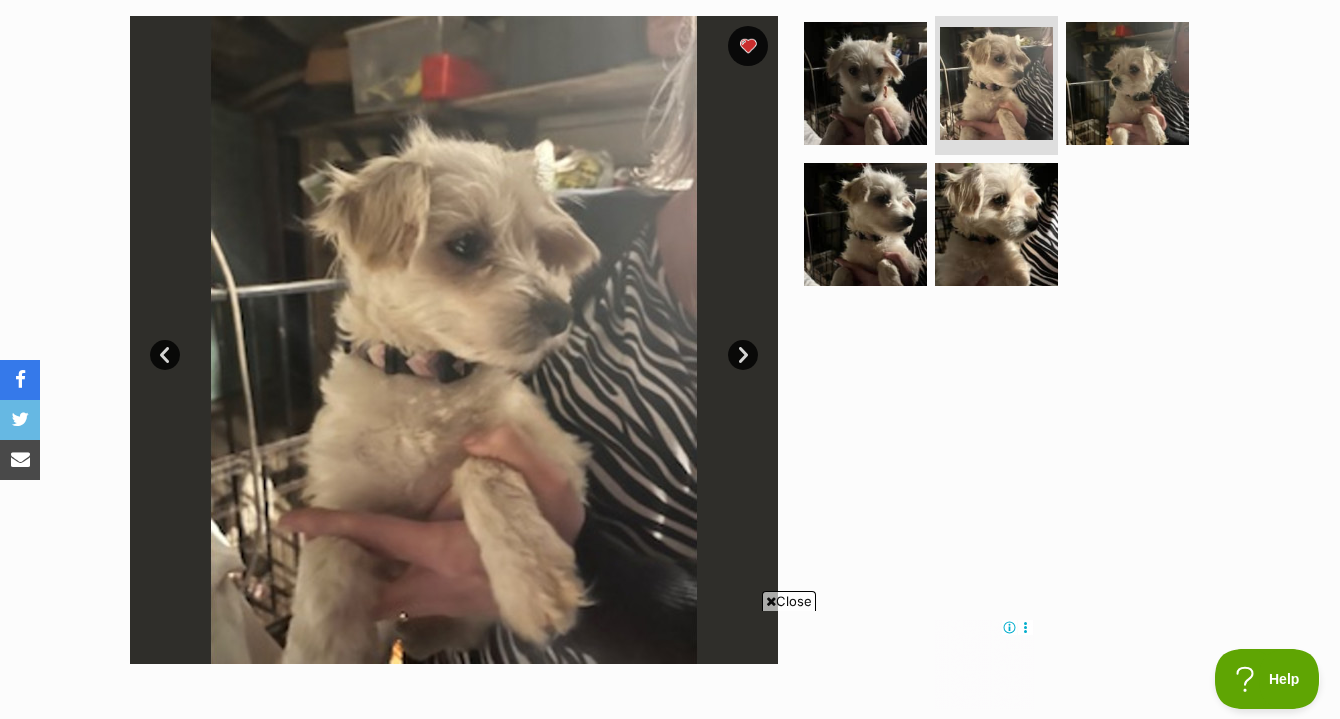 click on "Next" at bounding box center (743, 355) 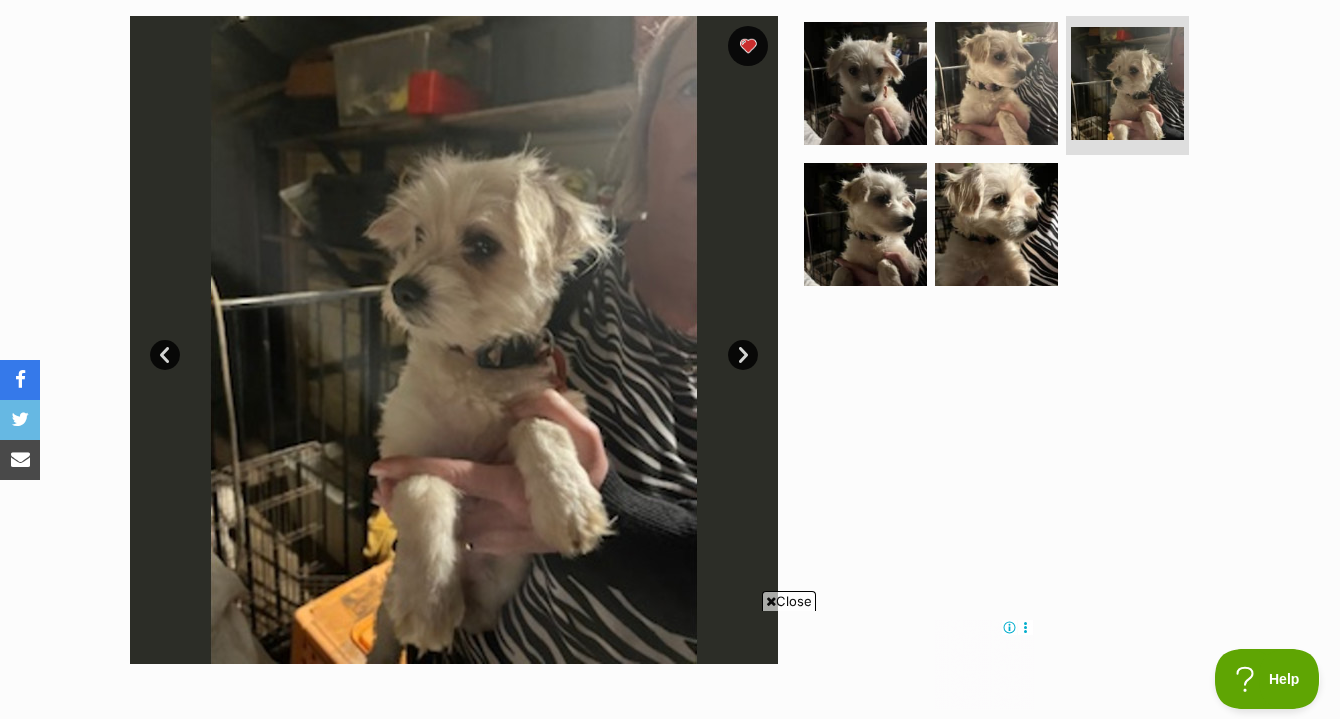 click on "Next" at bounding box center [743, 355] 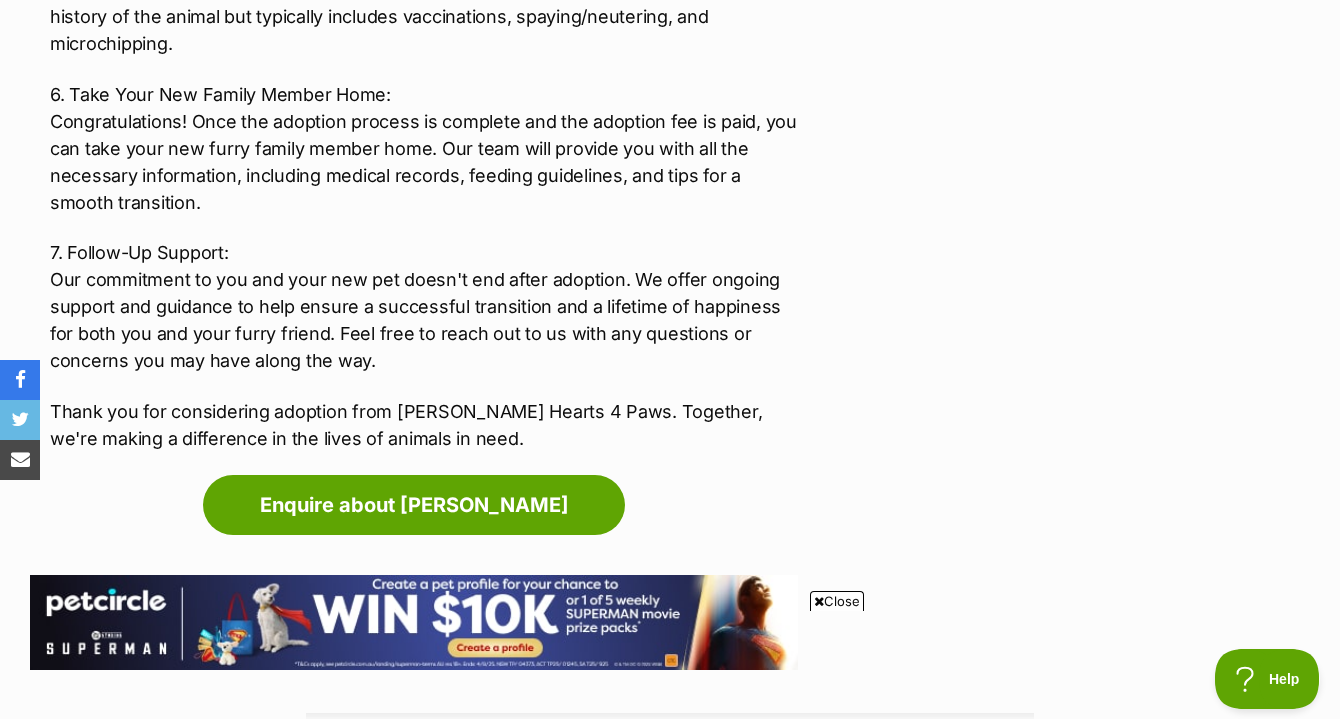 scroll, scrollTop: 3000, scrollLeft: 0, axis: vertical 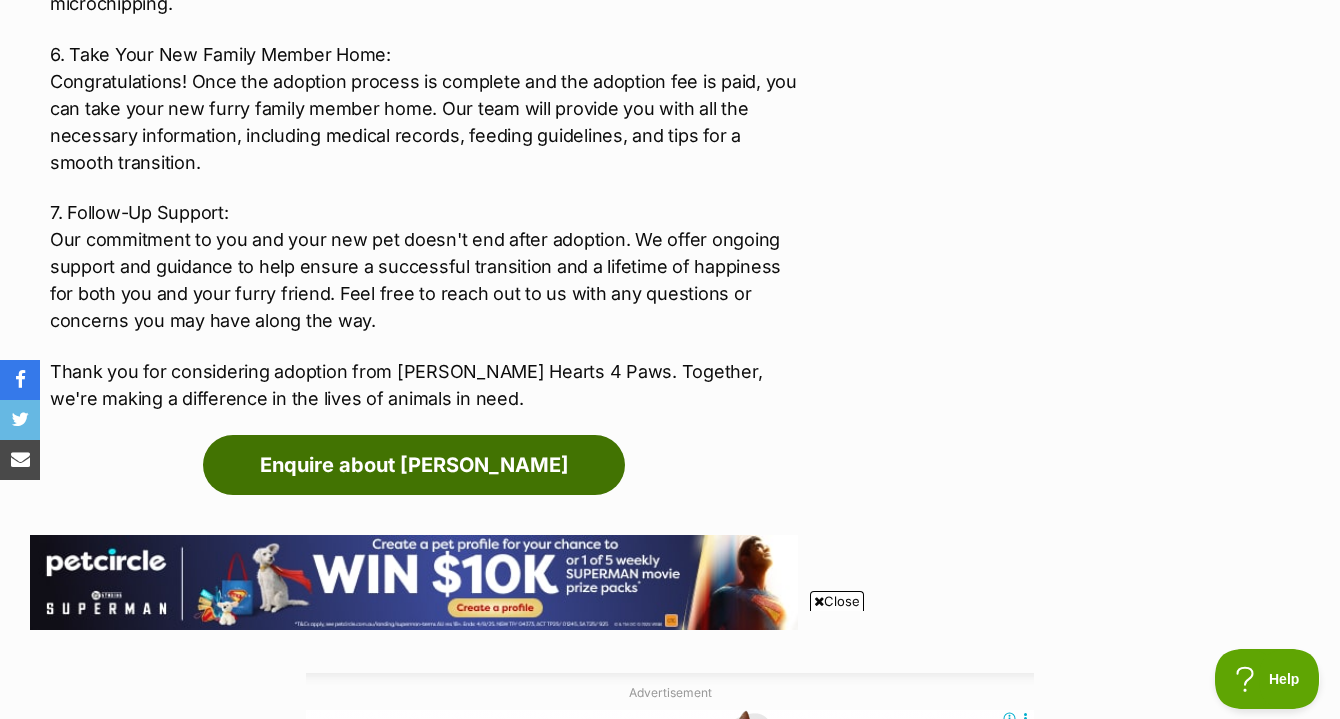 click on "Enquire about [PERSON_NAME]" at bounding box center [414, 465] 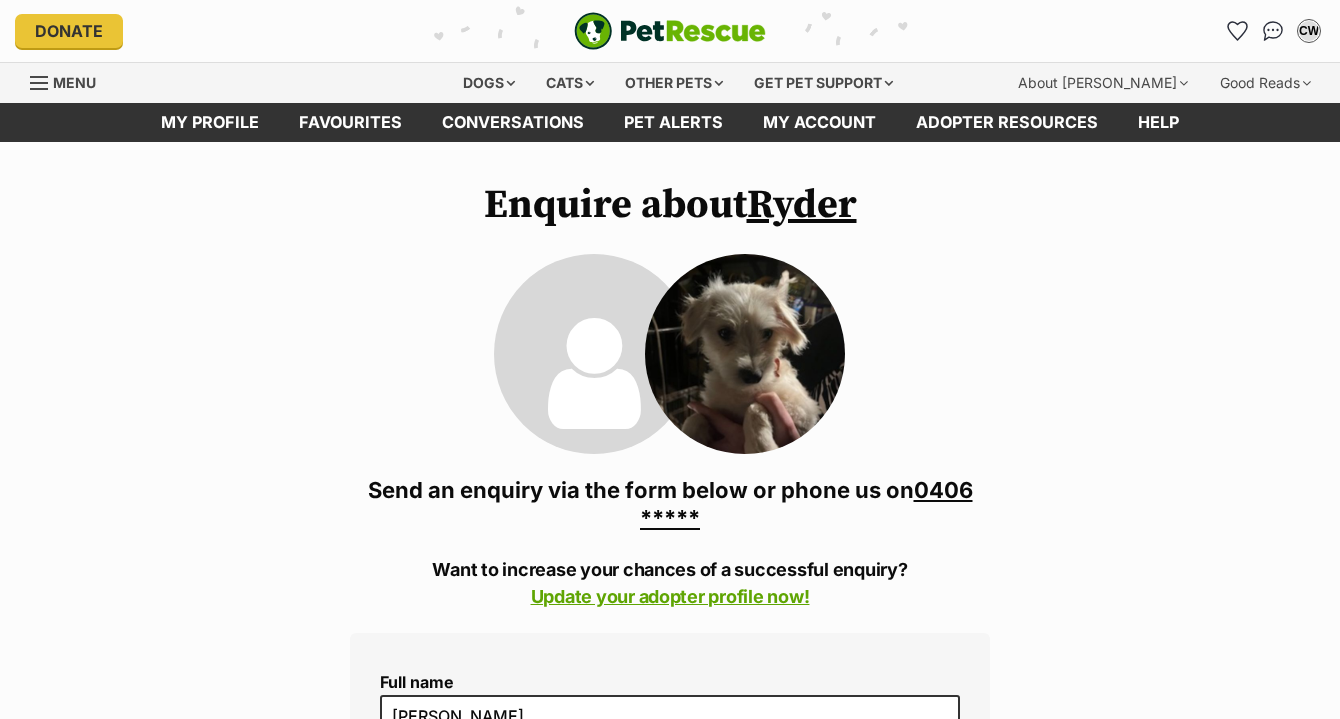scroll, scrollTop: 0, scrollLeft: 0, axis: both 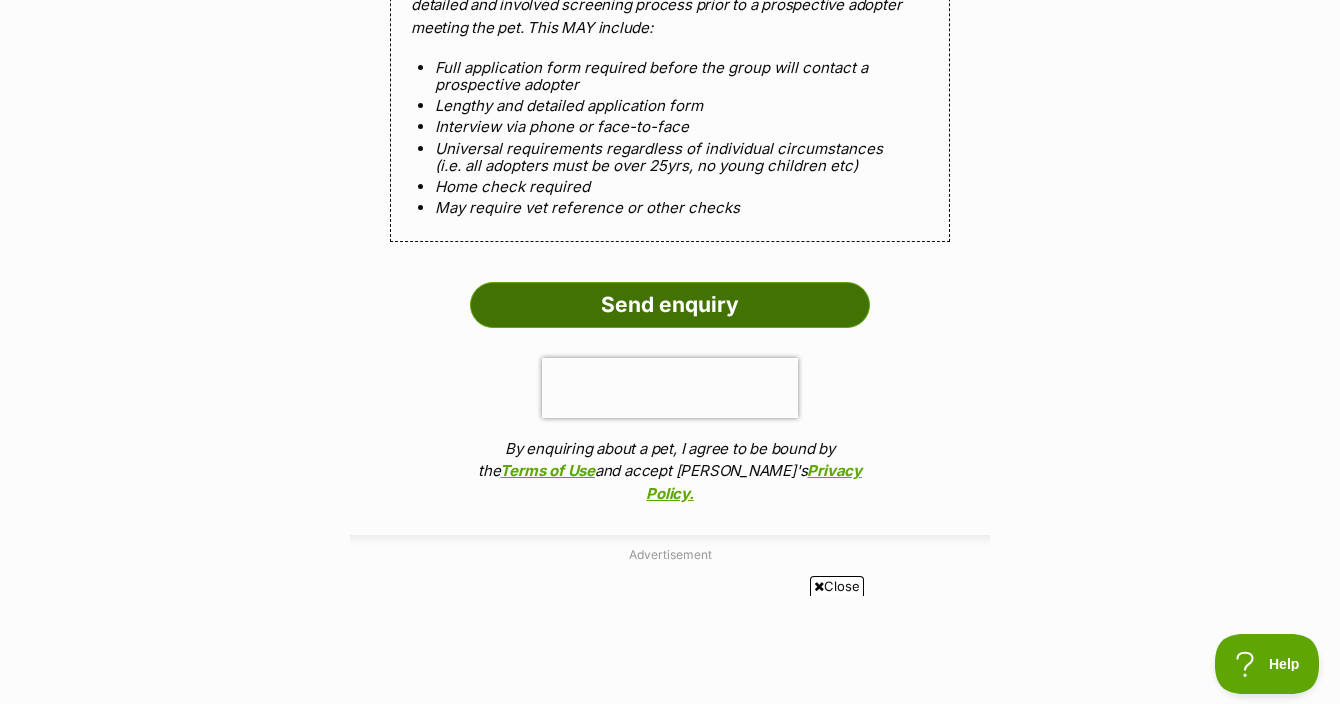 click on "Send enquiry" at bounding box center [670, 305] 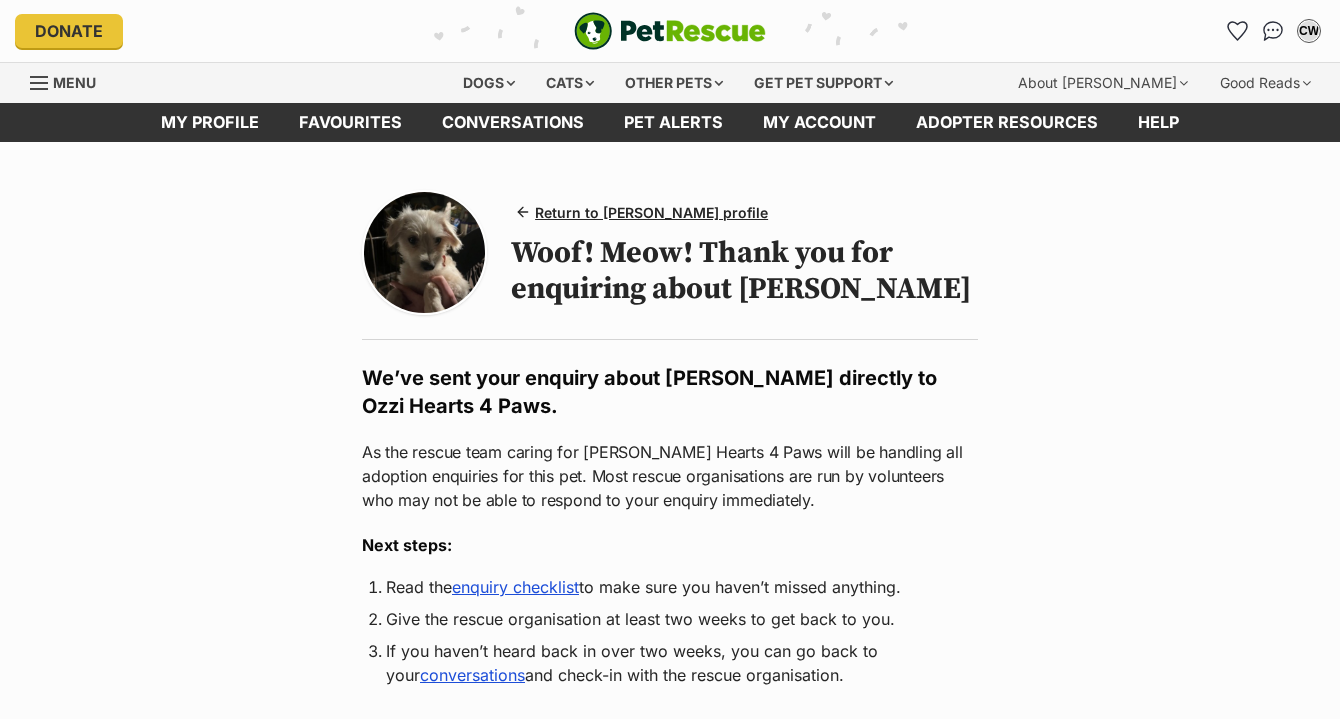 scroll, scrollTop: 0, scrollLeft: 0, axis: both 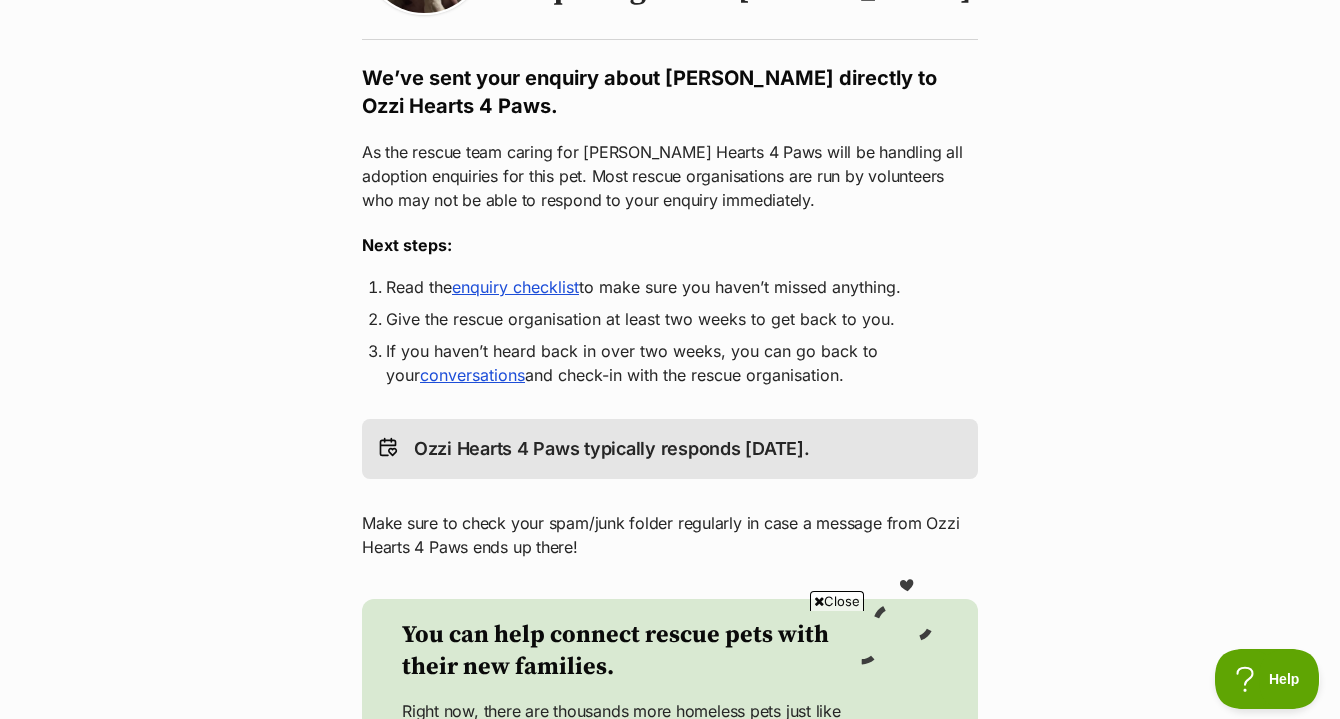 click on "enquiry checklist" at bounding box center [515, 287] 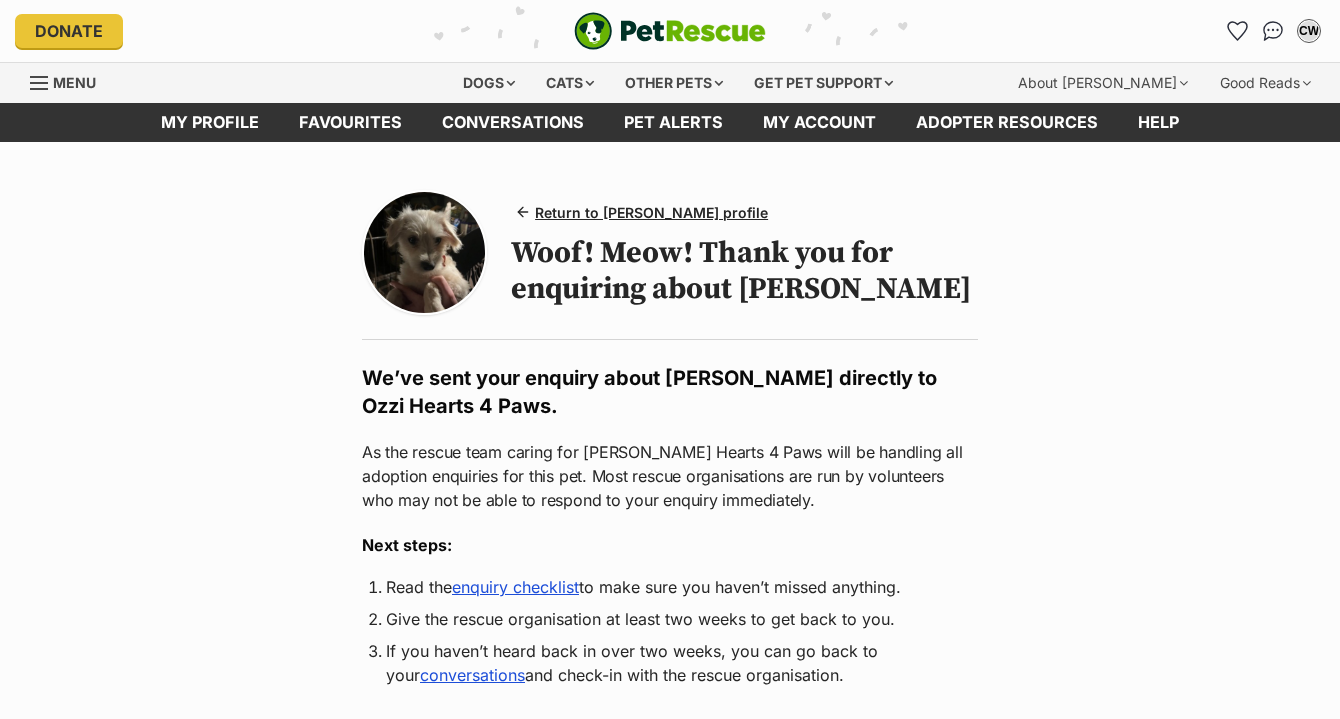 scroll, scrollTop: 300, scrollLeft: 0, axis: vertical 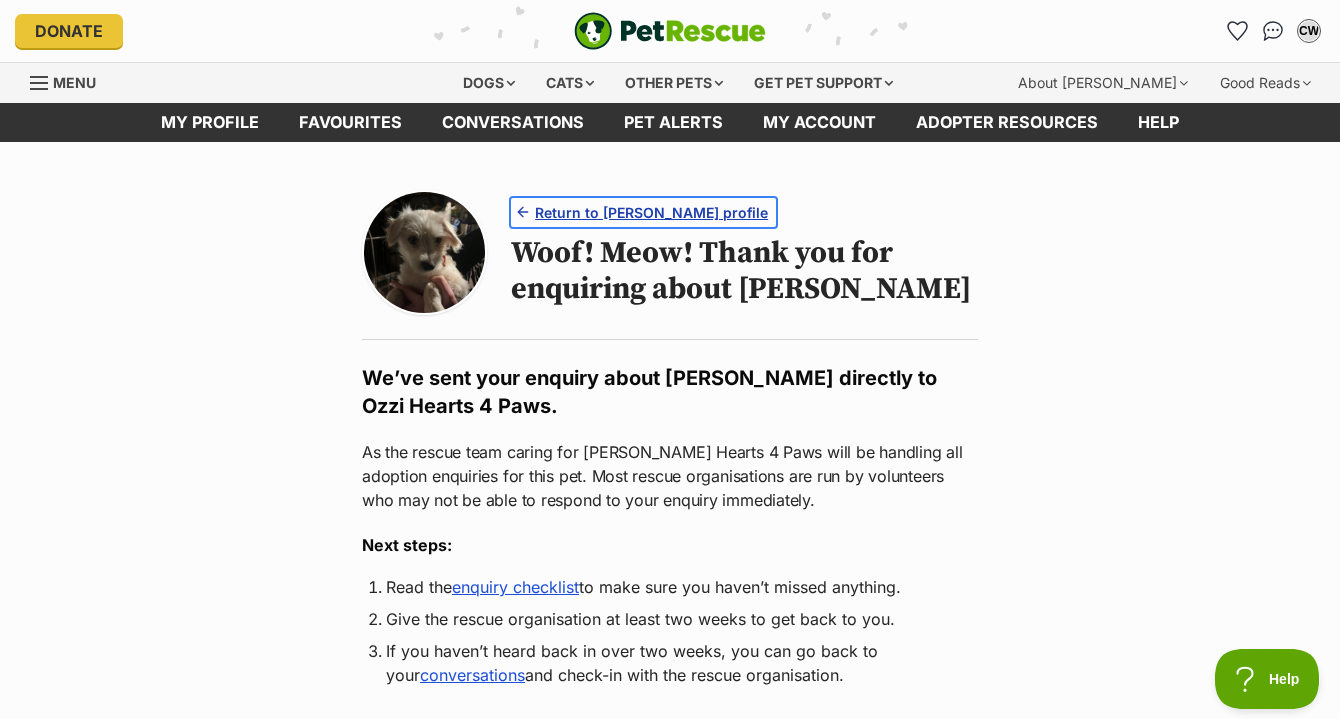 click on "Return to Ryder's profile" at bounding box center [651, 212] 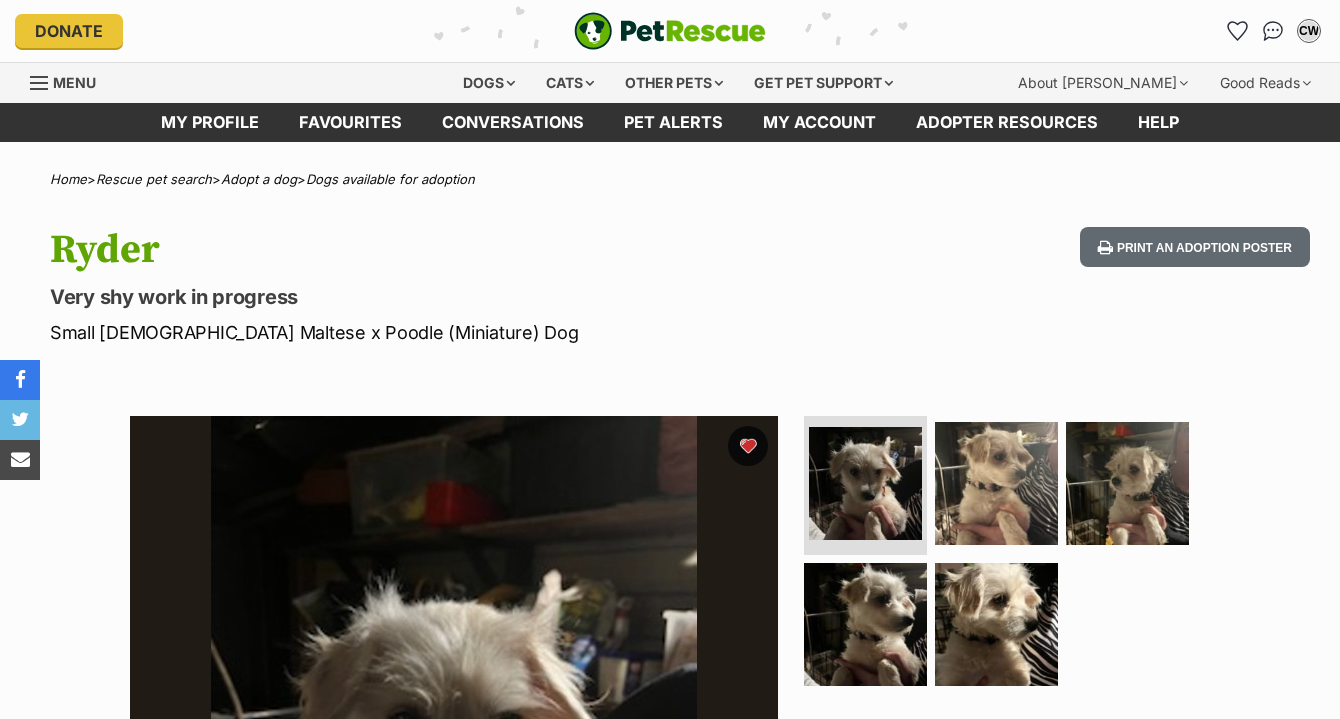 scroll, scrollTop: 0, scrollLeft: 0, axis: both 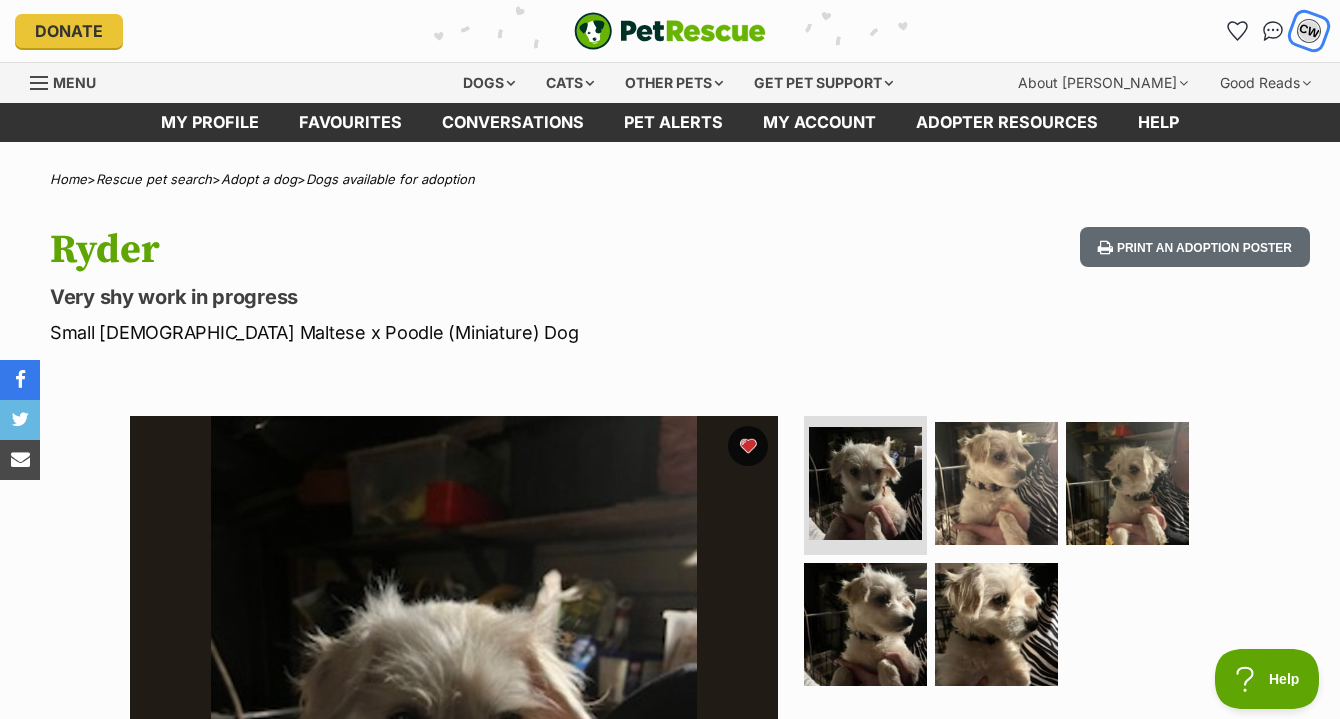 click on "CW" at bounding box center [1309, 31] 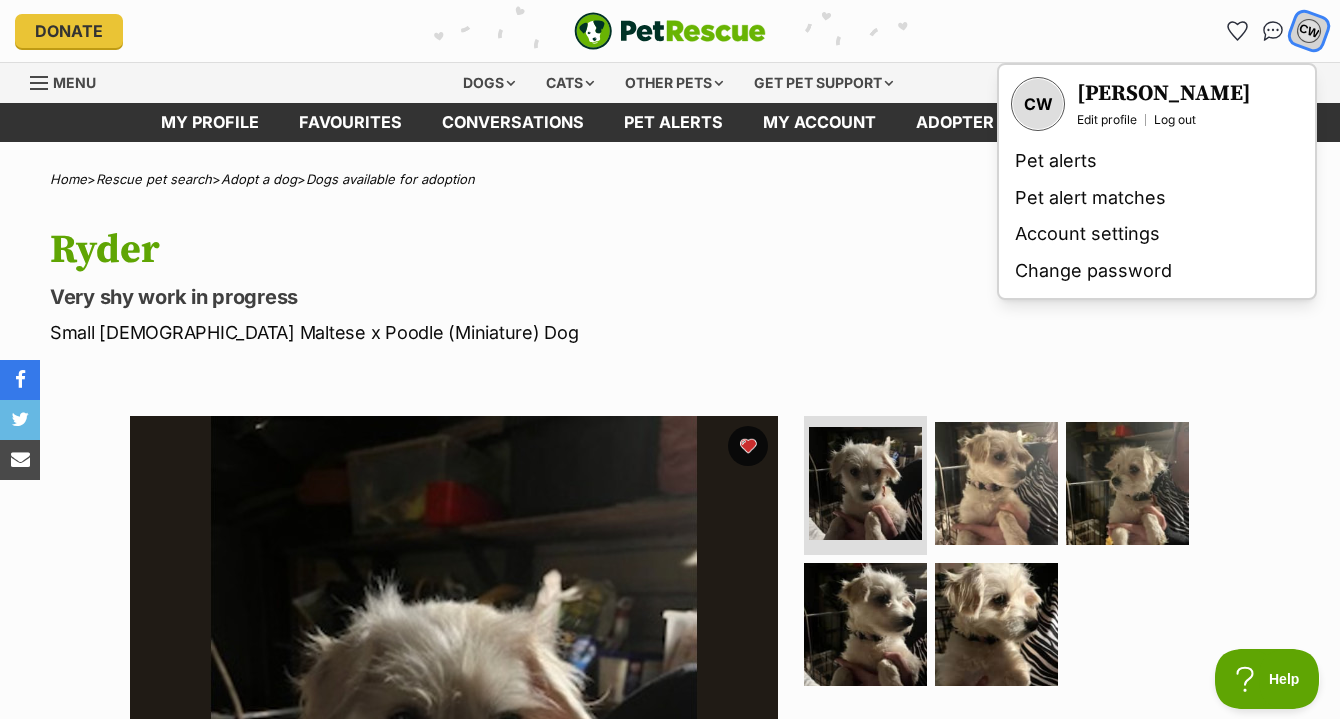 scroll, scrollTop: 0, scrollLeft: 0, axis: both 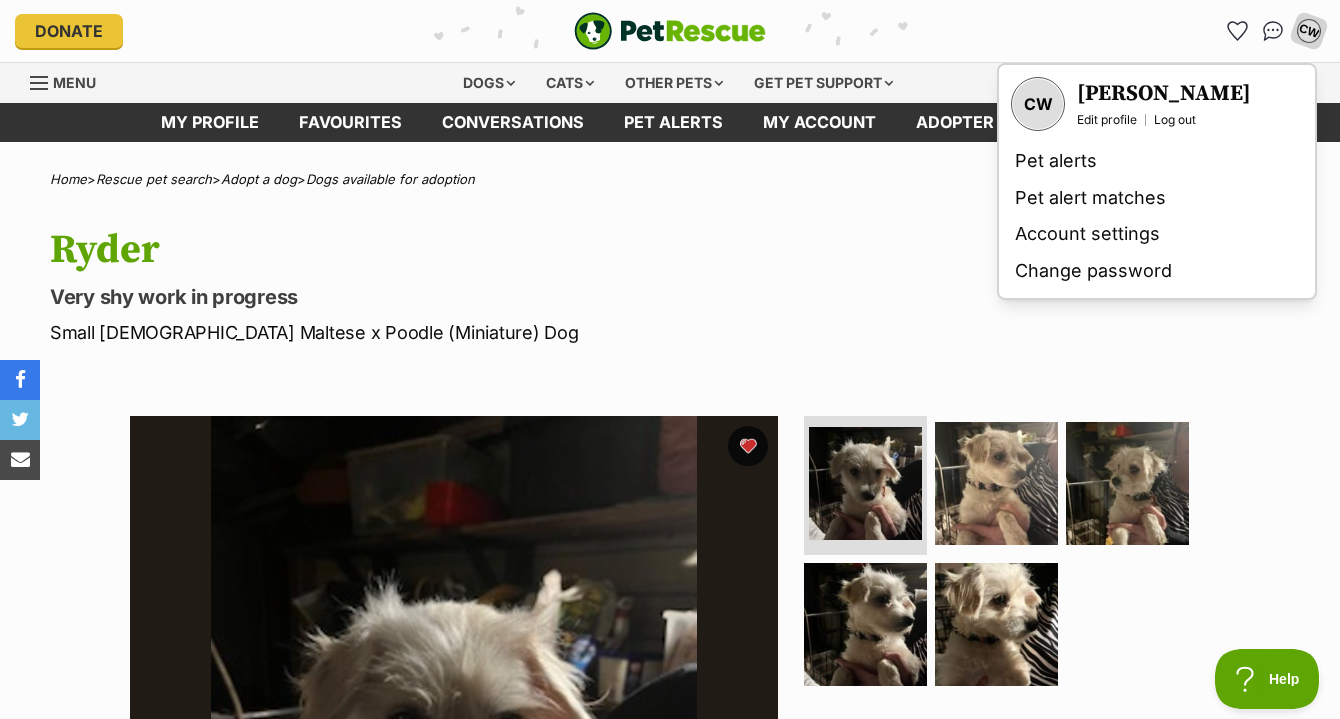 click at bounding box center (670, 31) 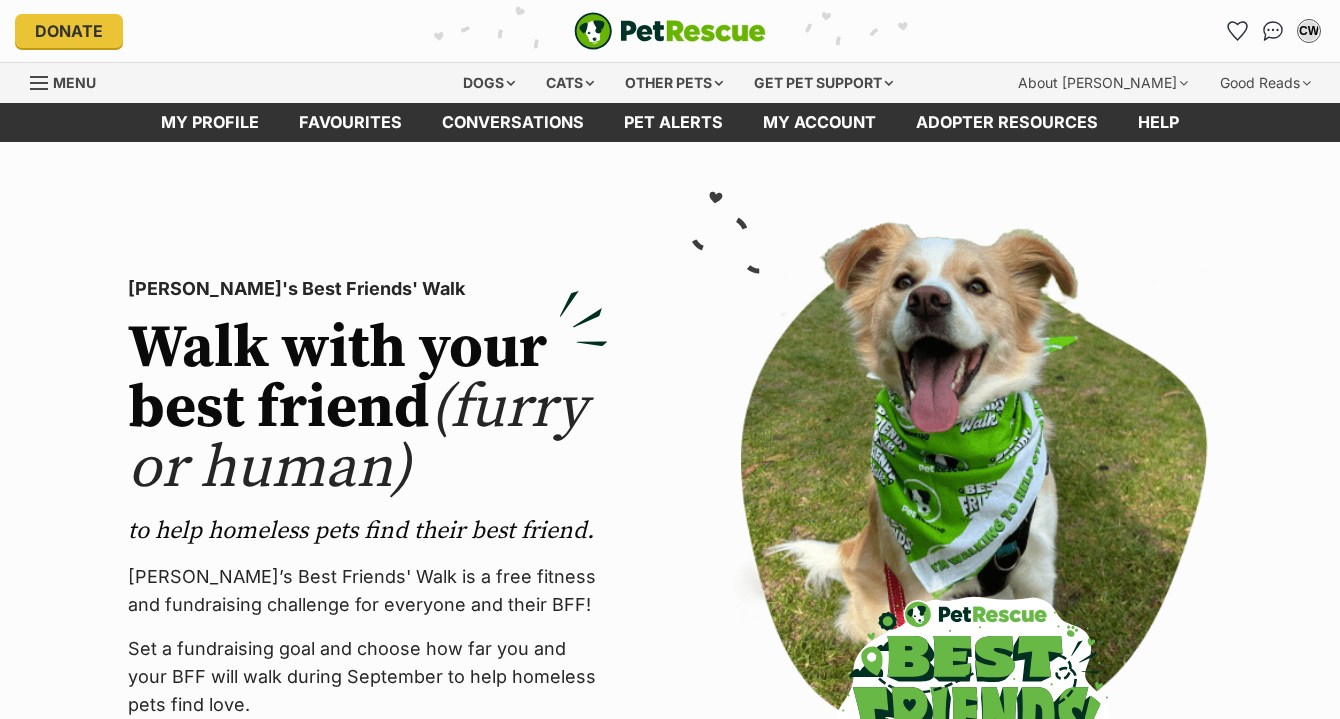 scroll, scrollTop: 0, scrollLeft: 0, axis: both 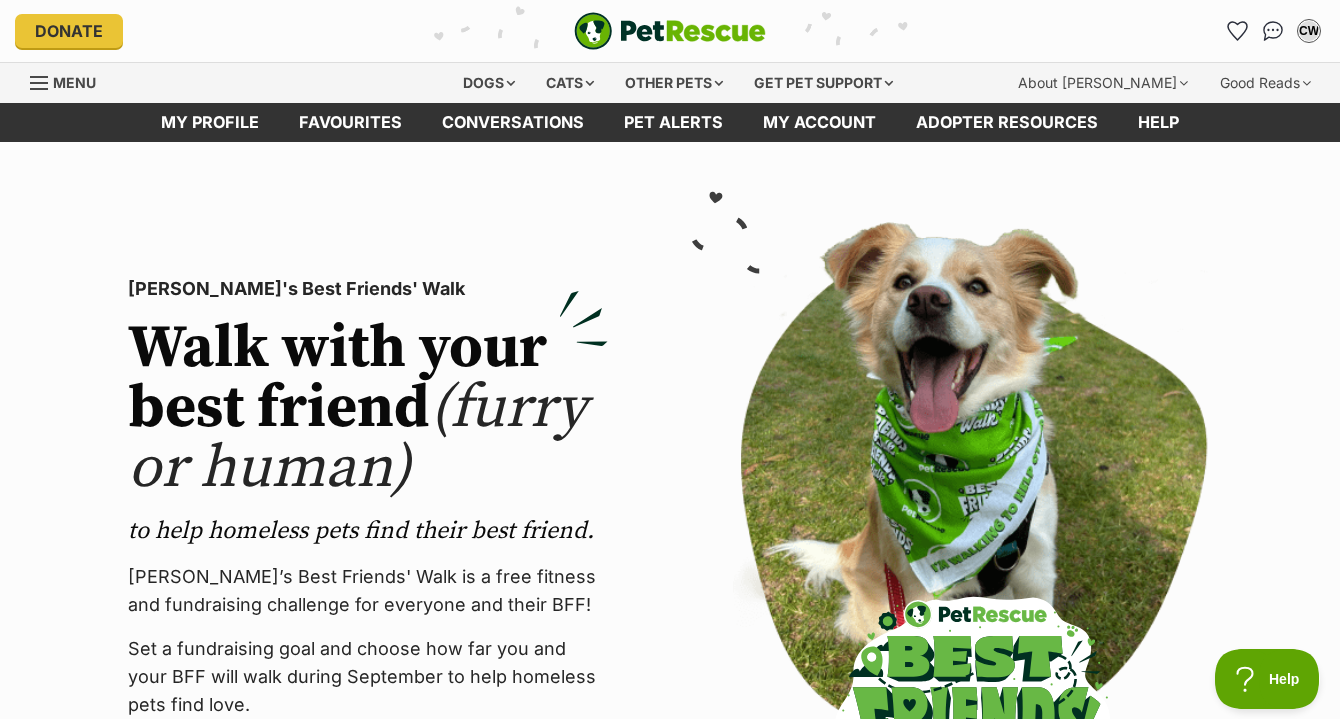 click at bounding box center [39, 83] 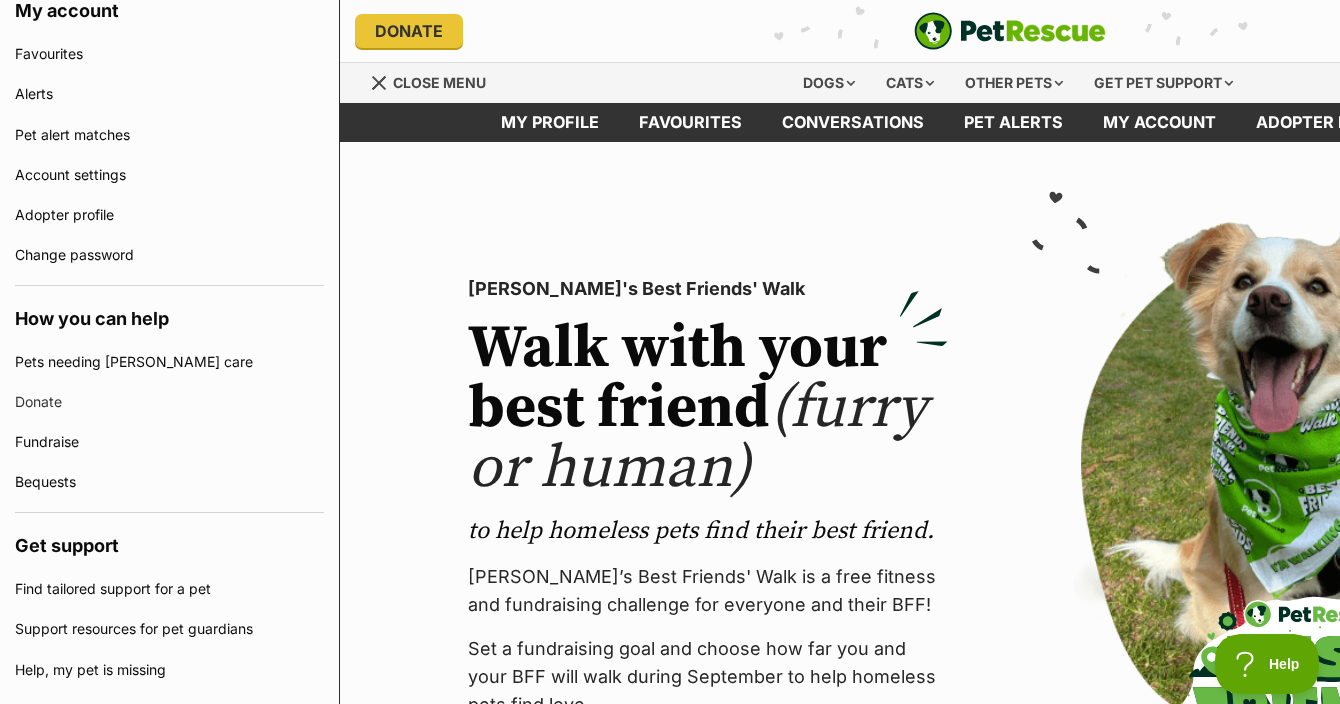 scroll, scrollTop: 0, scrollLeft: 0, axis: both 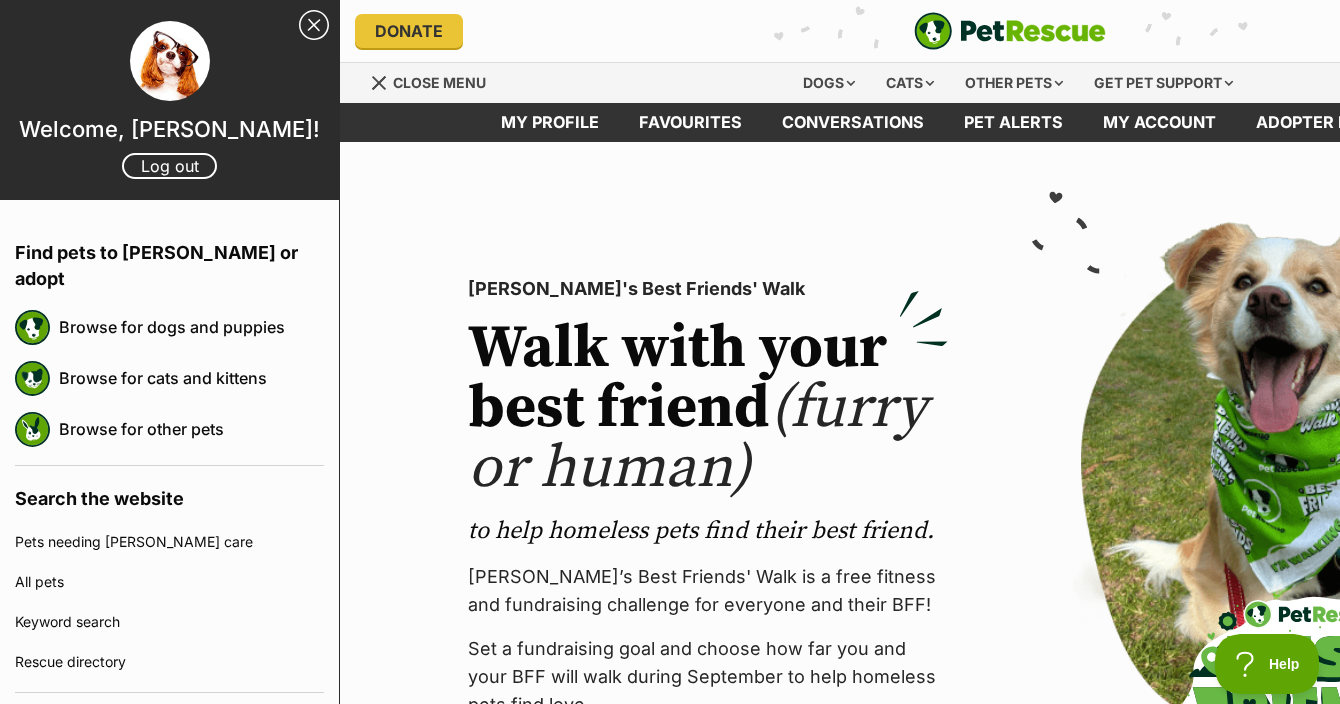click on "Close Sidebar" at bounding box center (314, 25) 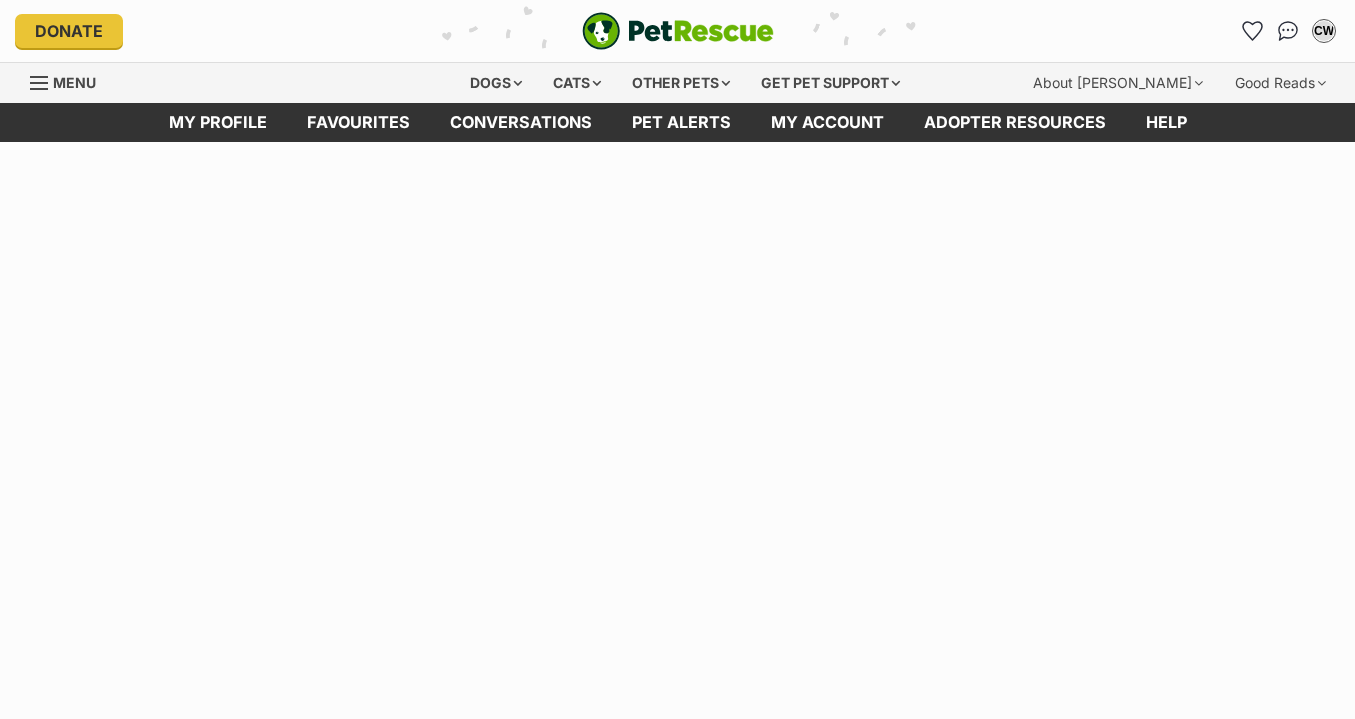 scroll, scrollTop: 0, scrollLeft: 0, axis: both 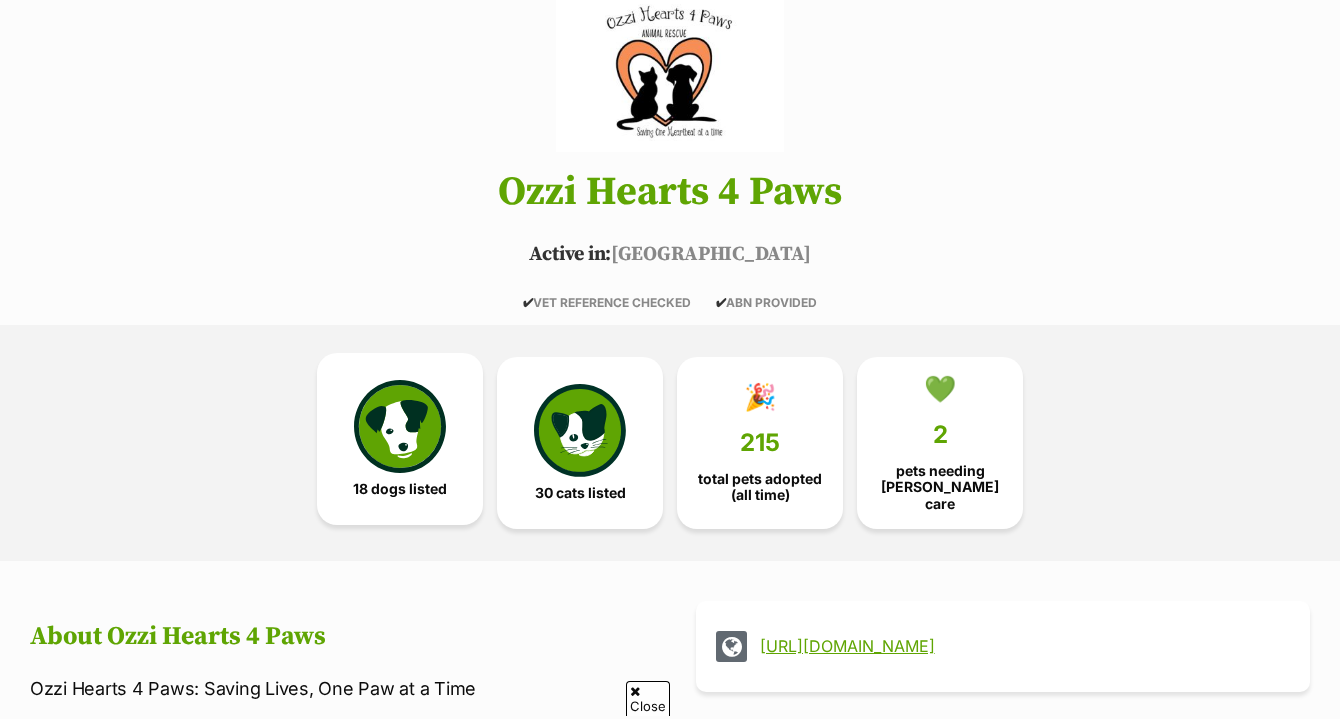 click at bounding box center [400, 426] 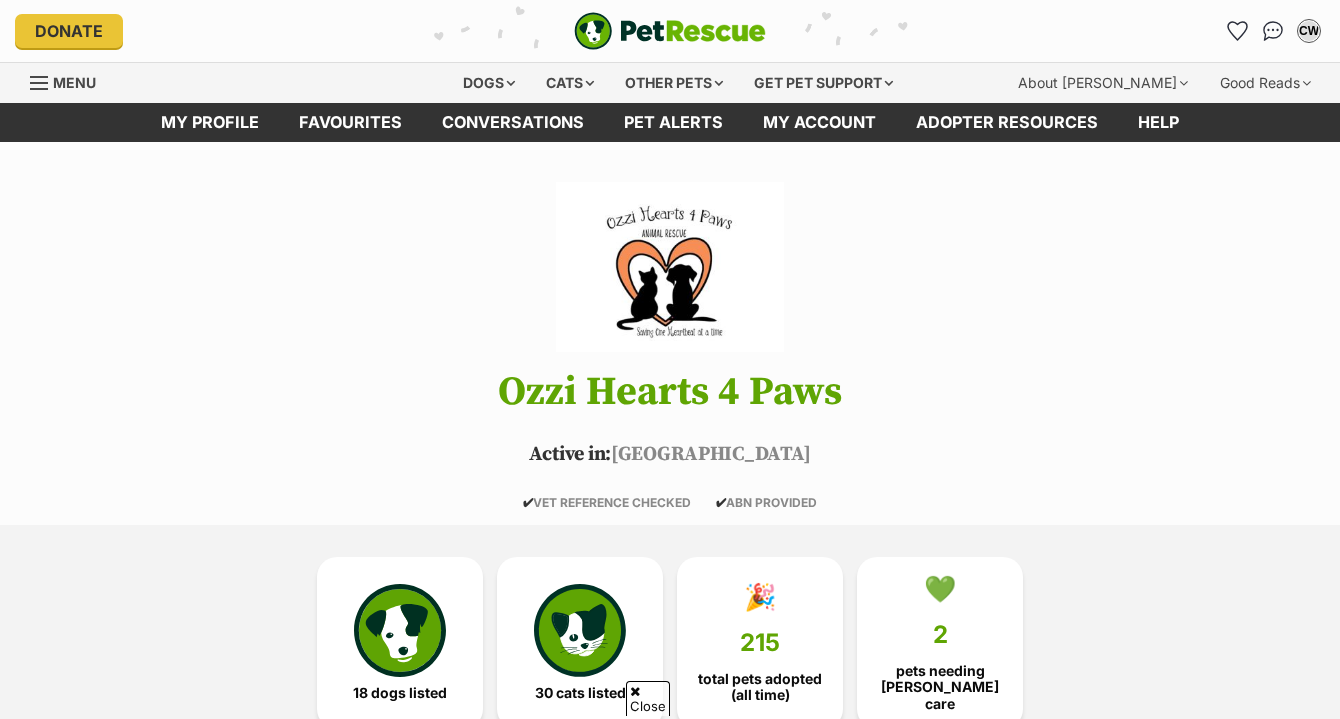 scroll, scrollTop: 535, scrollLeft: 0, axis: vertical 